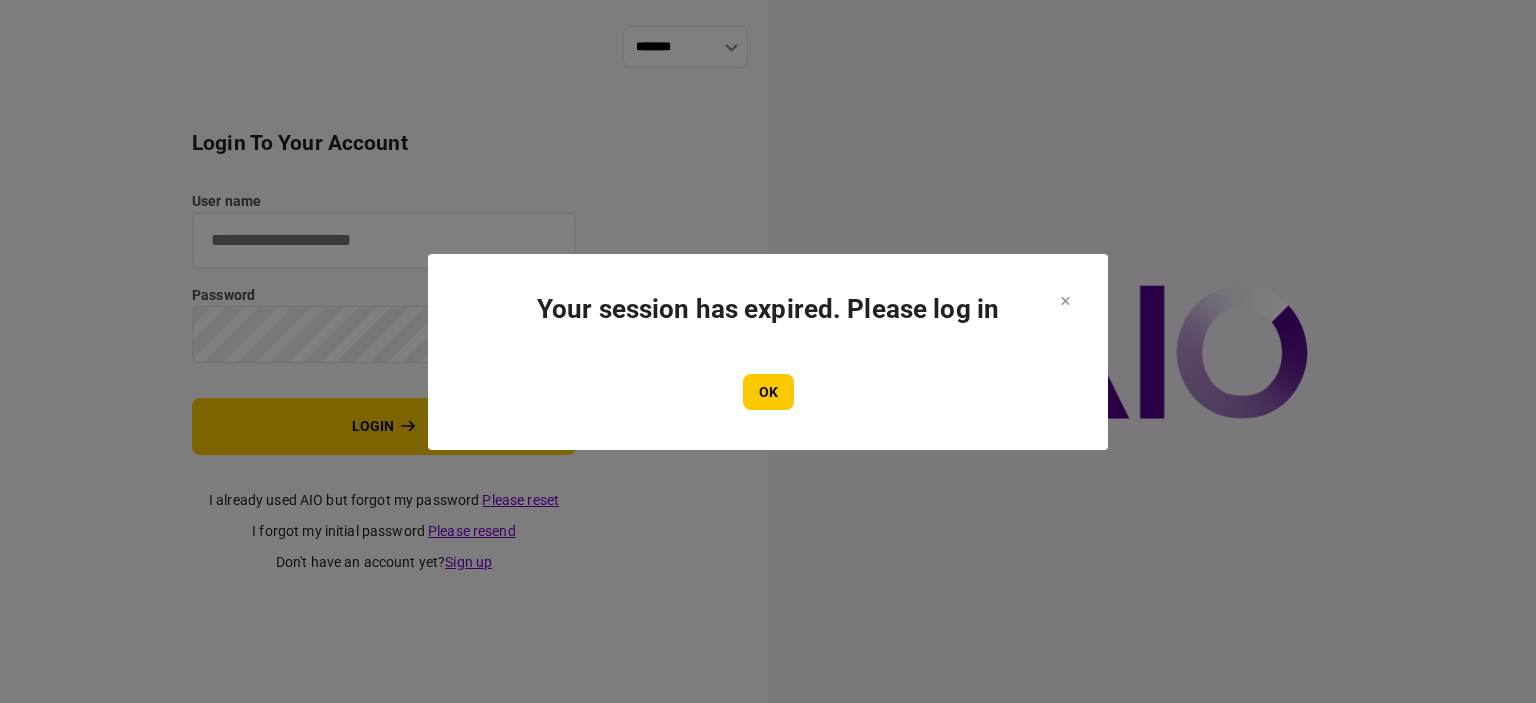 scroll, scrollTop: 0, scrollLeft: 0, axis: both 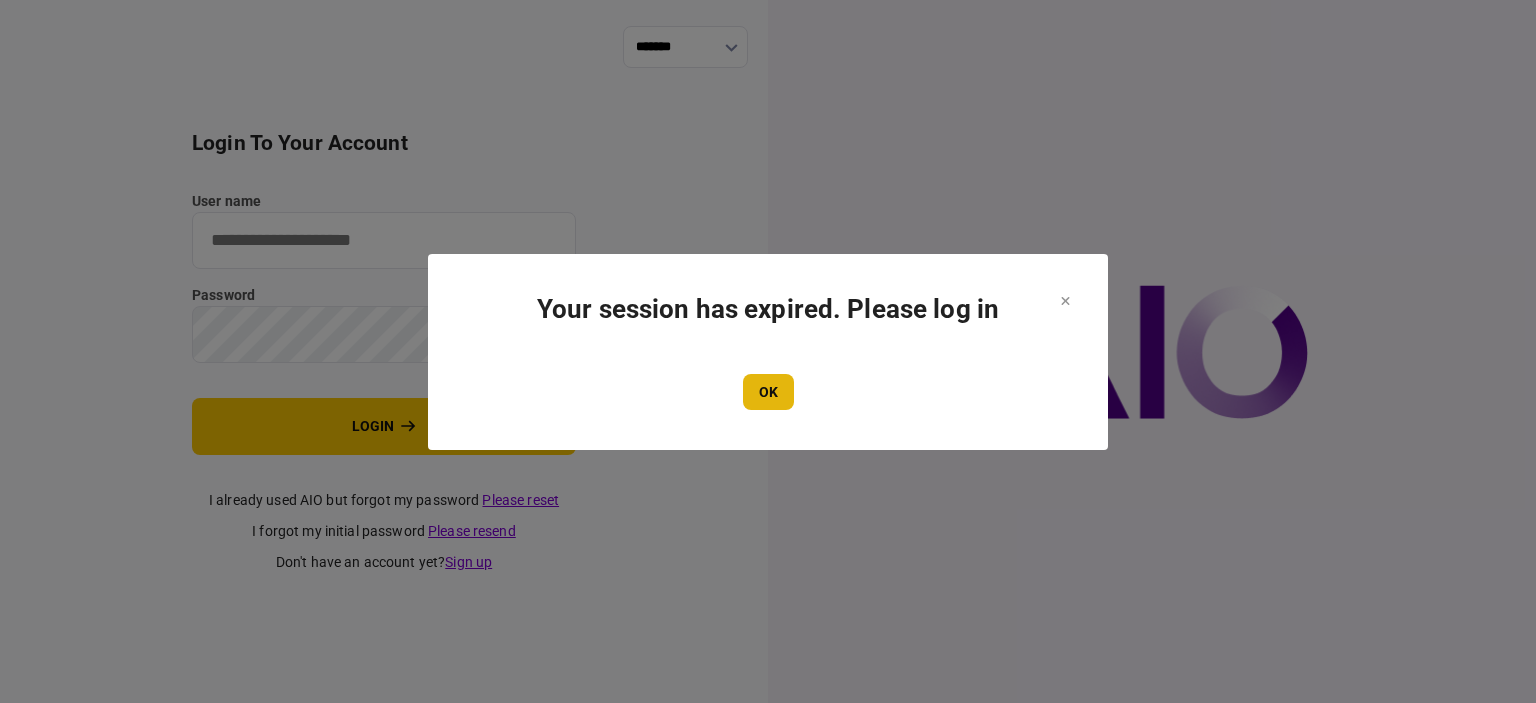 type on "****" 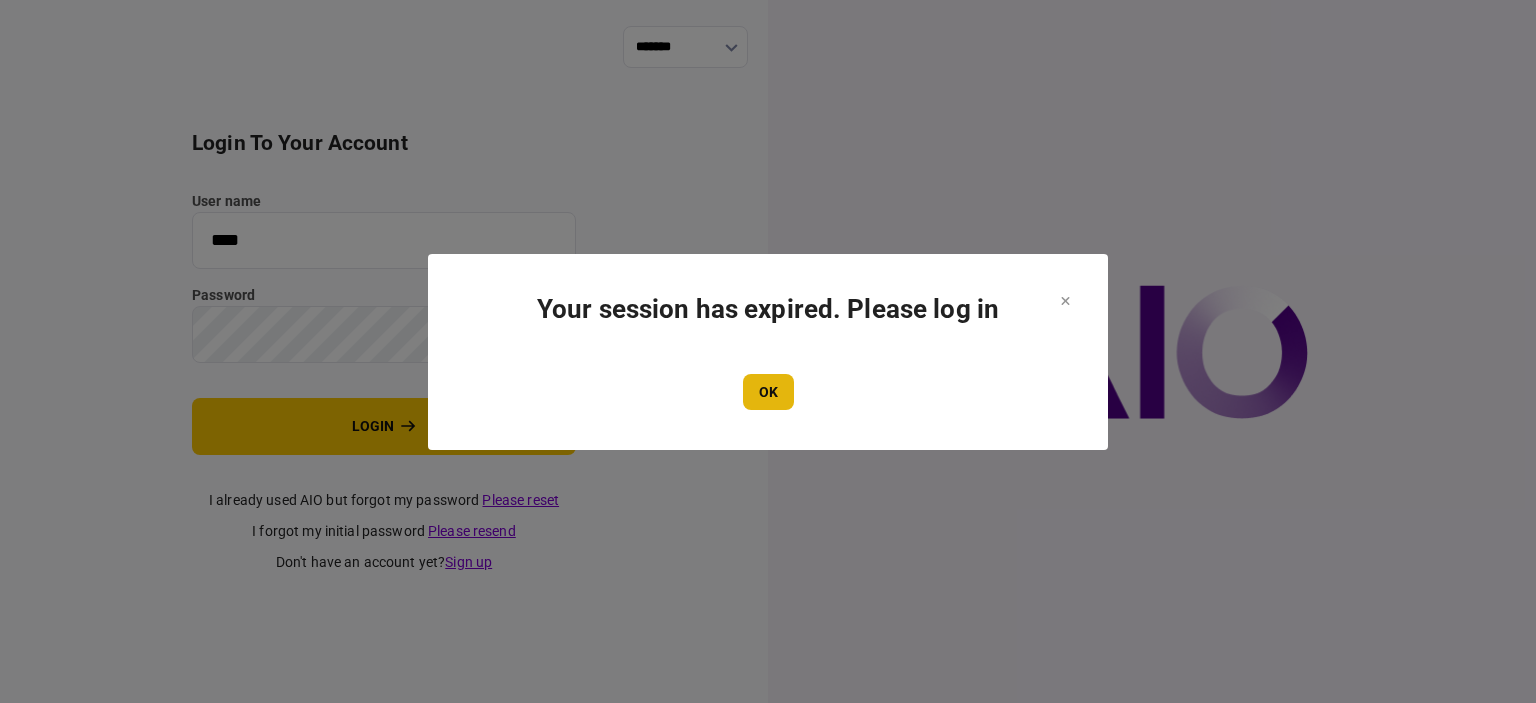 click on "OK" at bounding box center (768, 392) 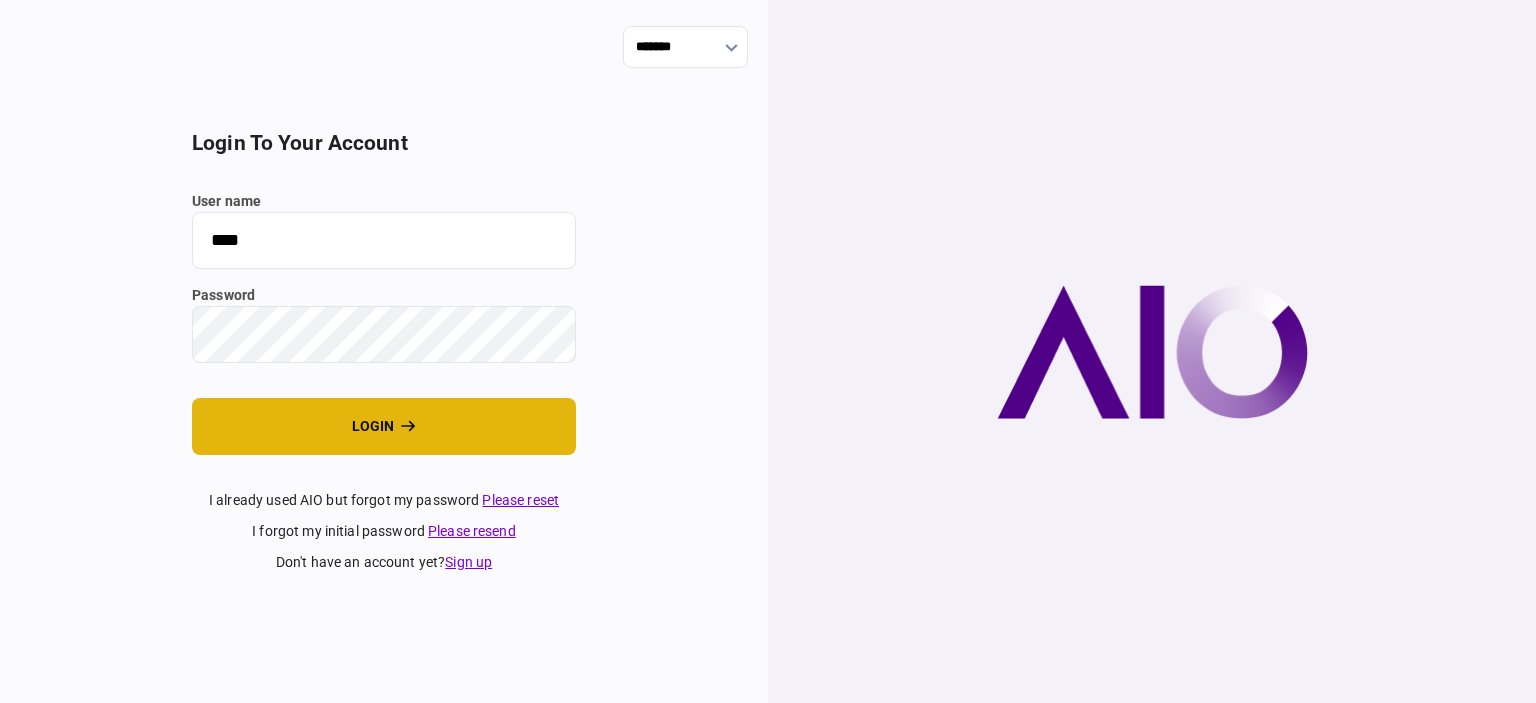 click on "login" at bounding box center [384, 426] 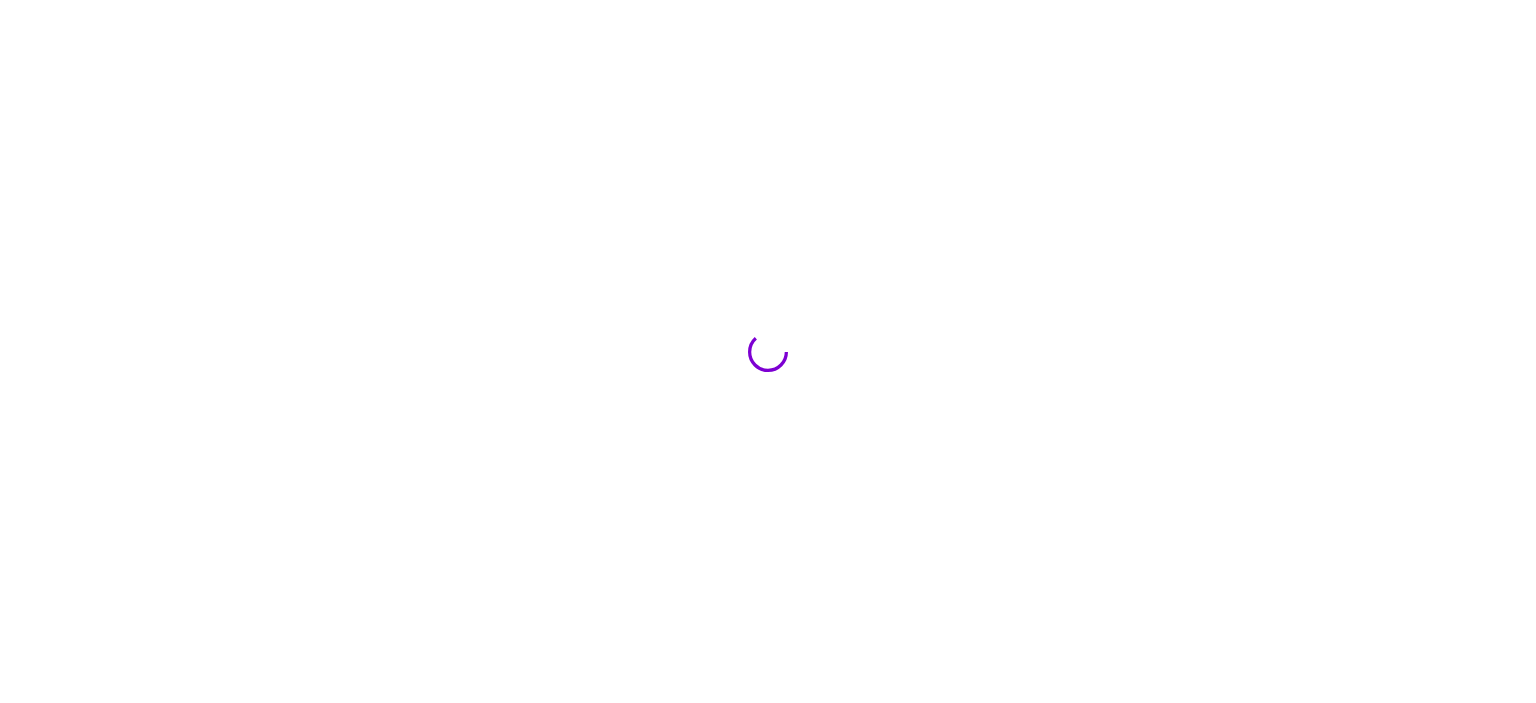 scroll, scrollTop: 0, scrollLeft: 0, axis: both 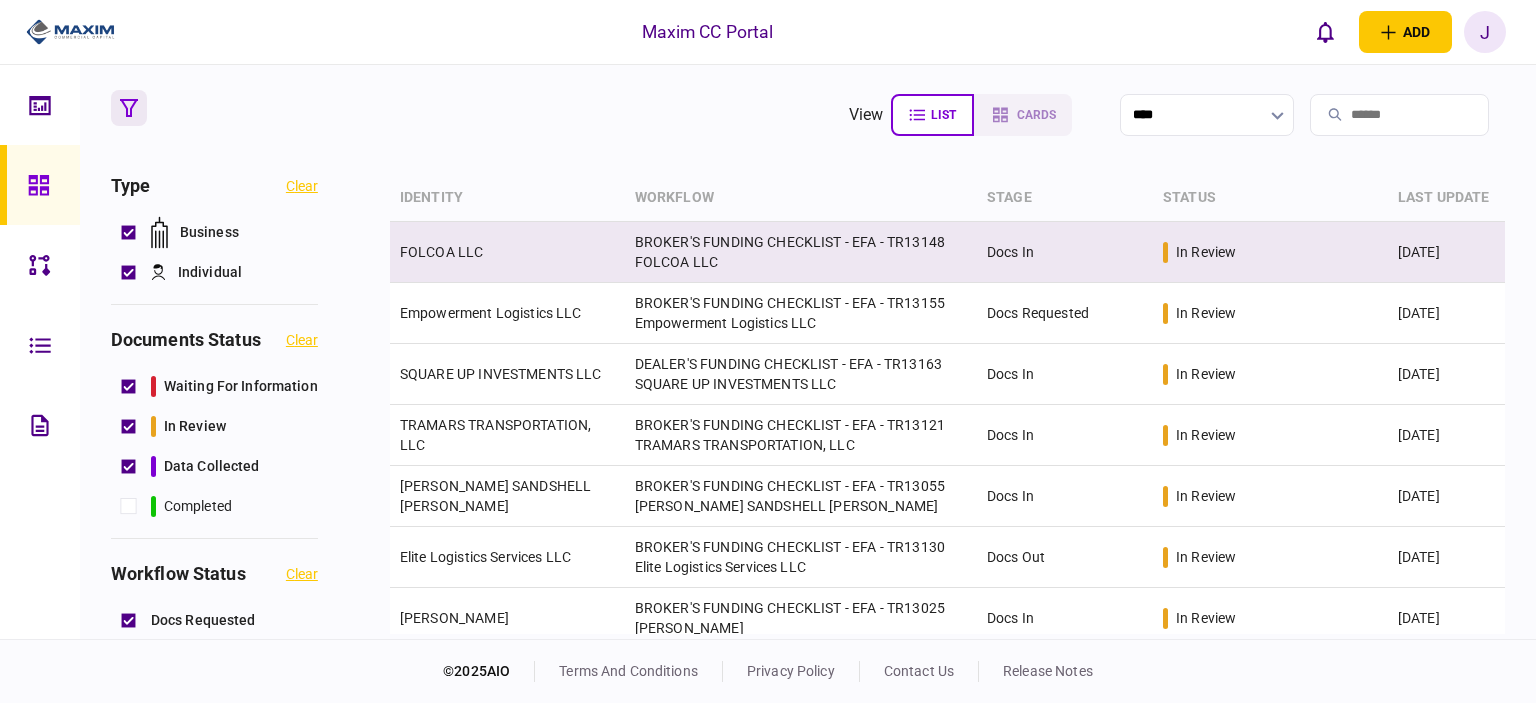 click on "FOLCOA LLC" at bounding box center [507, 252] 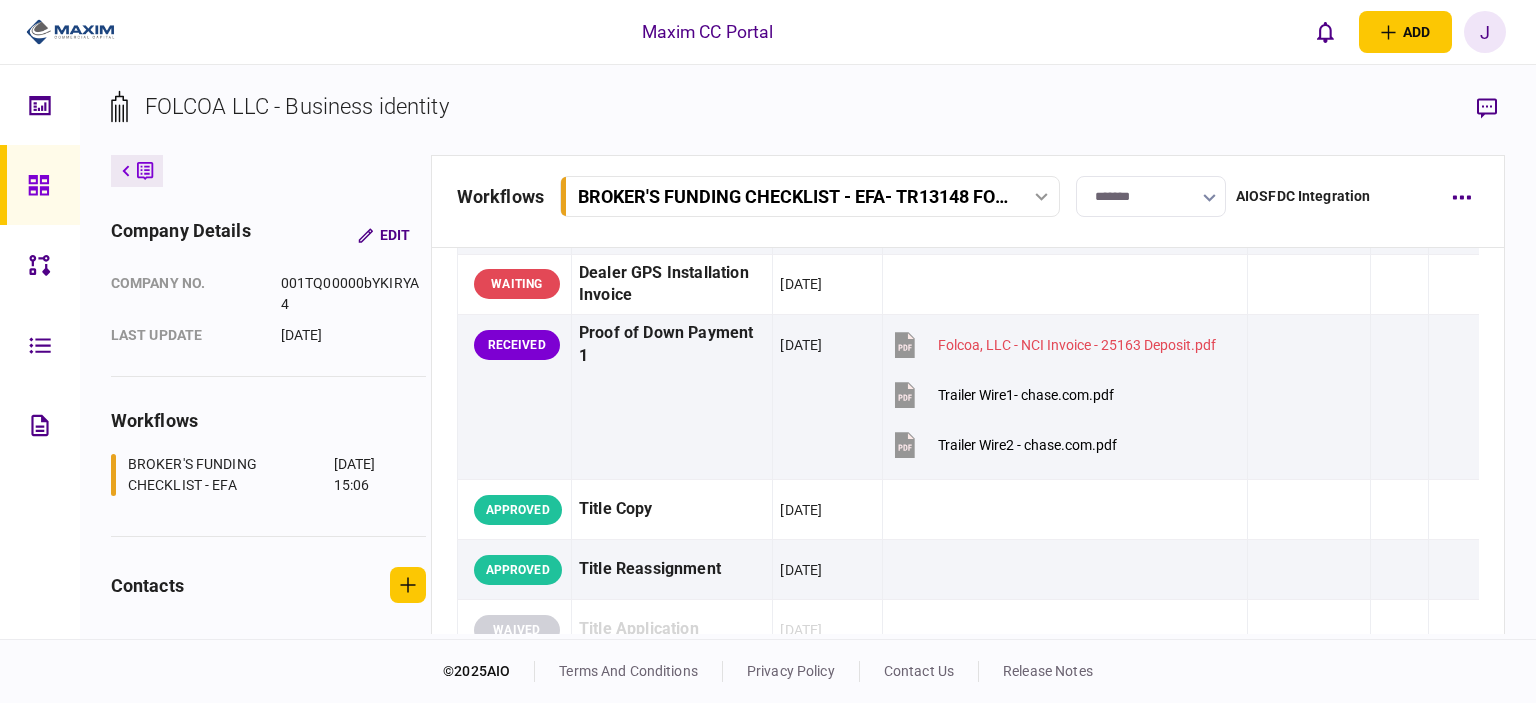 scroll, scrollTop: 1300, scrollLeft: 0, axis: vertical 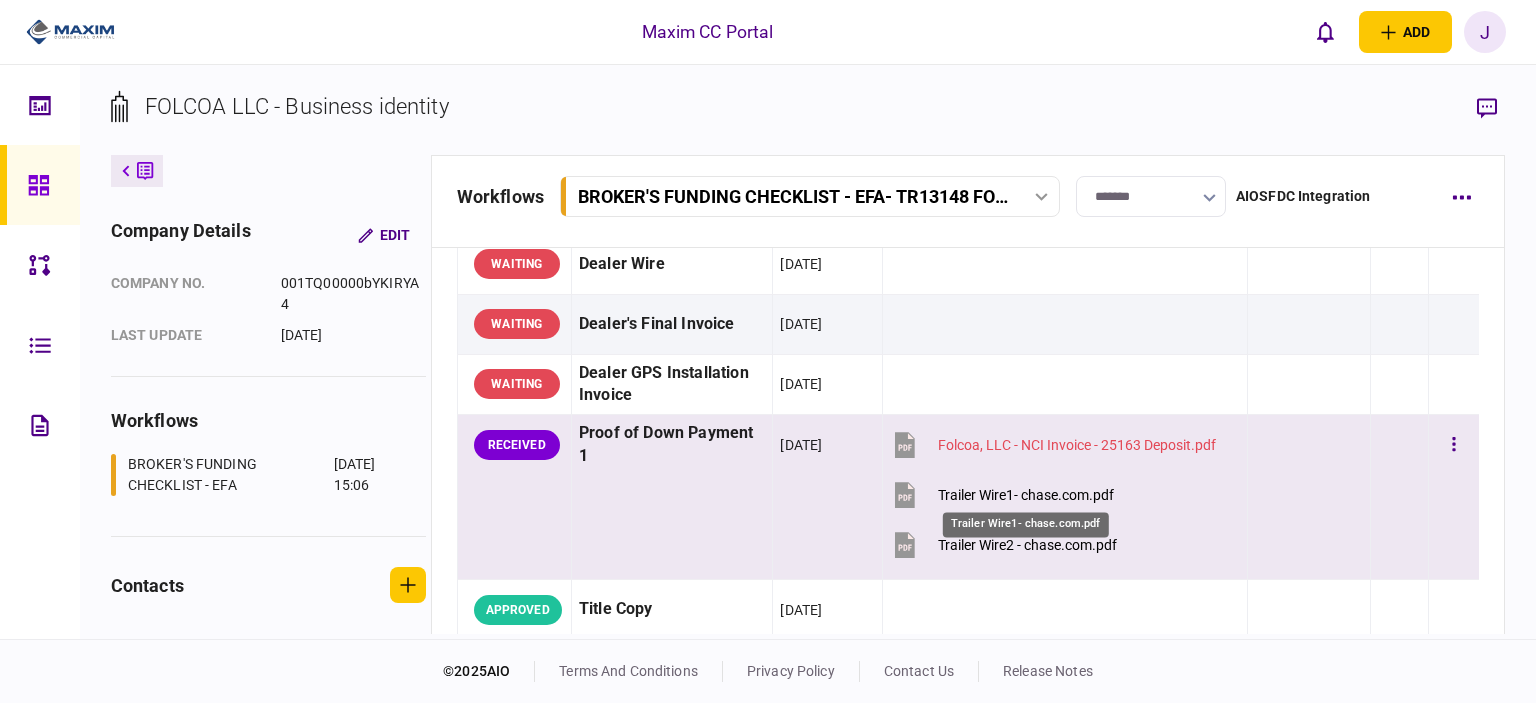 click on "Trailer Wire1- chase.com.pdf" at bounding box center (1026, 495) 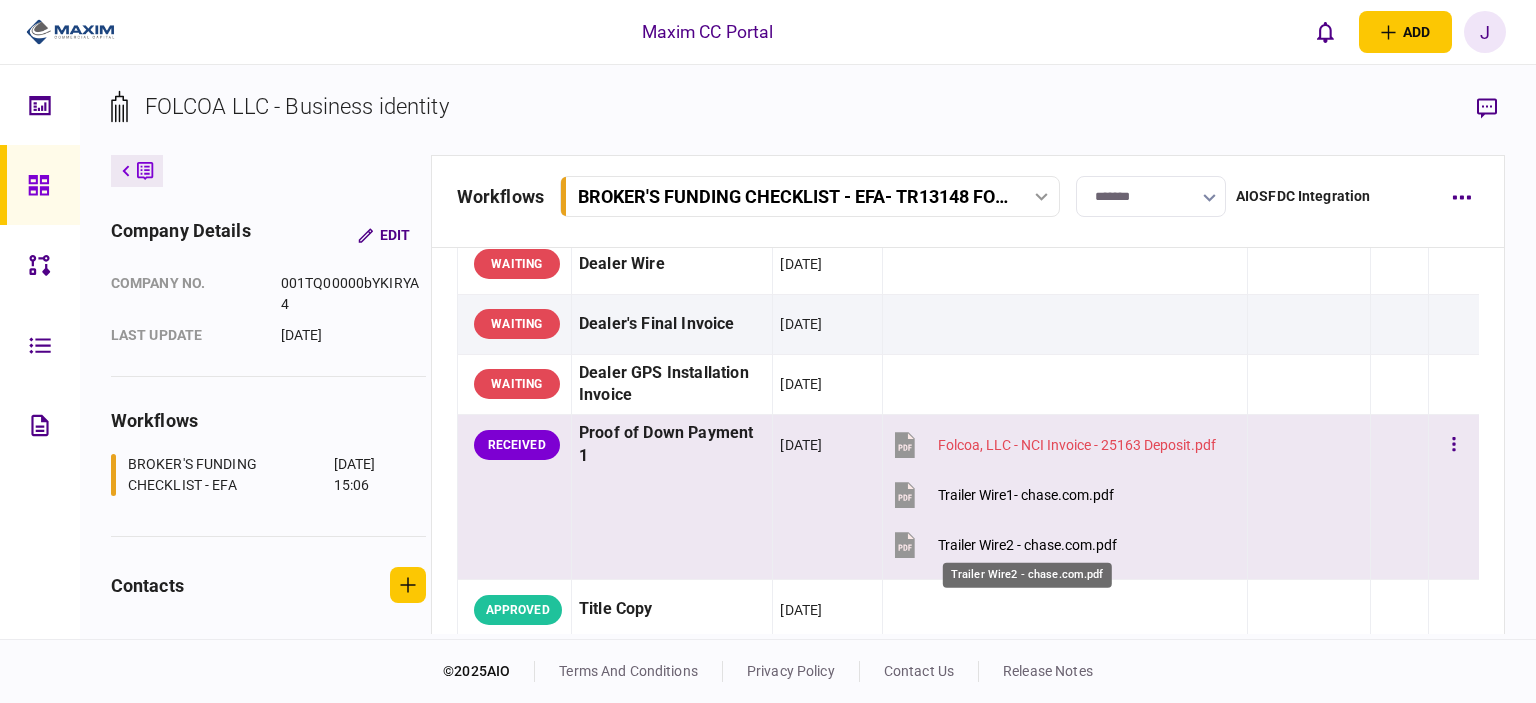 click on "Trailer Wire2 - chase.com.pdf" at bounding box center (1027, 545) 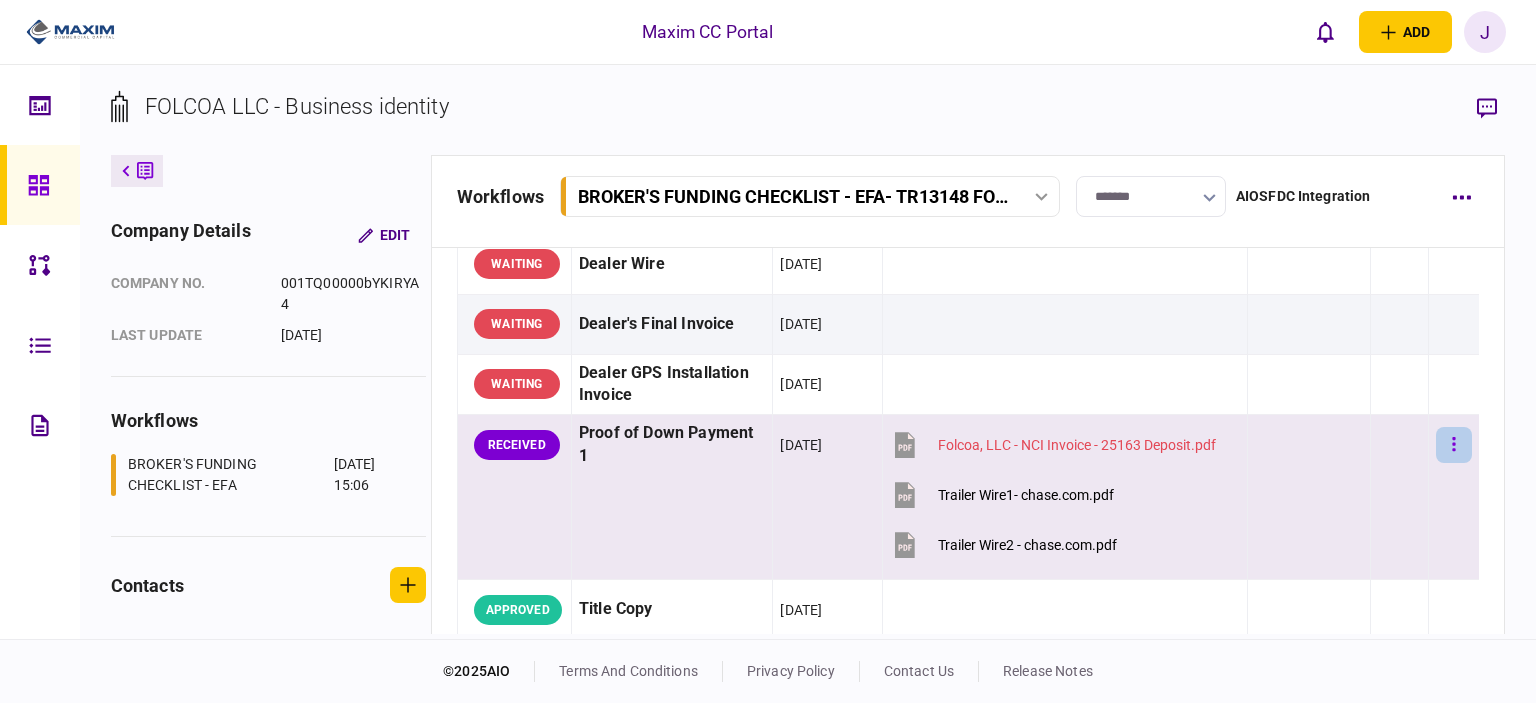 click 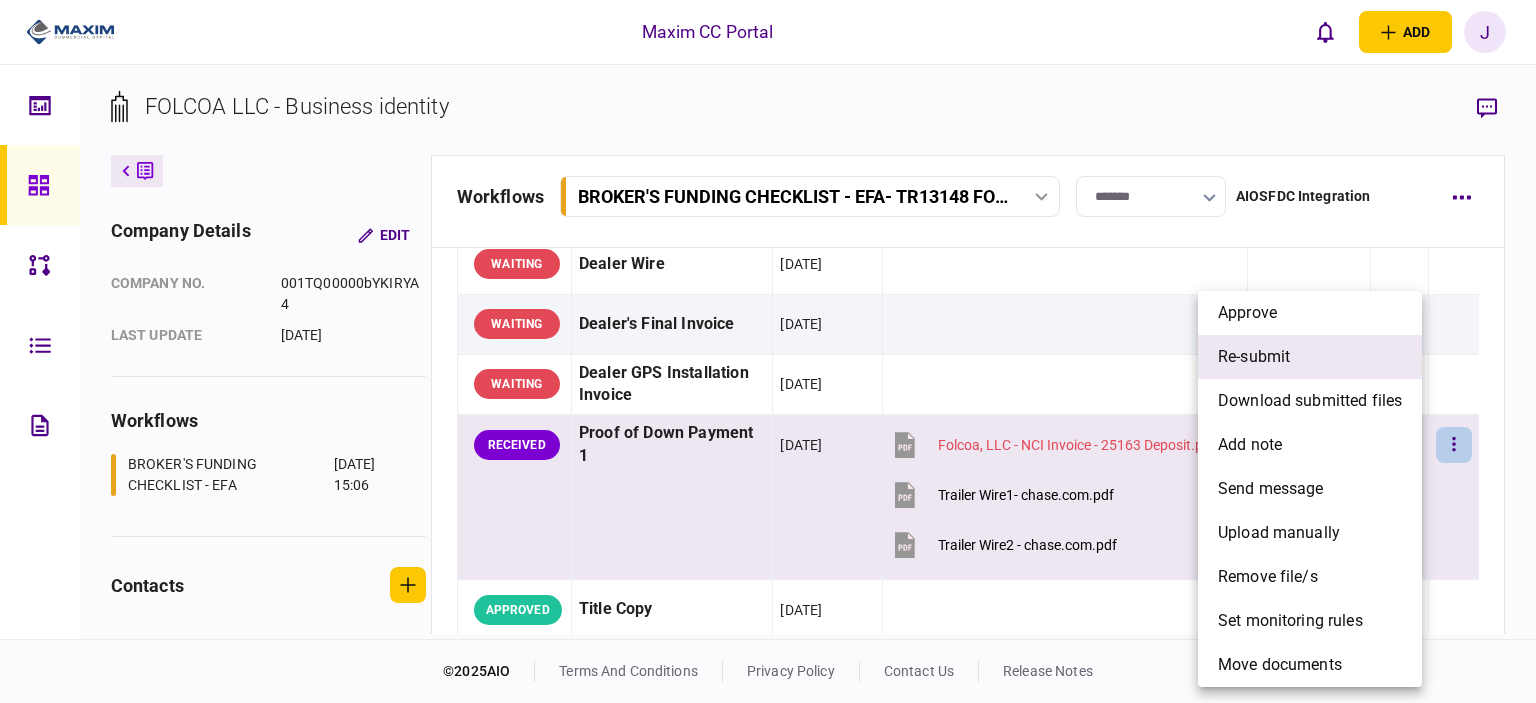 click on "re-submit" at bounding box center (1310, 357) 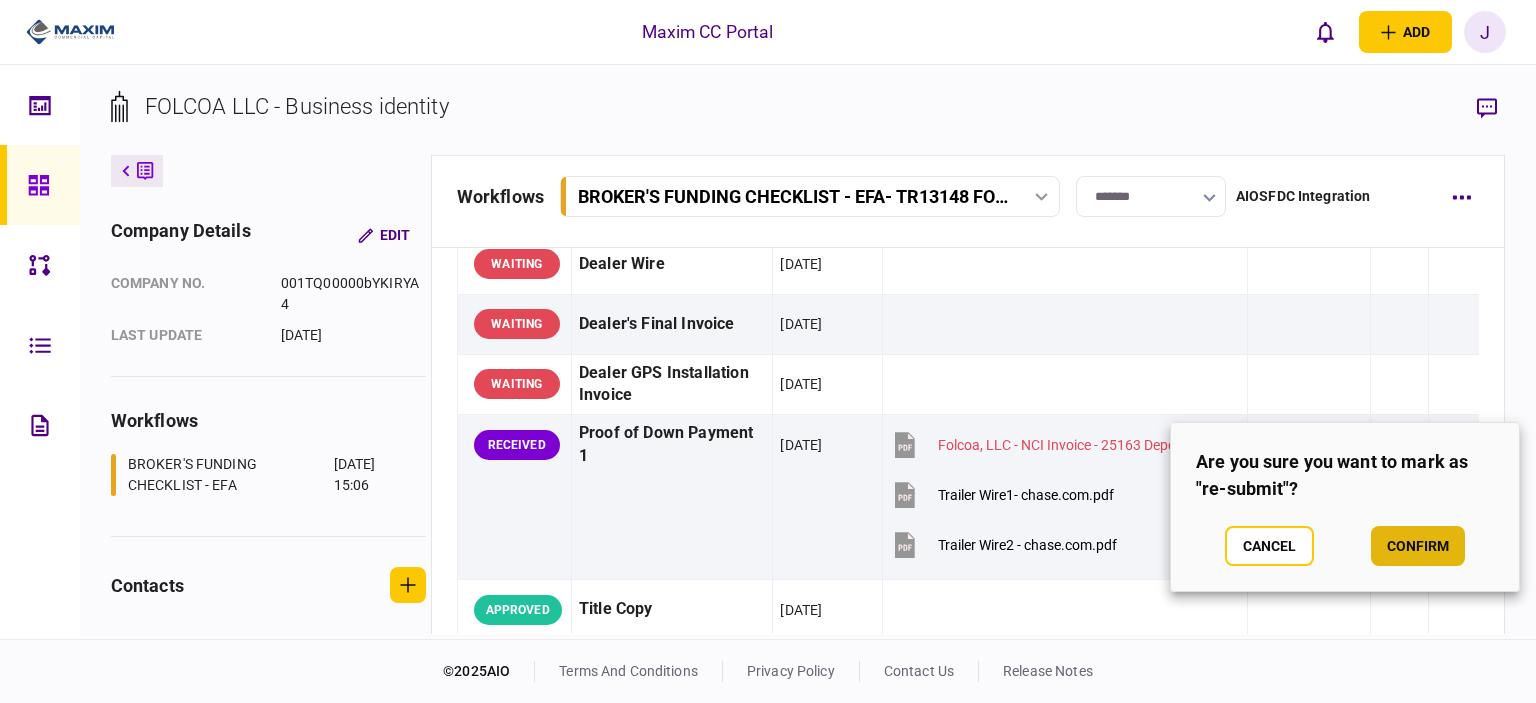 click on "confirm" at bounding box center [1418, 546] 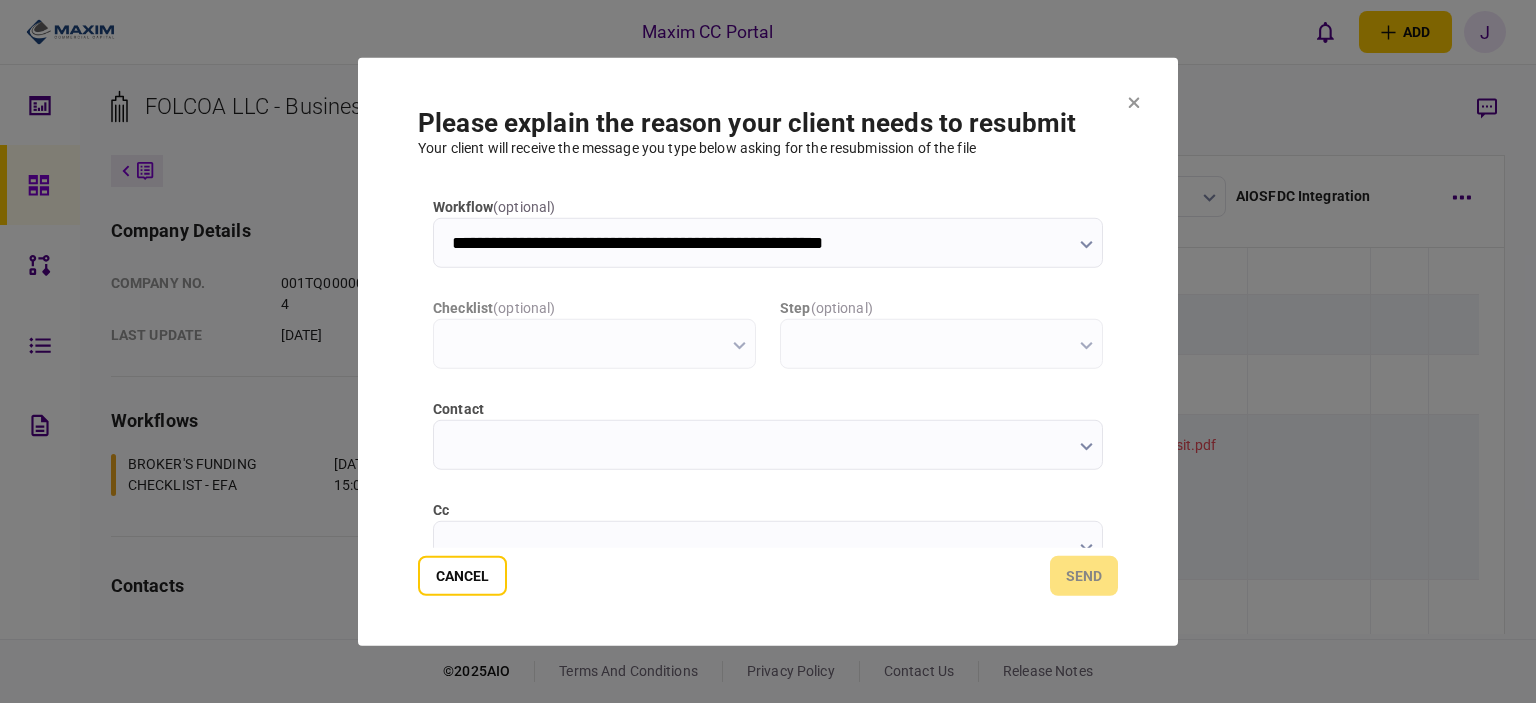 scroll, scrollTop: 0, scrollLeft: 0, axis: both 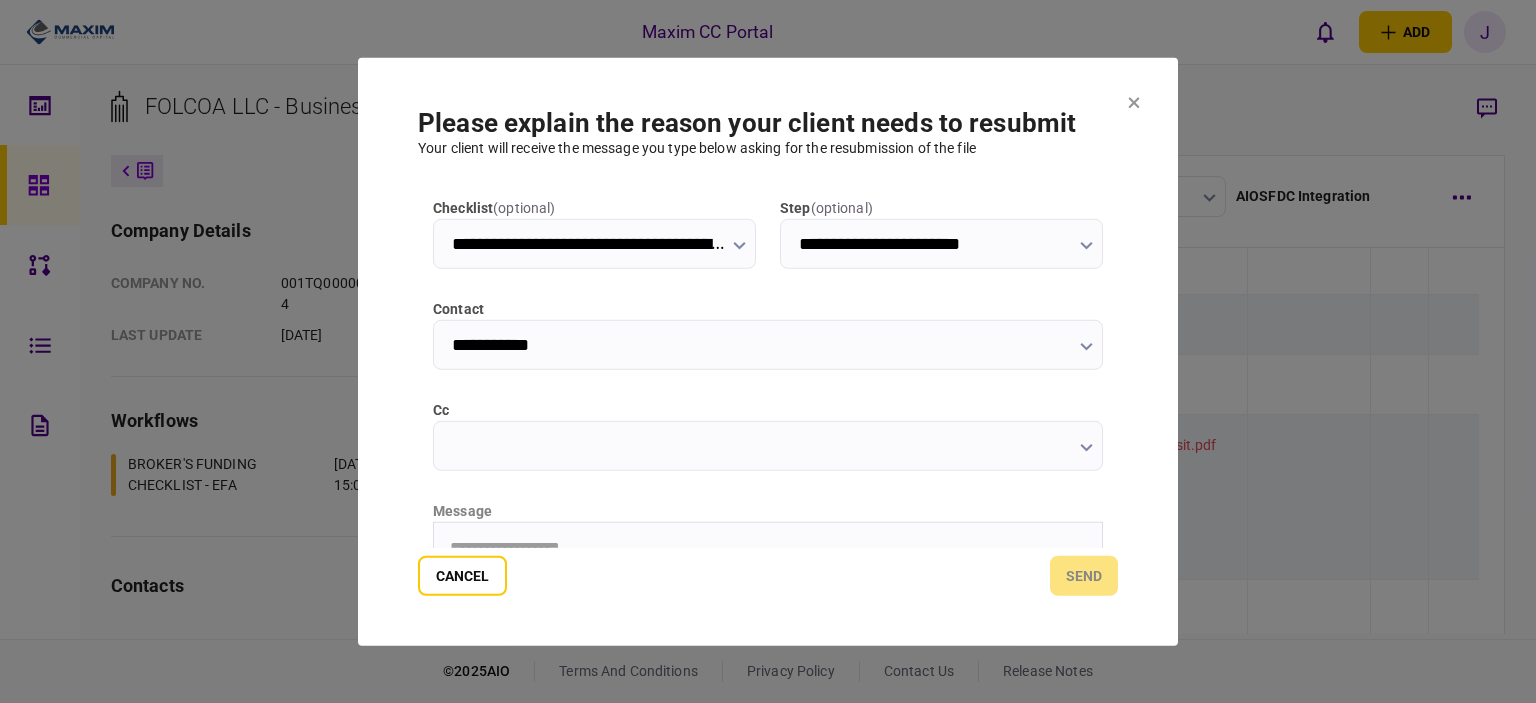 click on "cc" at bounding box center [768, 445] 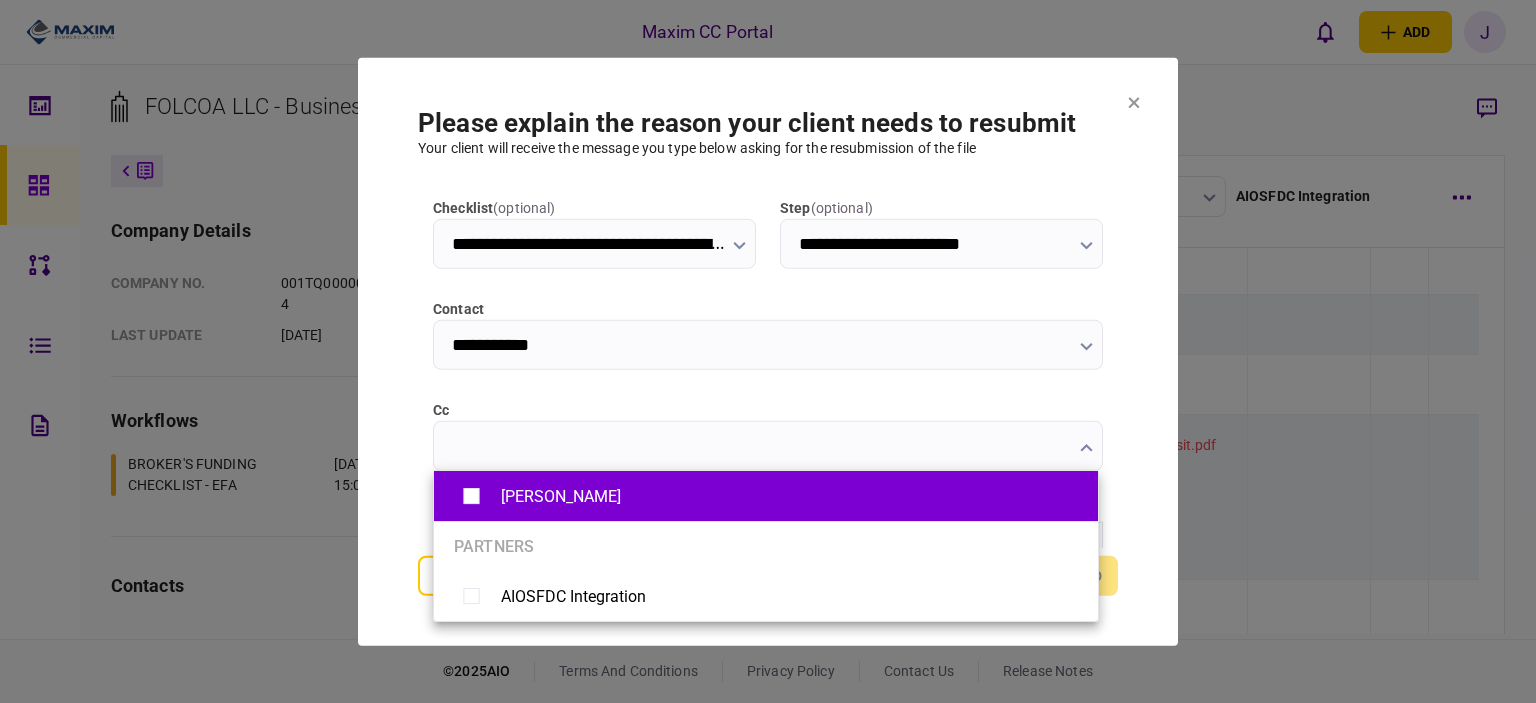 click on "[PERSON_NAME]" at bounding box center [766, 496] 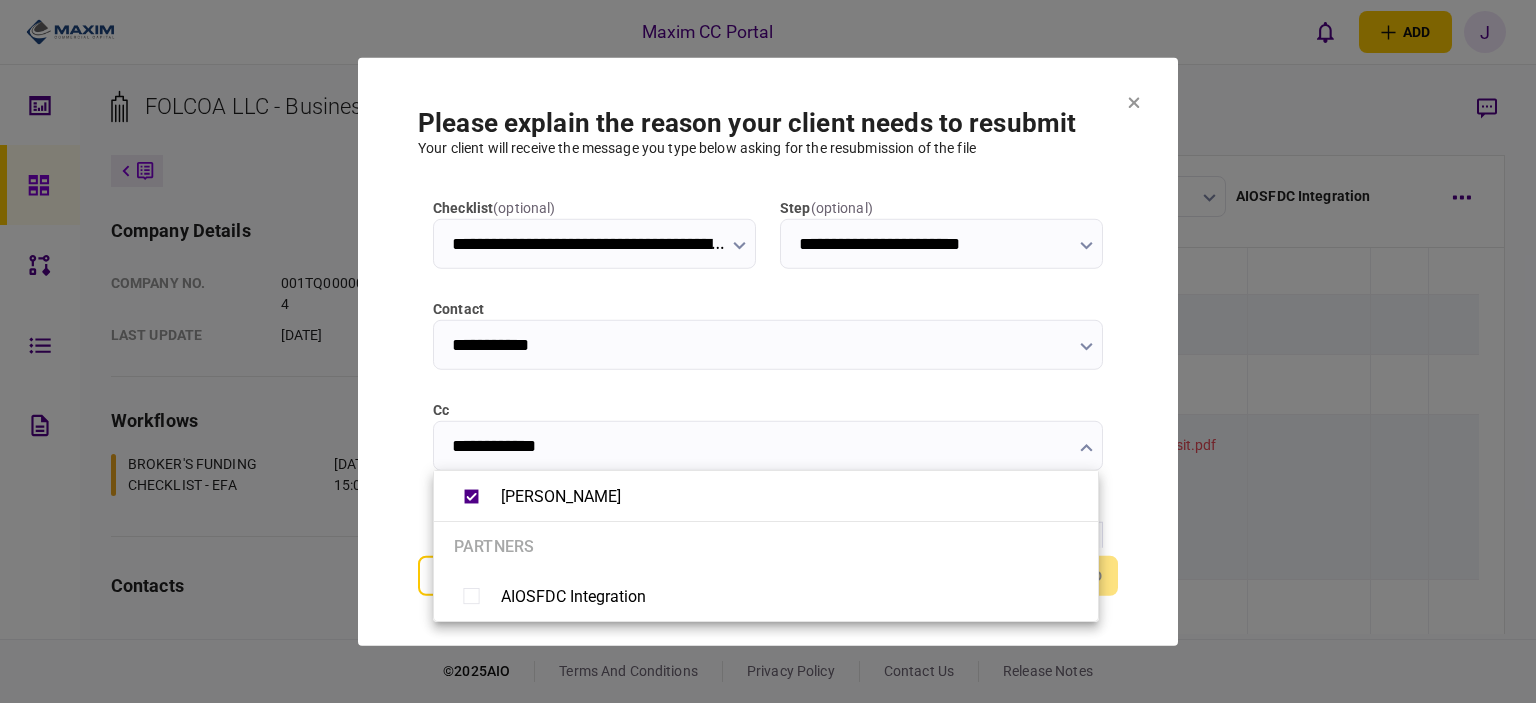 click at bounding box center (768, 351) 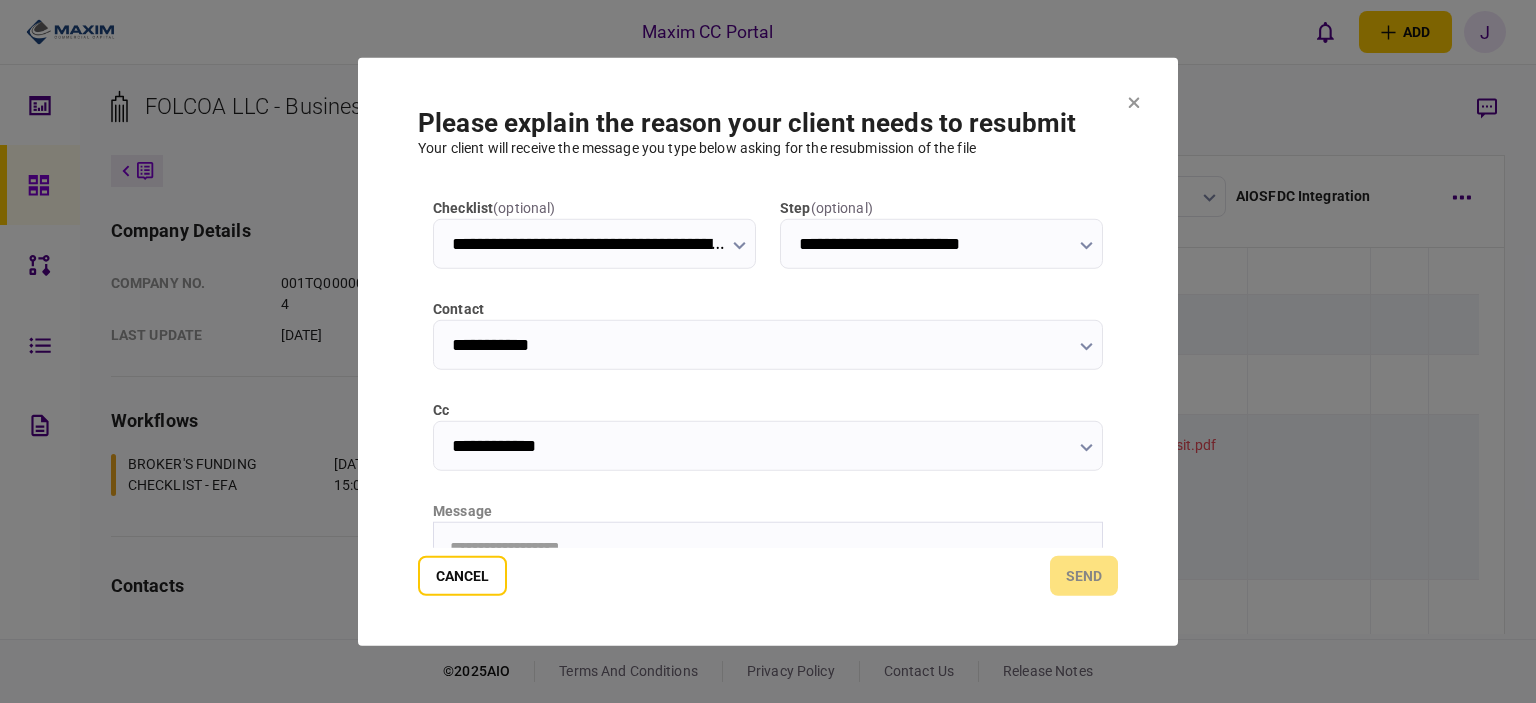scroll, scrollTop: 200, scrollLeft: 0, axis: vertical 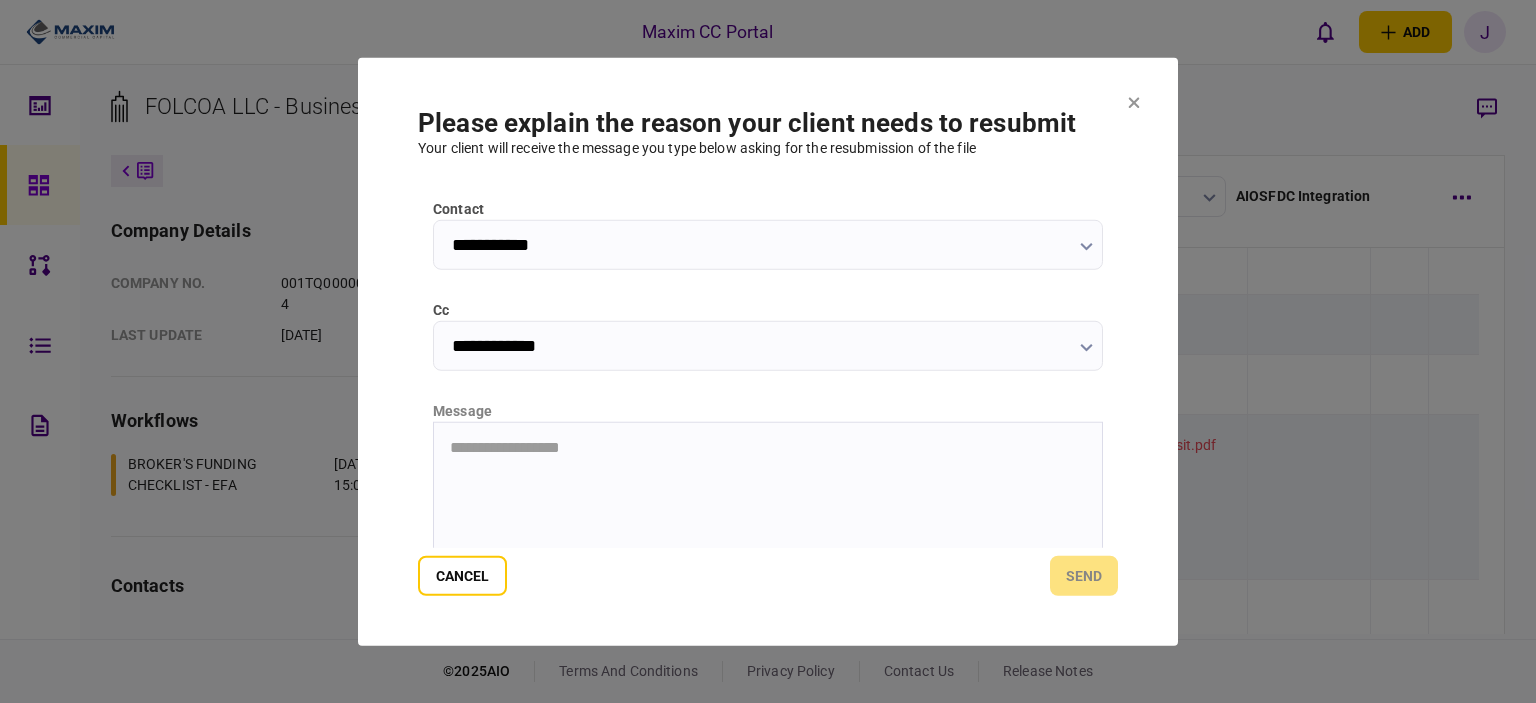 click on "**********" at bounding box center [768, 447] 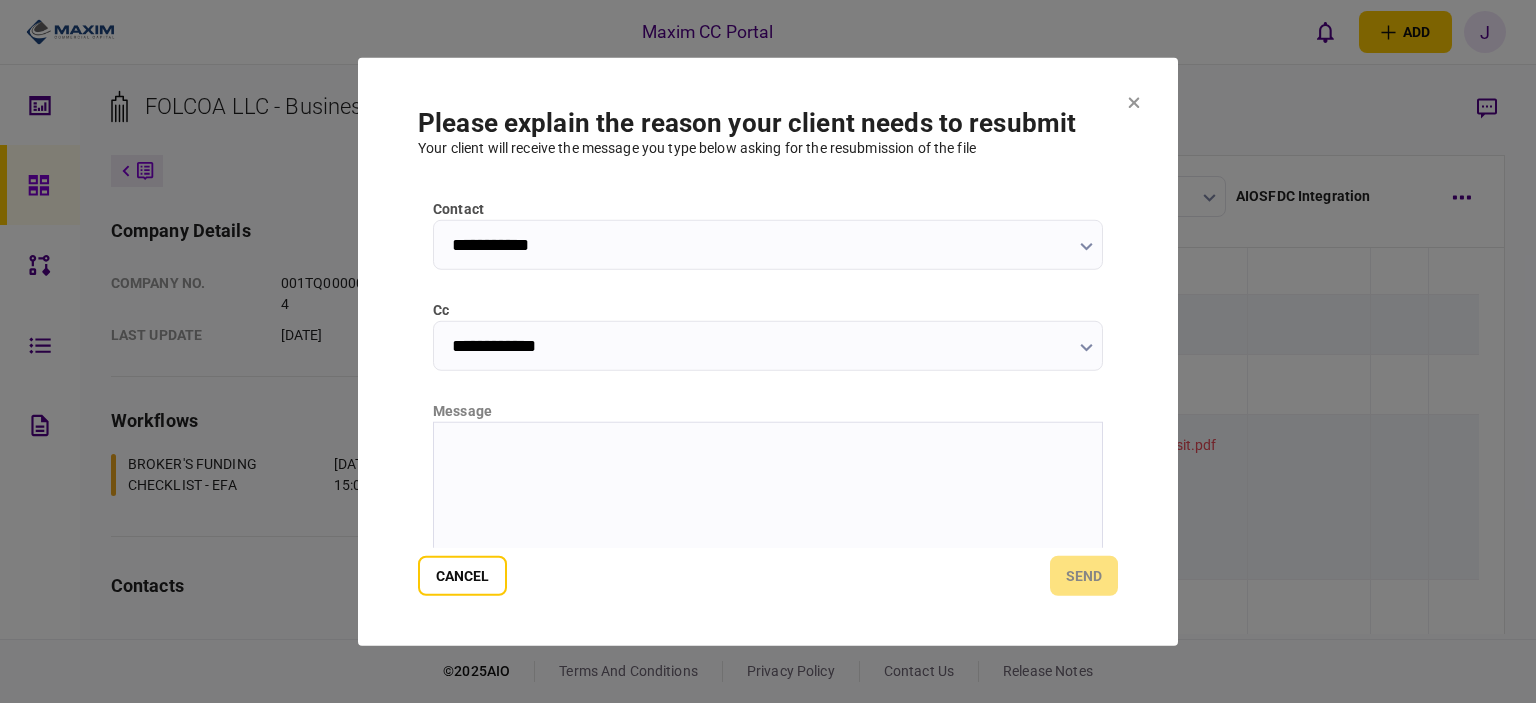type 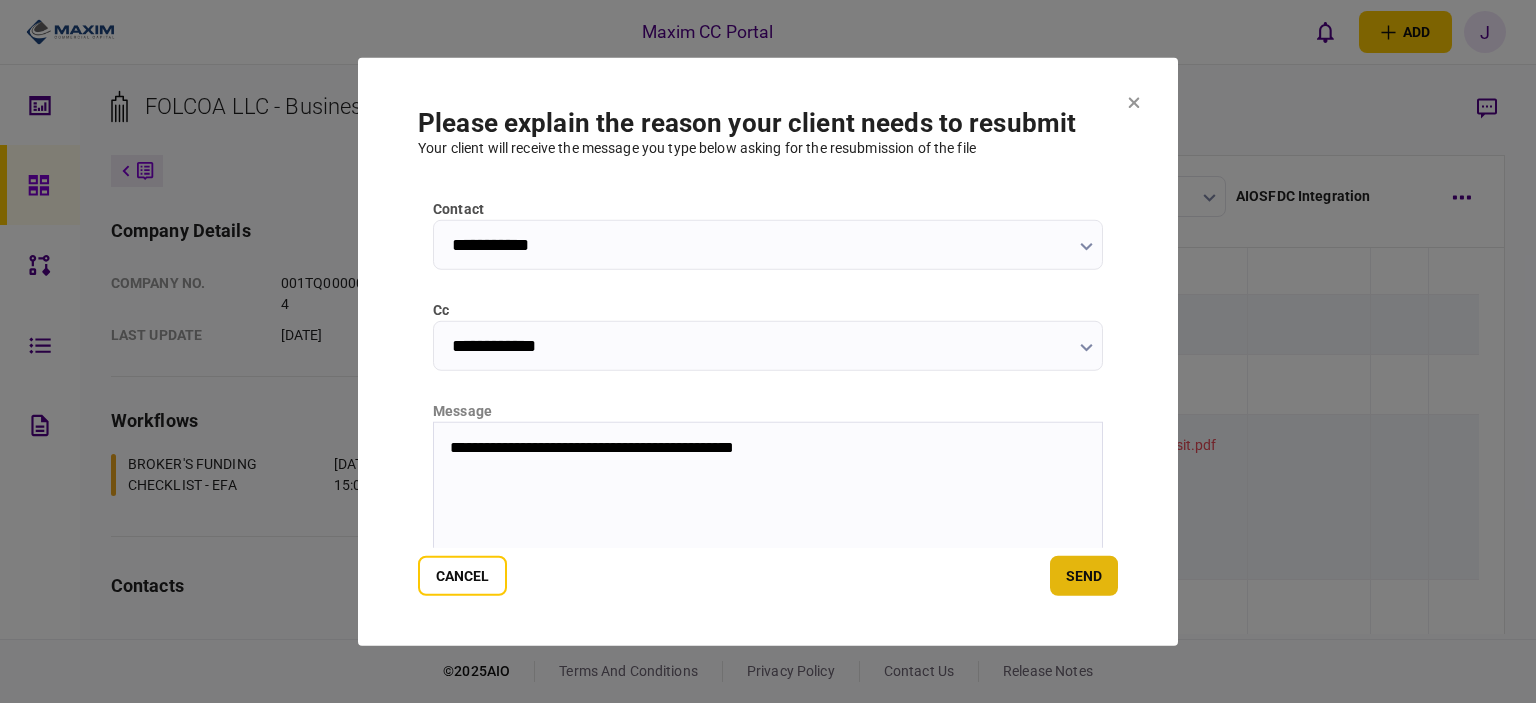 click on "send" at bounding box center (1084, 576) 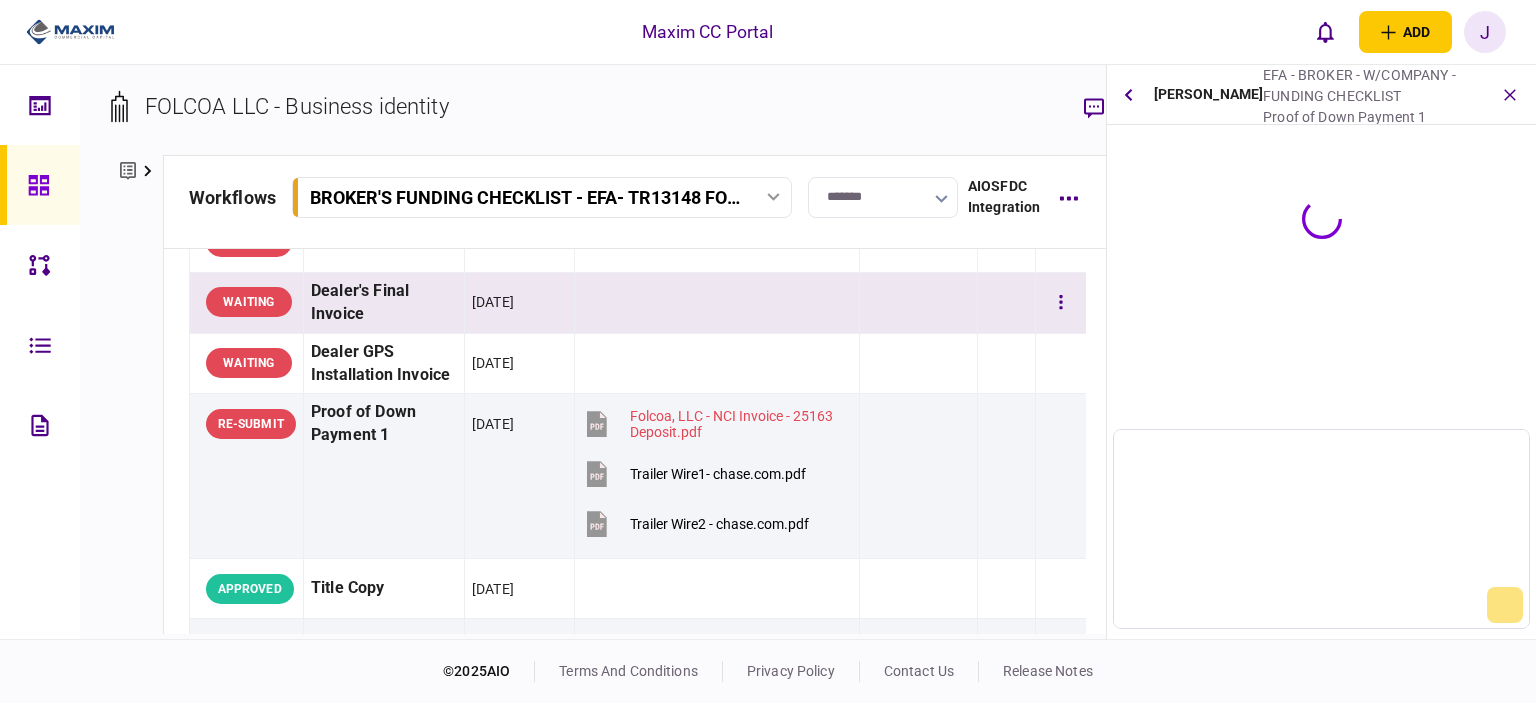 scroll, scrollTop: 1492, scrollLeft: 0, axis: vertical 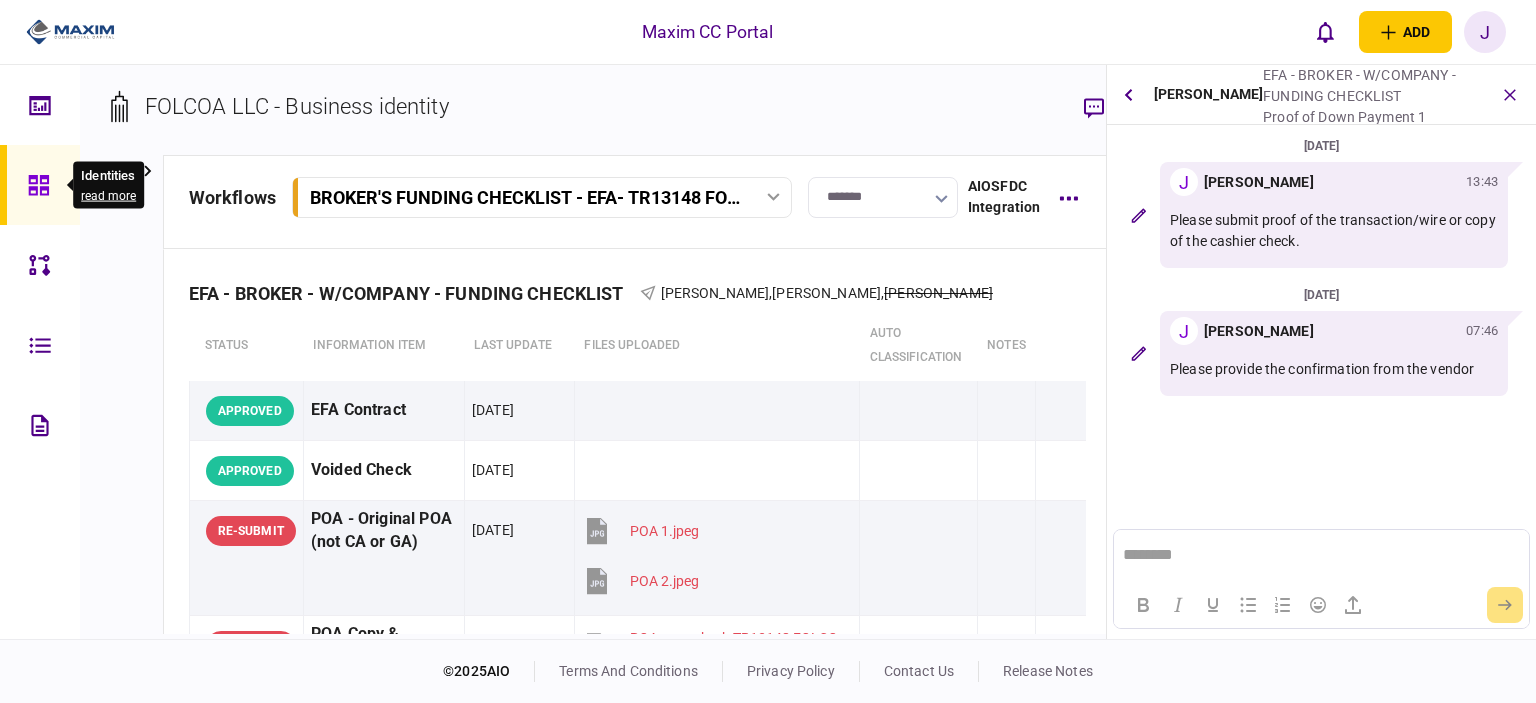 drag, startPoint x: 41, startPoint y: 183, endPoint x: 124, endPoint y: 192, distance: 83.48653 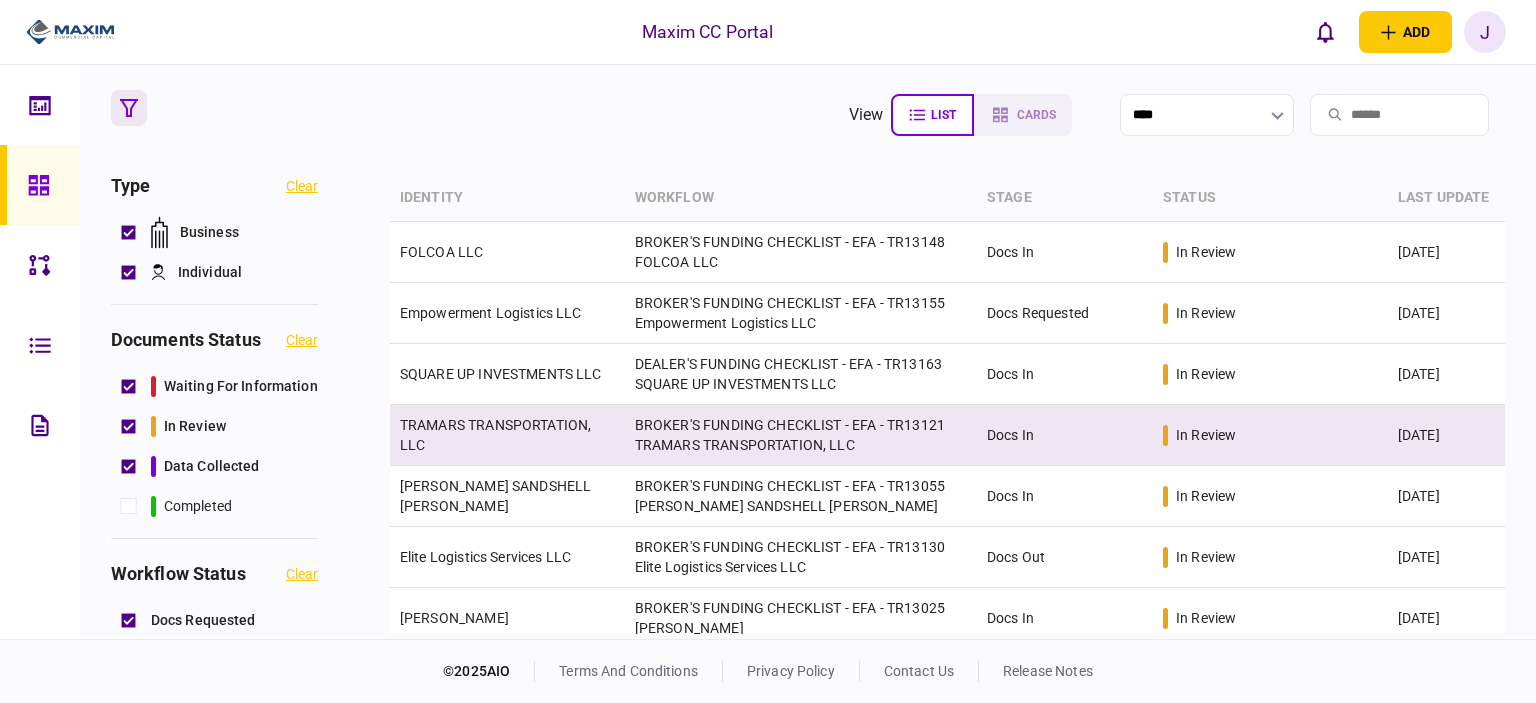 click on "TRAMARS TRANSPORTATION, LLC" at bounding box center (507, 435) 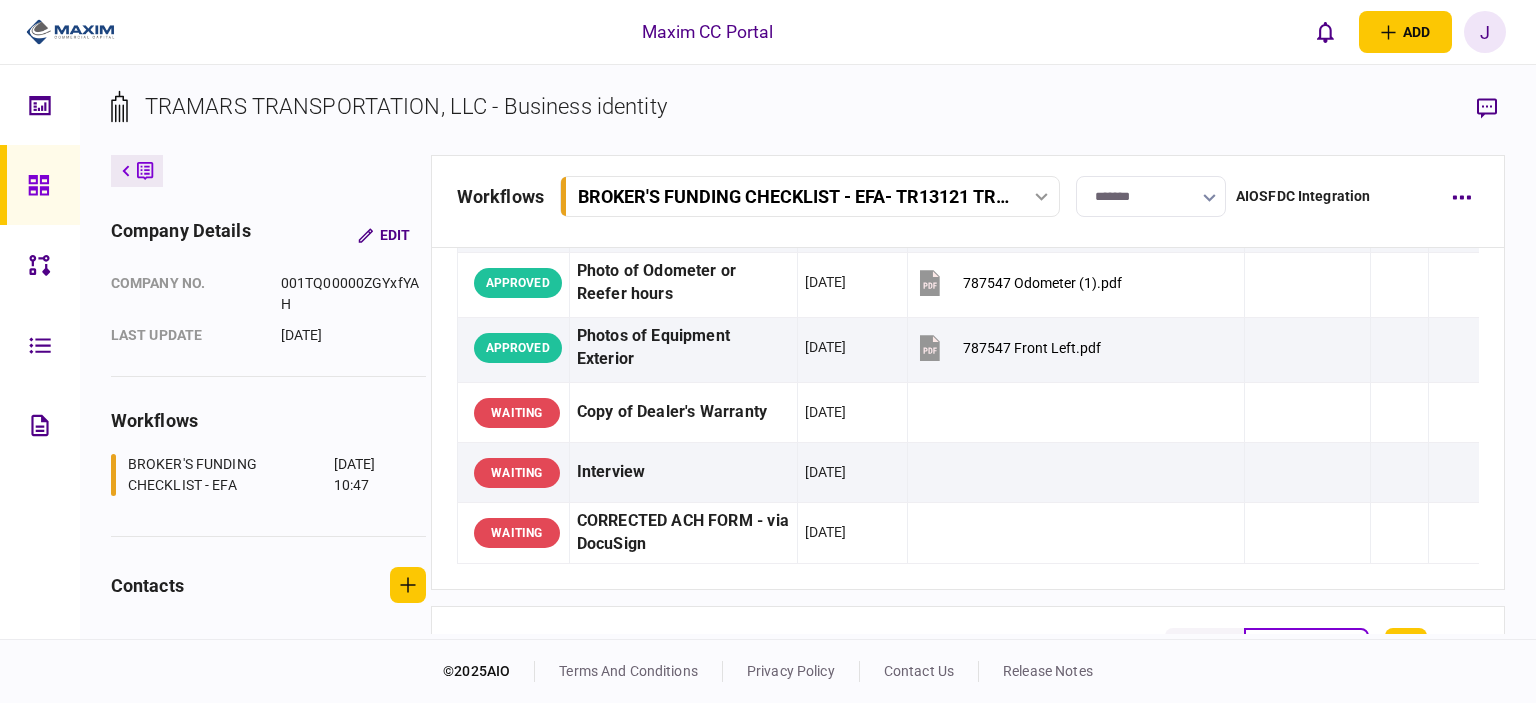 scroll, scrollTop: 2600, scrollLeft: 0, axis: vertical 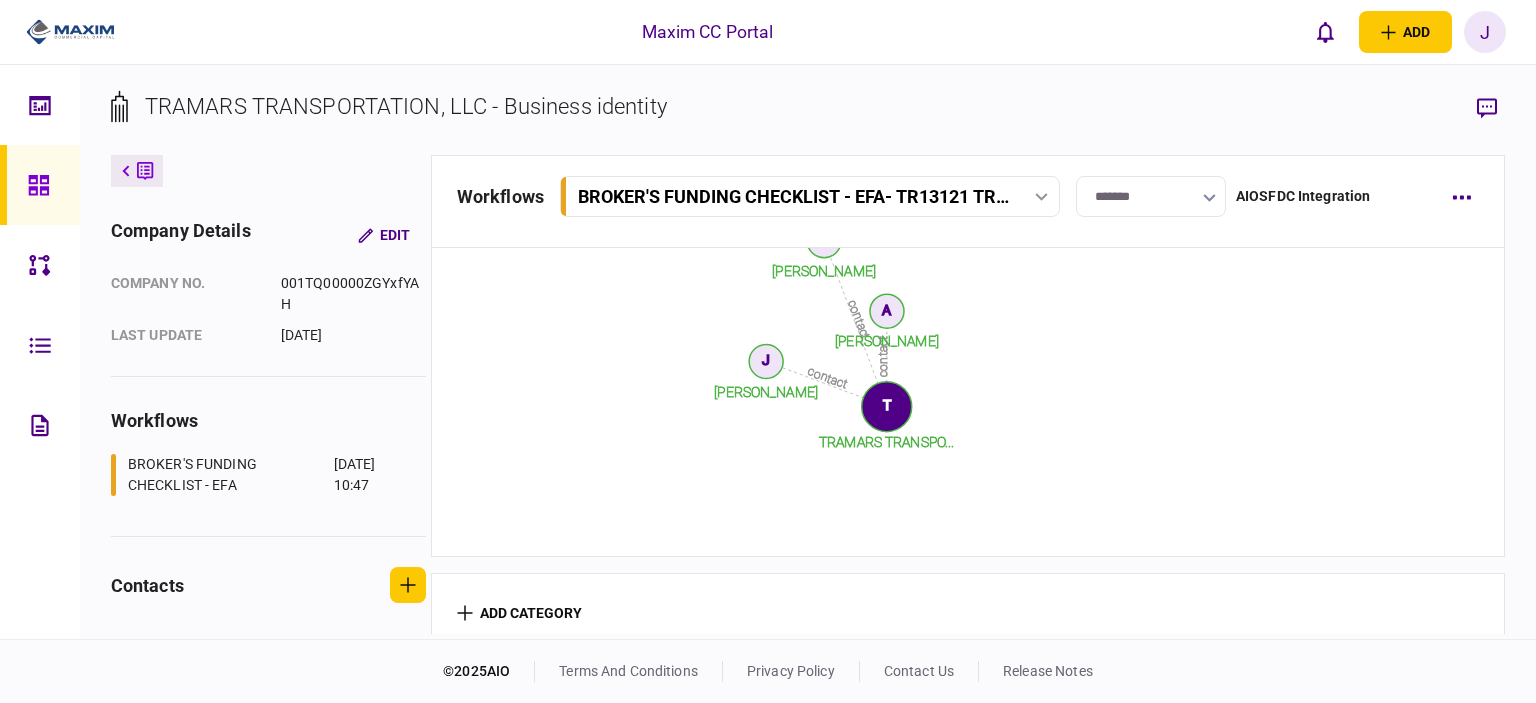 click at bounding box center (40, 185) 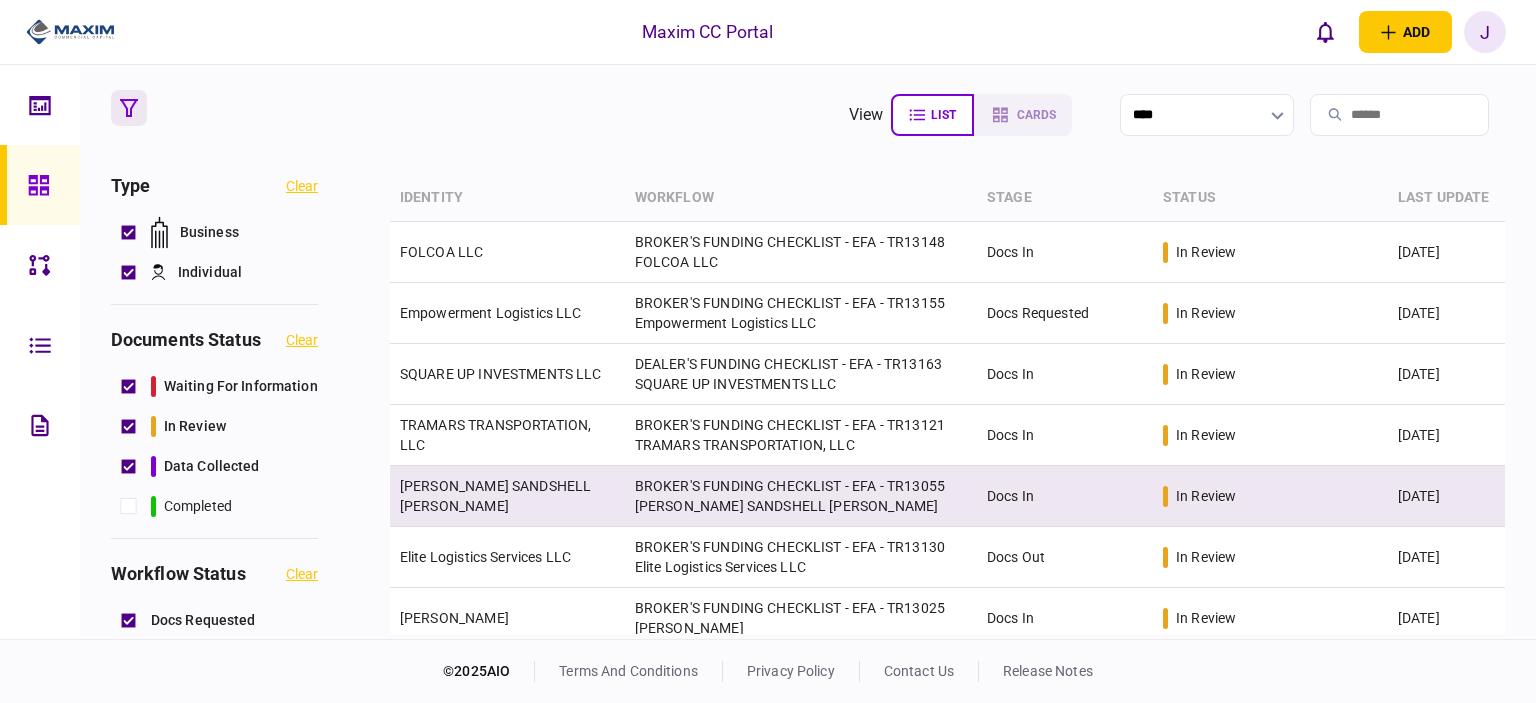 click on "[PERSON_NAME] SANDSHELL [PERSON_NAME]" at bounding box center (507, 496) 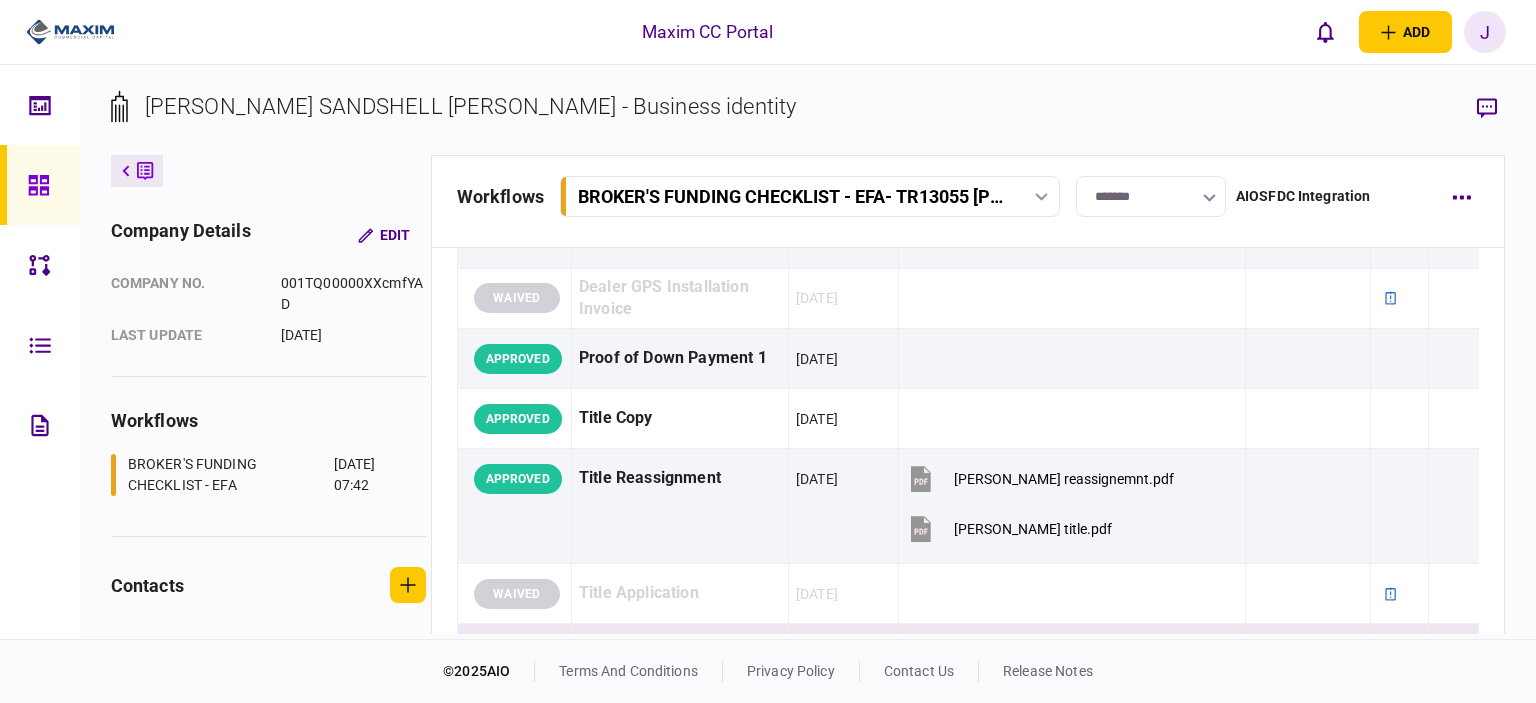 scroll, scrollTop: 1700, scrollLeft: 0, axis: vertical 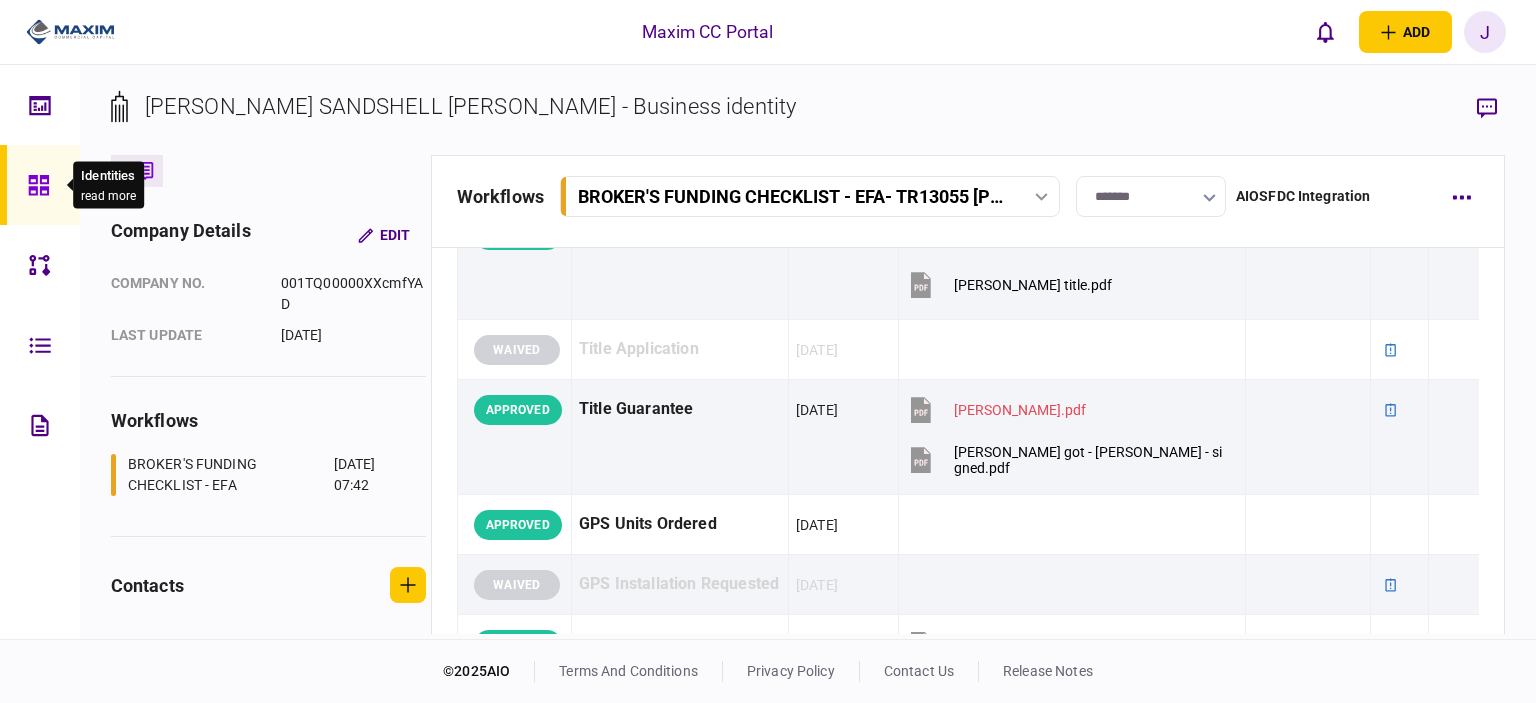 click 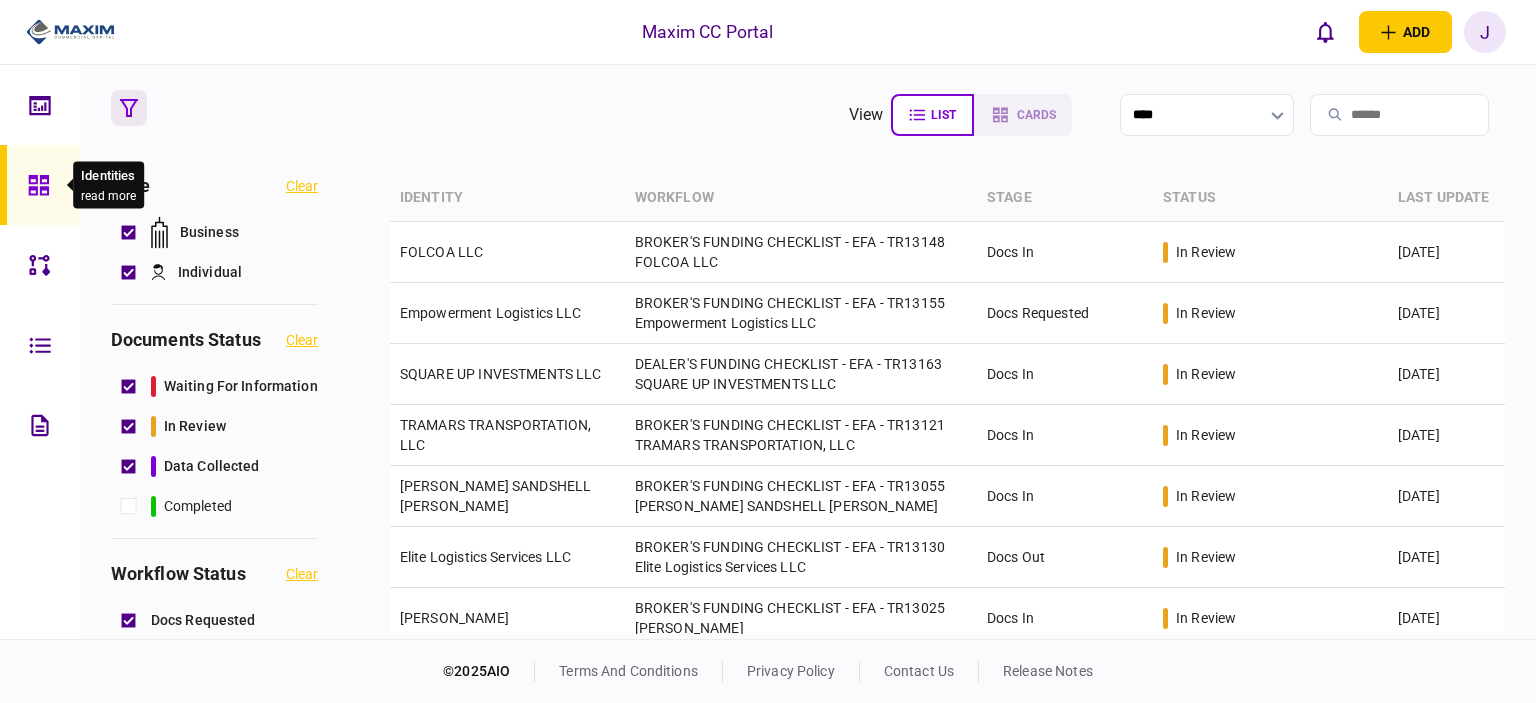 click 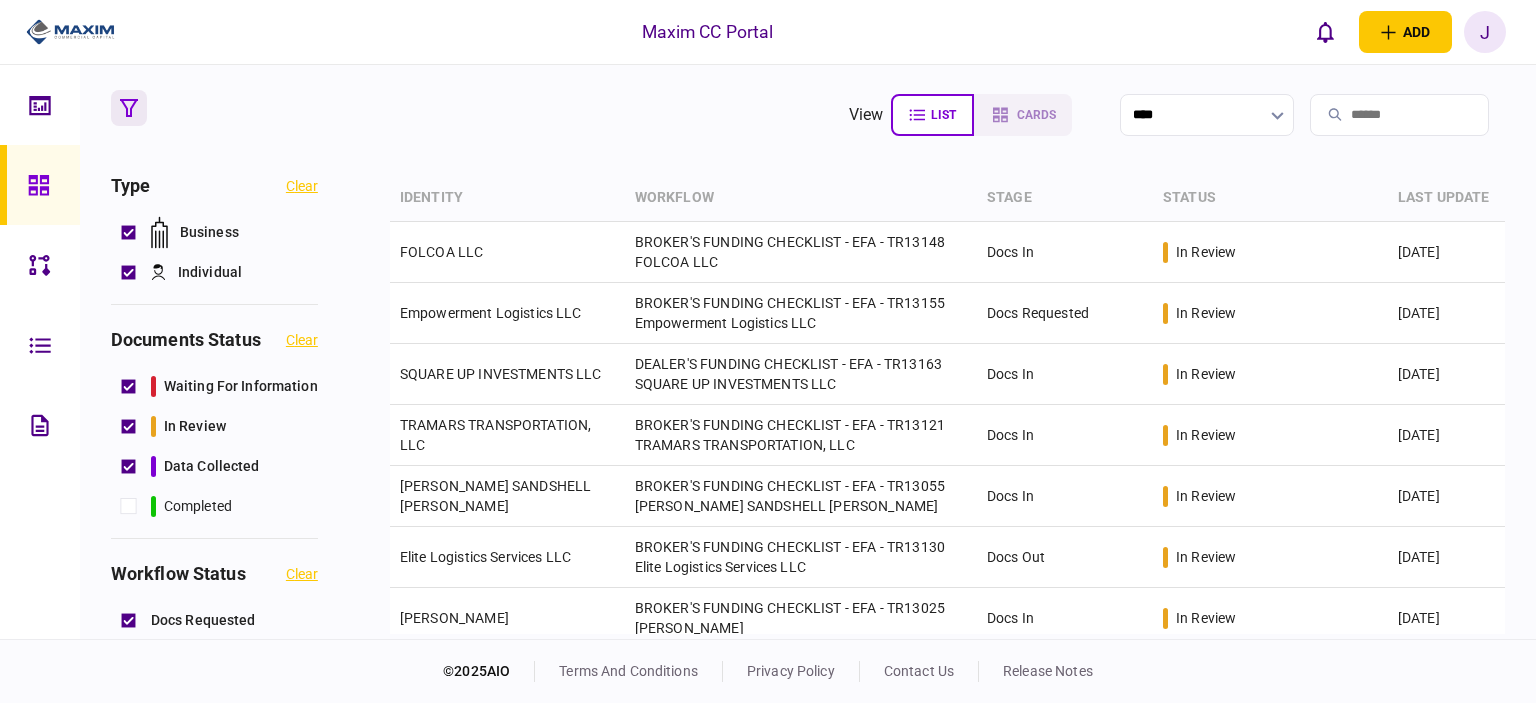 click at bounding box center (44, 185) 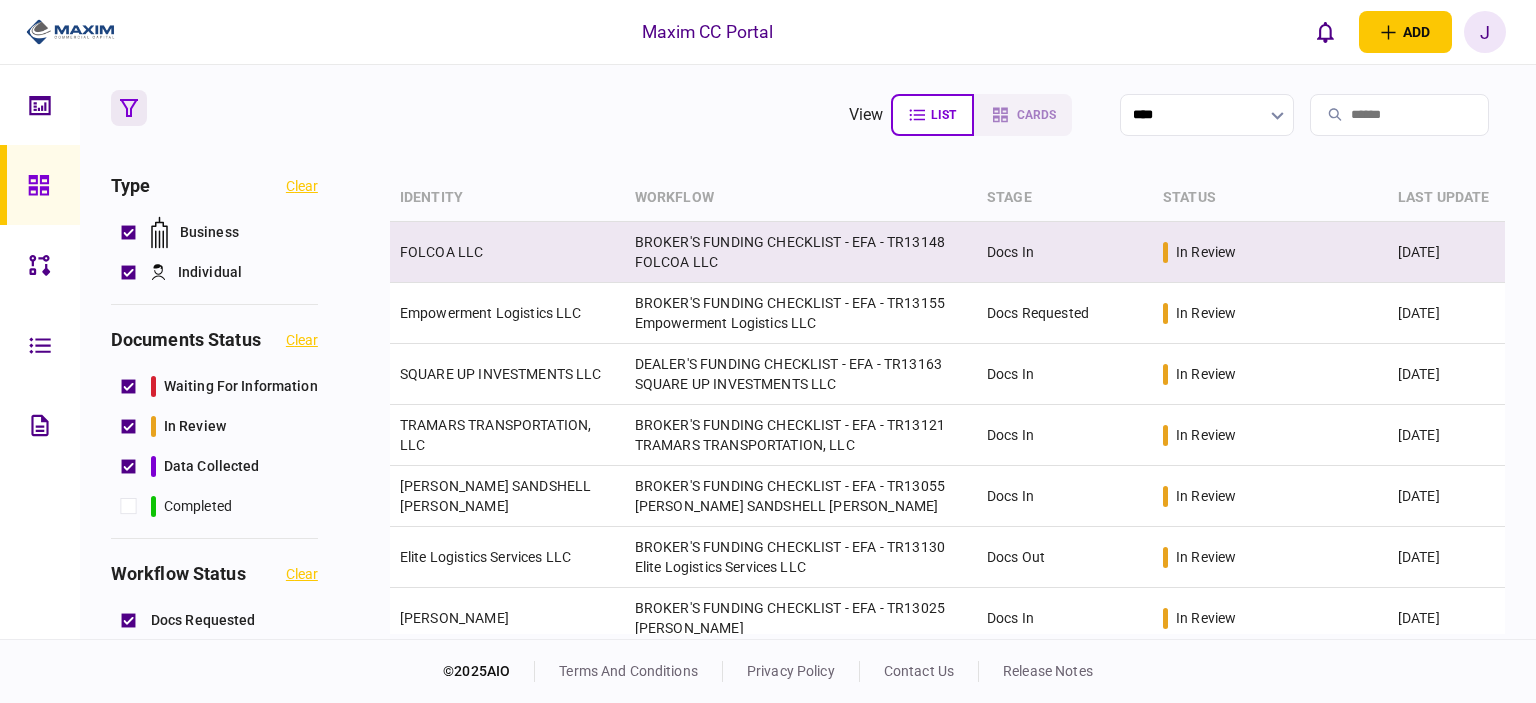 click on "FOLCOA LLC" at bounding box center [507, 252] 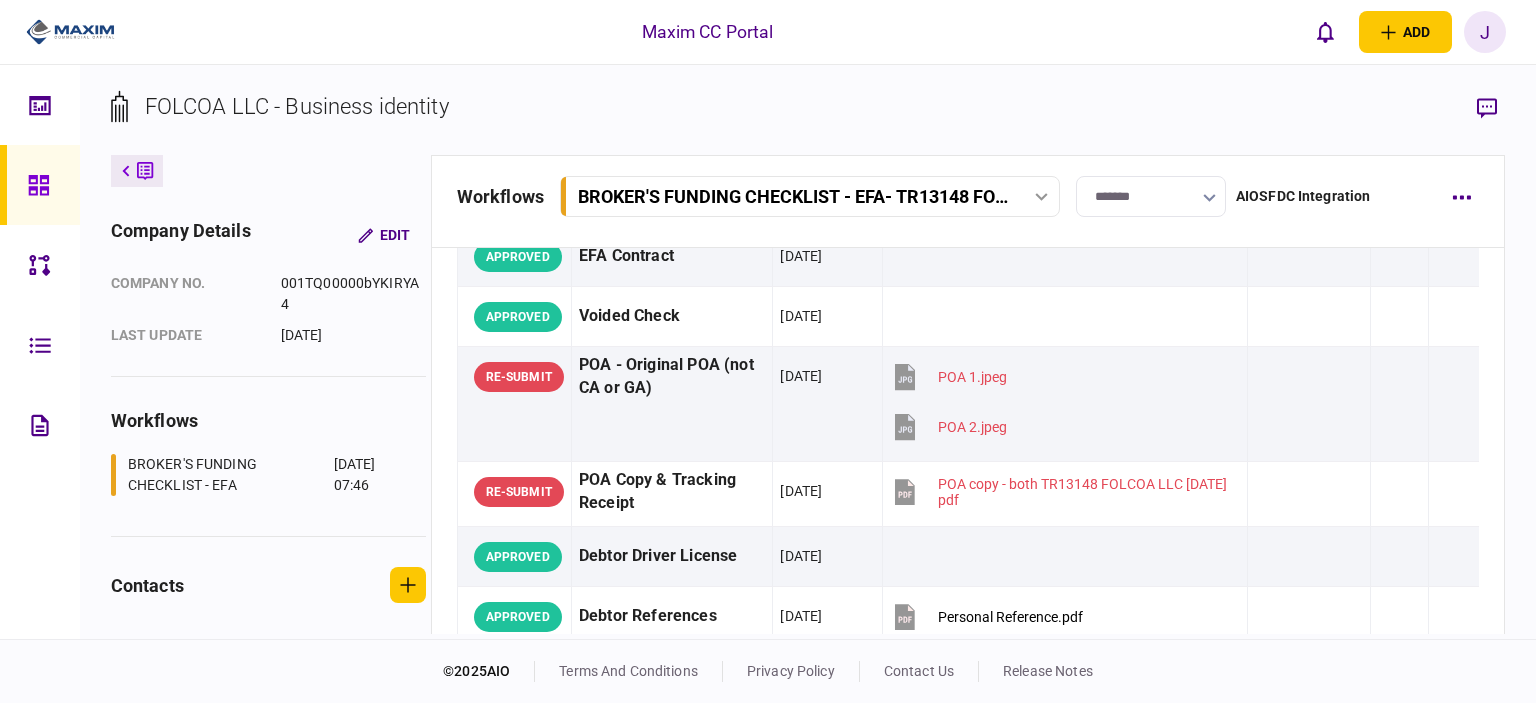scroll, scrollTop: 0, scrollLeft: 0, axis: both 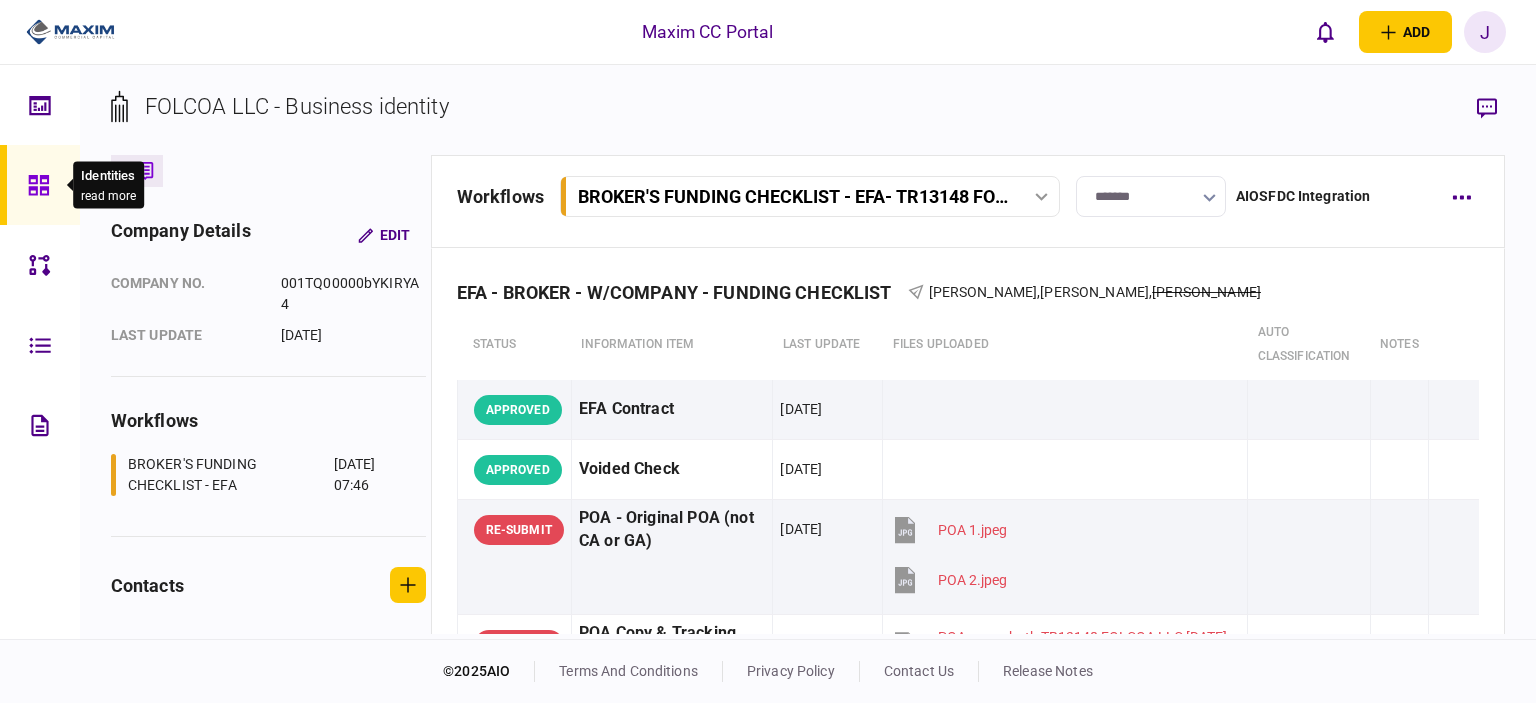 click 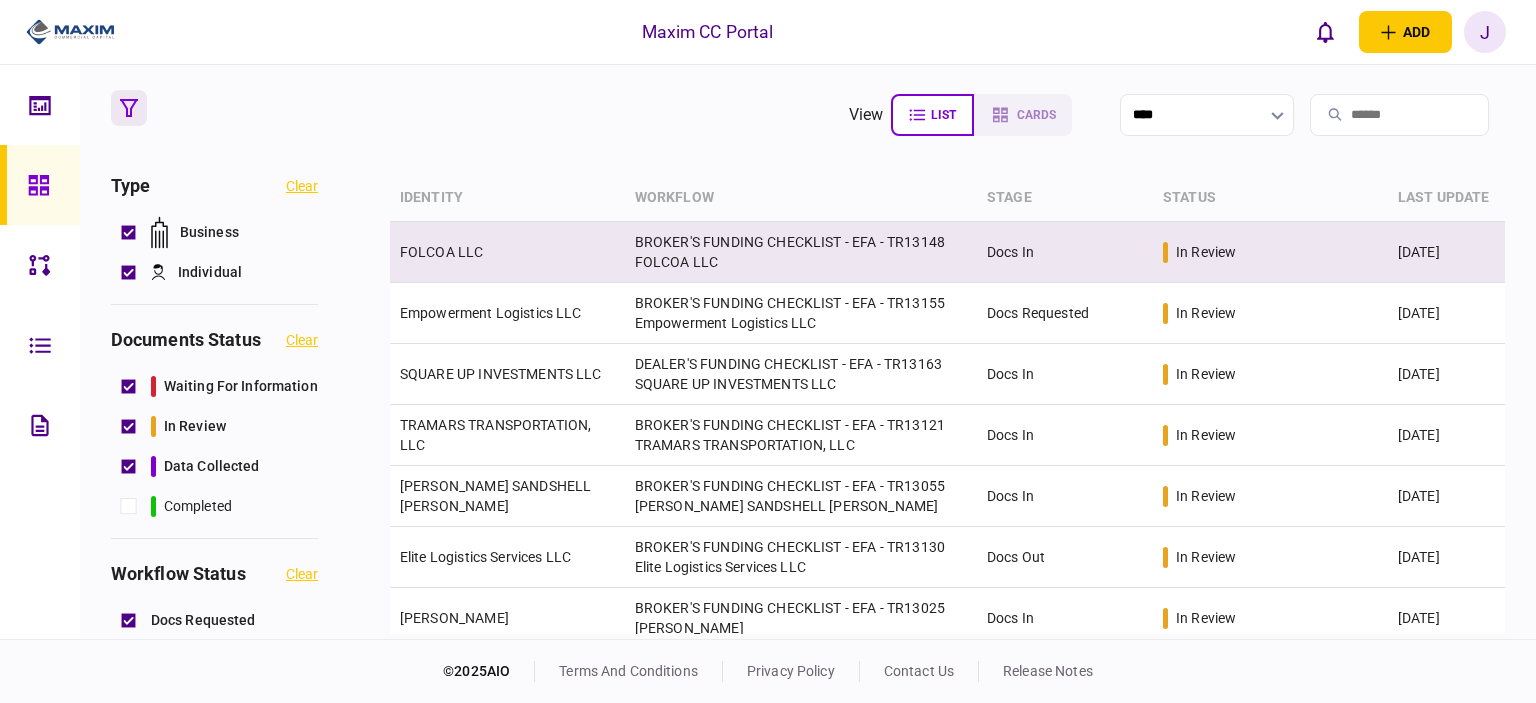 click on "FOLCOA LLC" at bounding box center (507, 252) 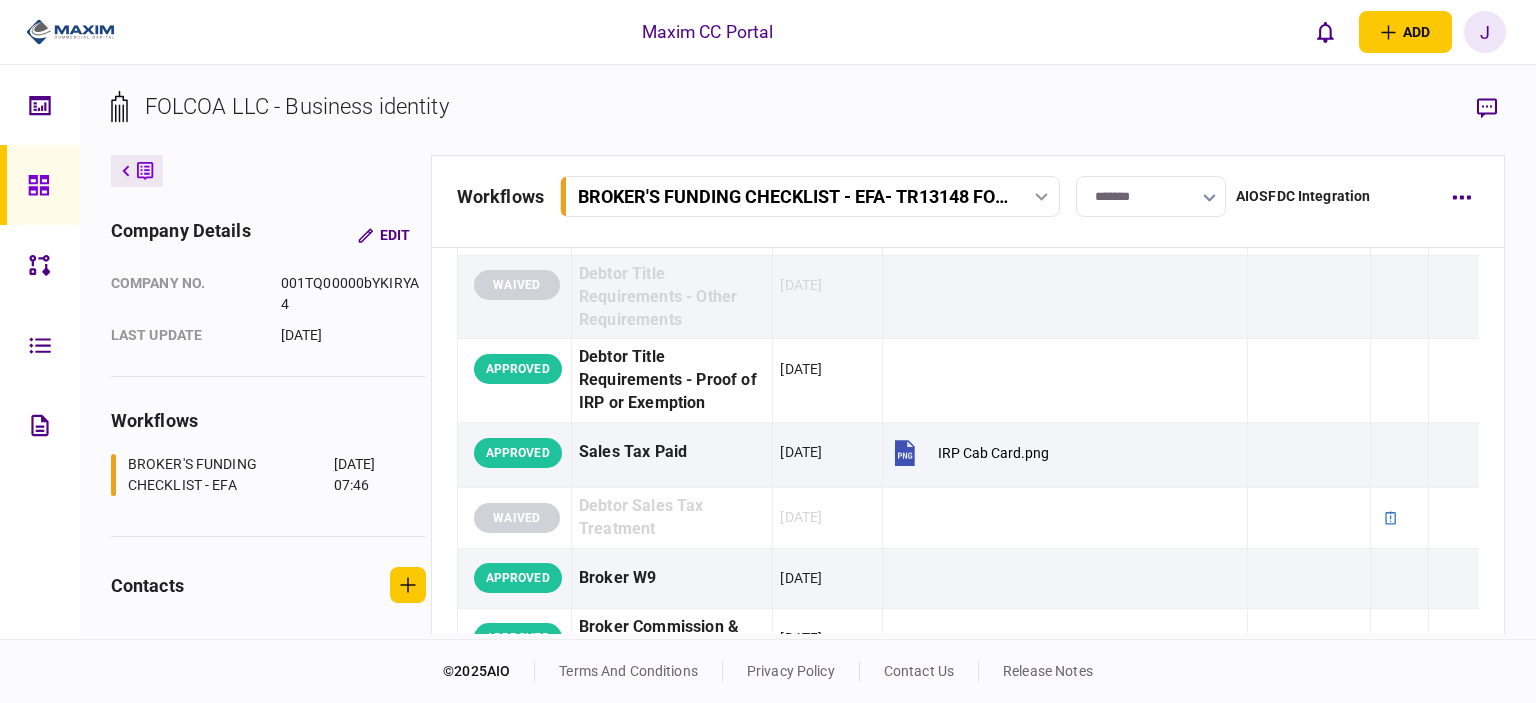 scroll, scrollTop: 1200, scrollLeft: 0, axis: vertical 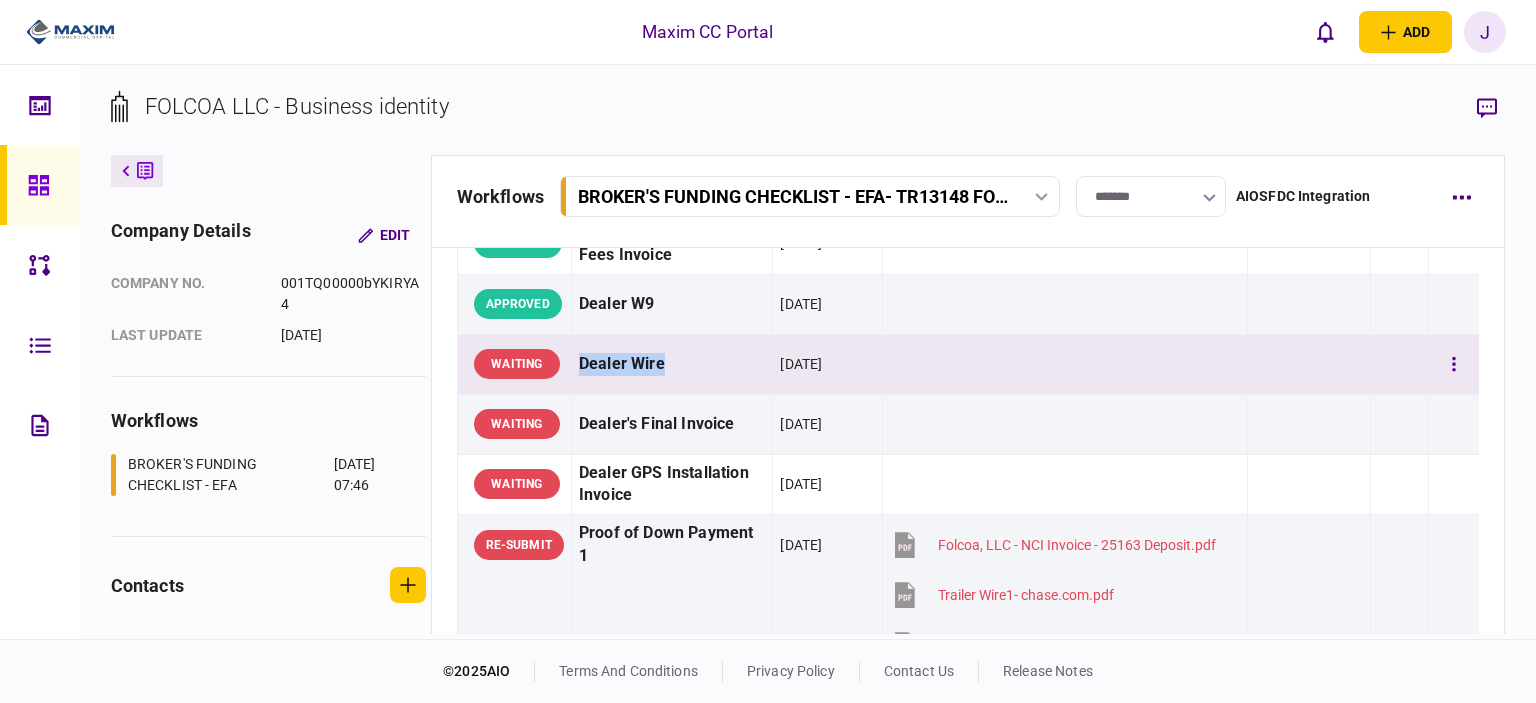drag, startPoint x: 718, startPoint y: 359, endPoint x: 598, endPoint y: 370, distance: 120.50311 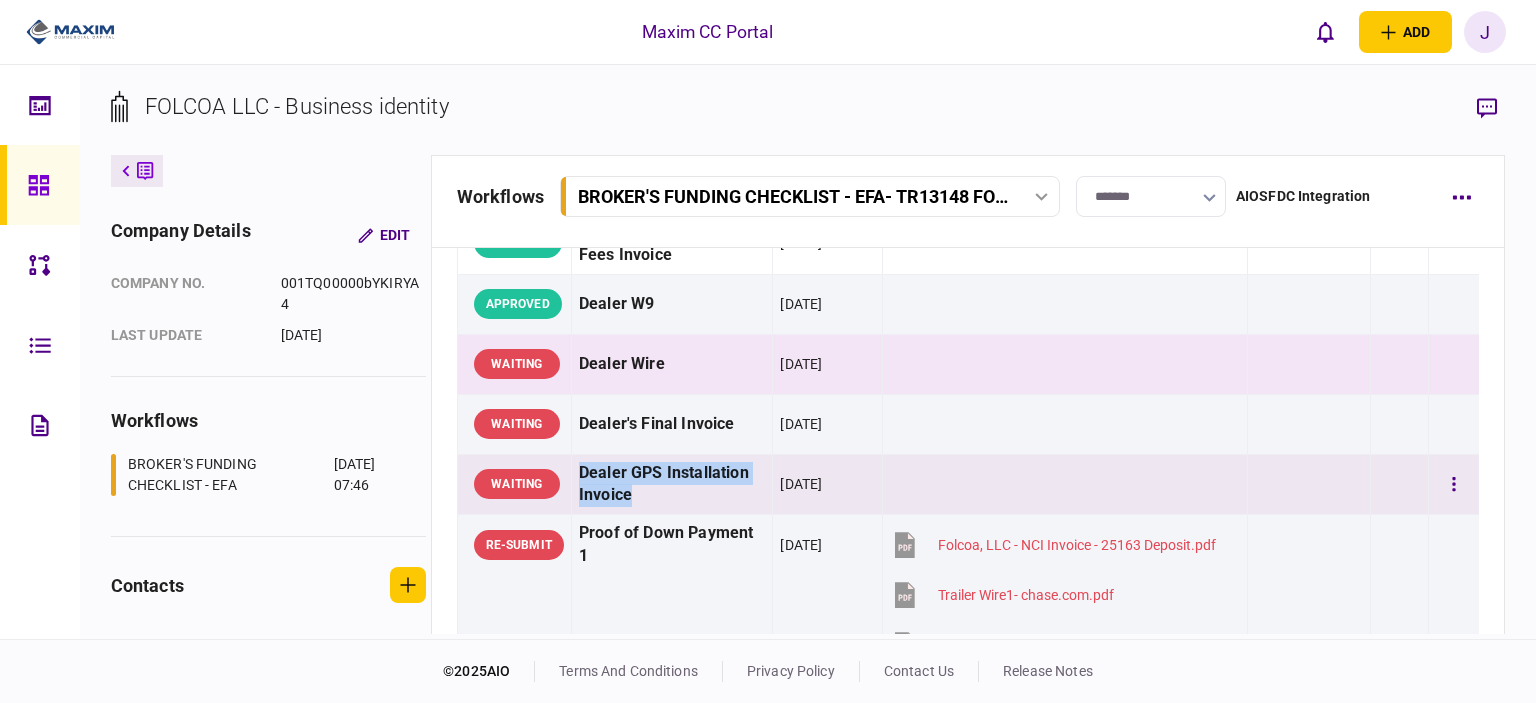 drag, startPoint x: 686, startPoint y: 498, endPoint x: 567, endPoint y: 457, distance: 125.865005 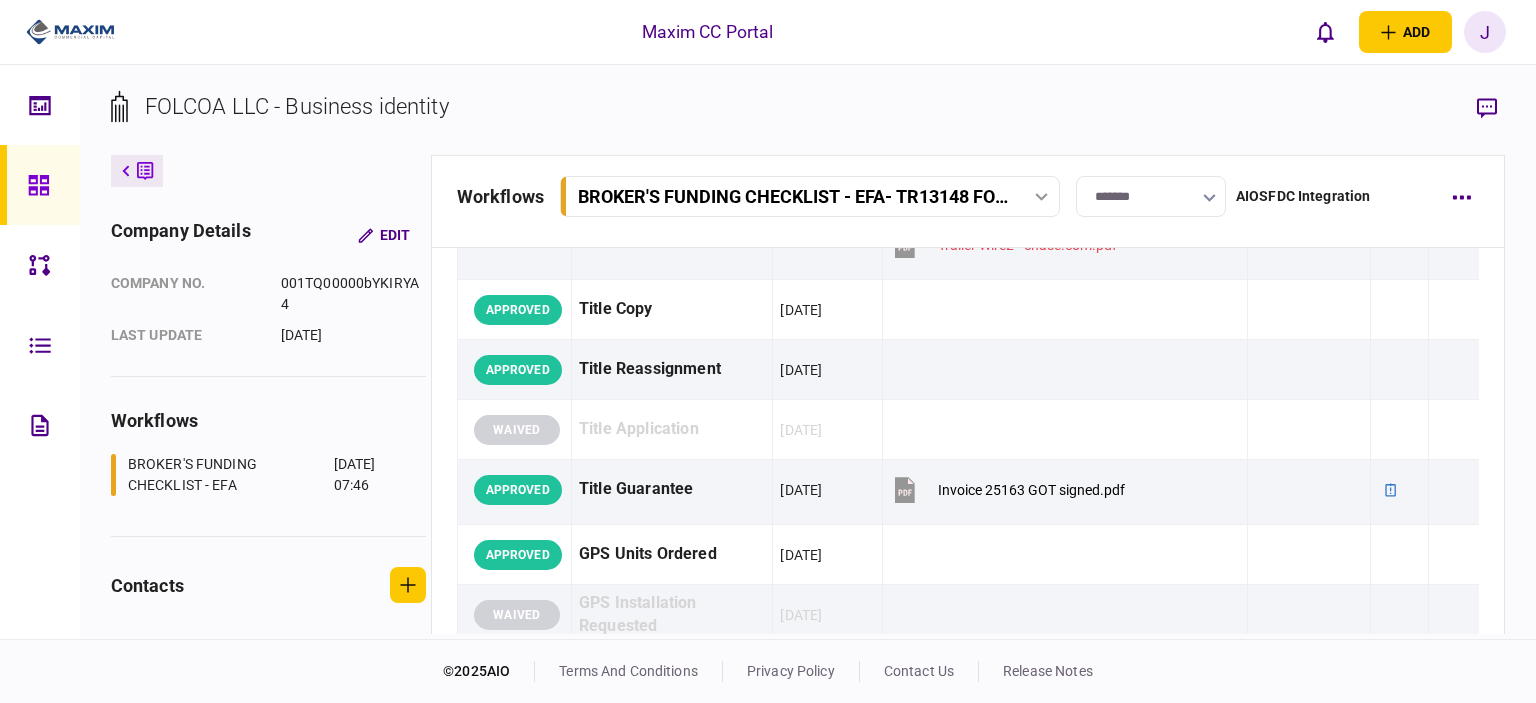 scroll, scrollTop: 1200, scrollLeft: 0, axis: vertical 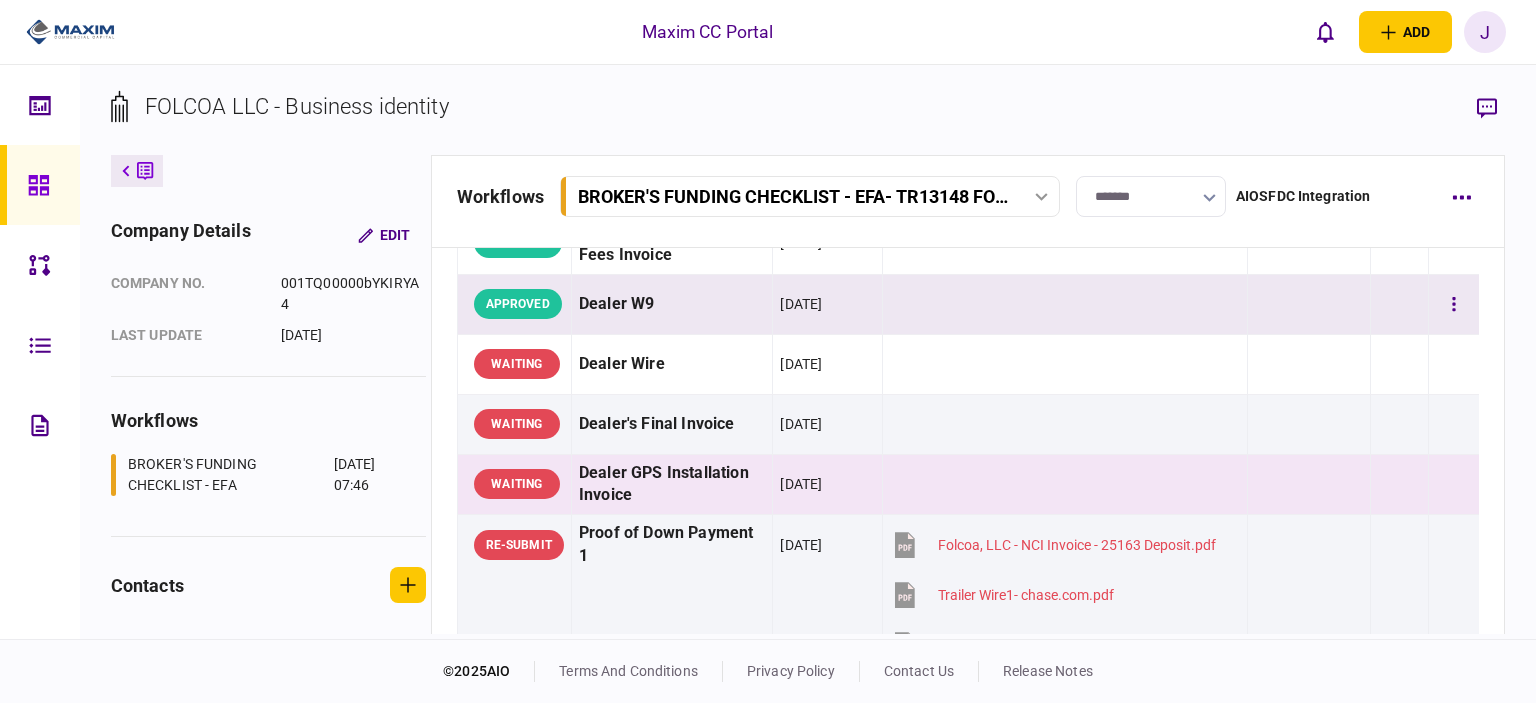 click on "Dealer W9" at bounding box center (672, 304) 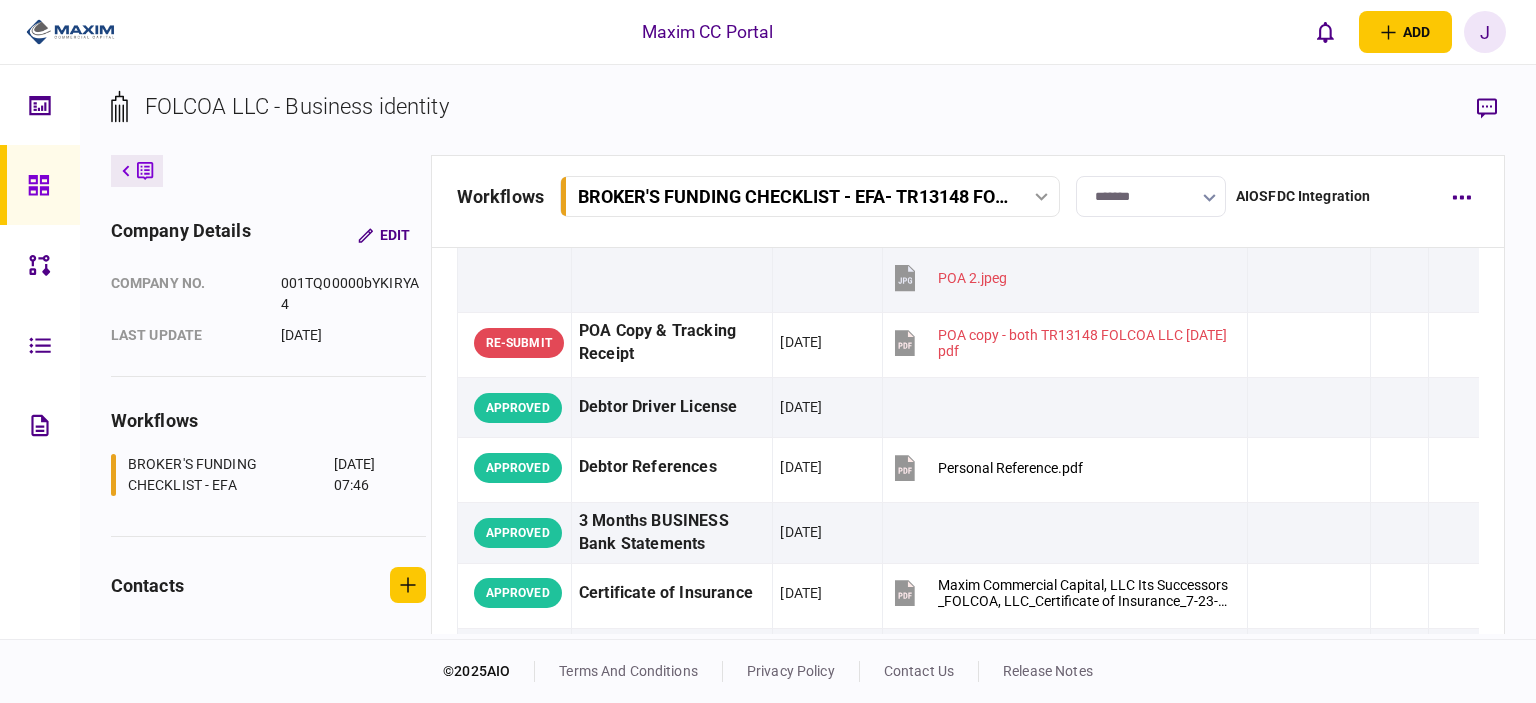 scroll, scrollTop: 0, scrollLeft: 0, axis: both 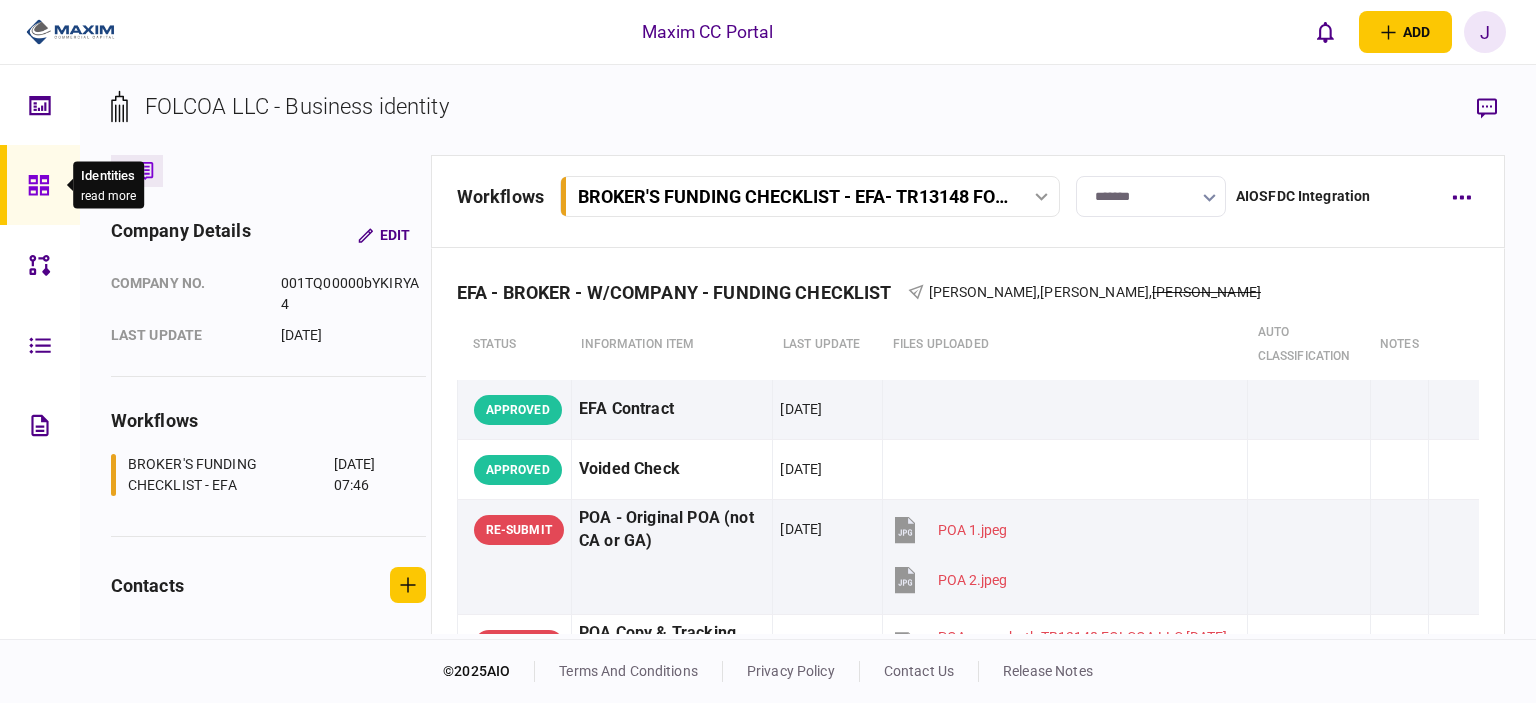 click at bounding box center [44, 185] 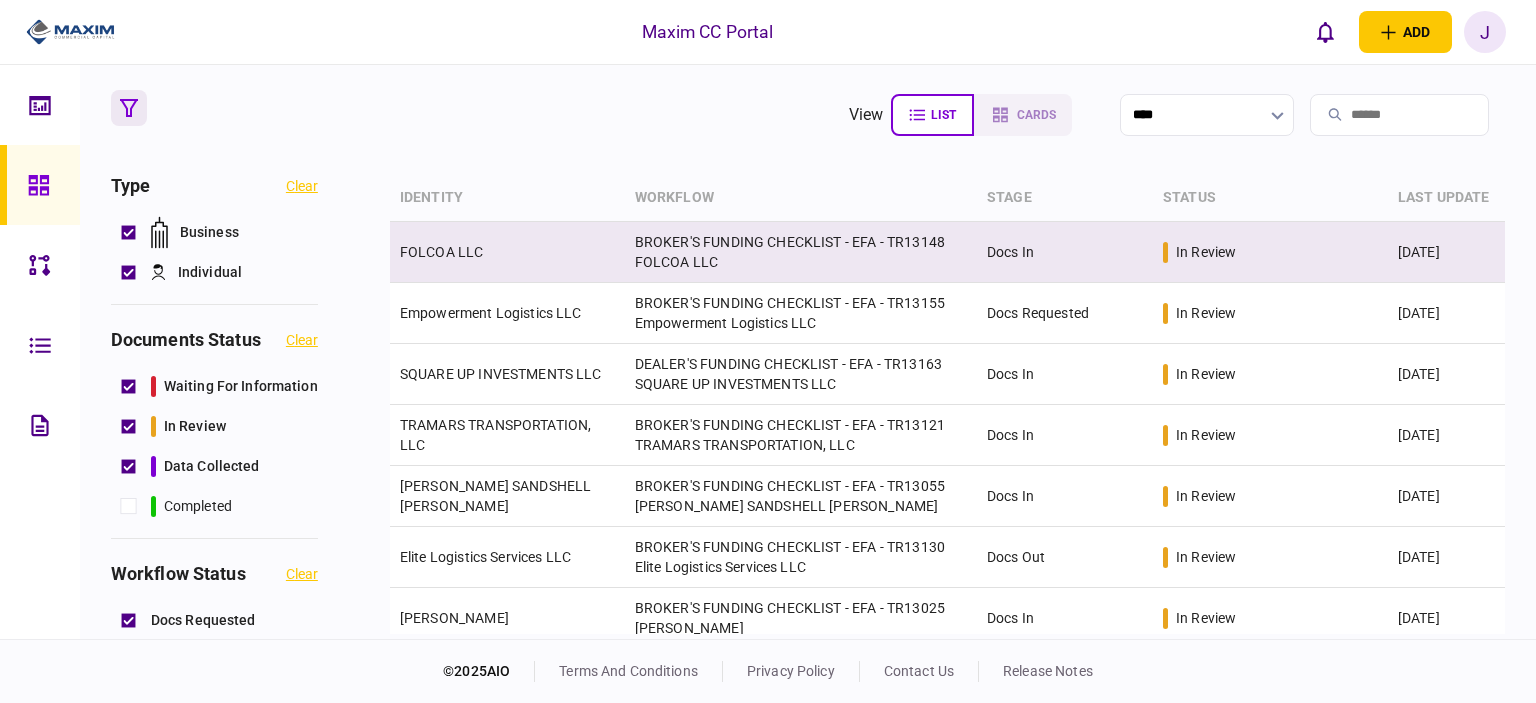 click on "FOLCOA LLC" at bounding box center [507, 252] 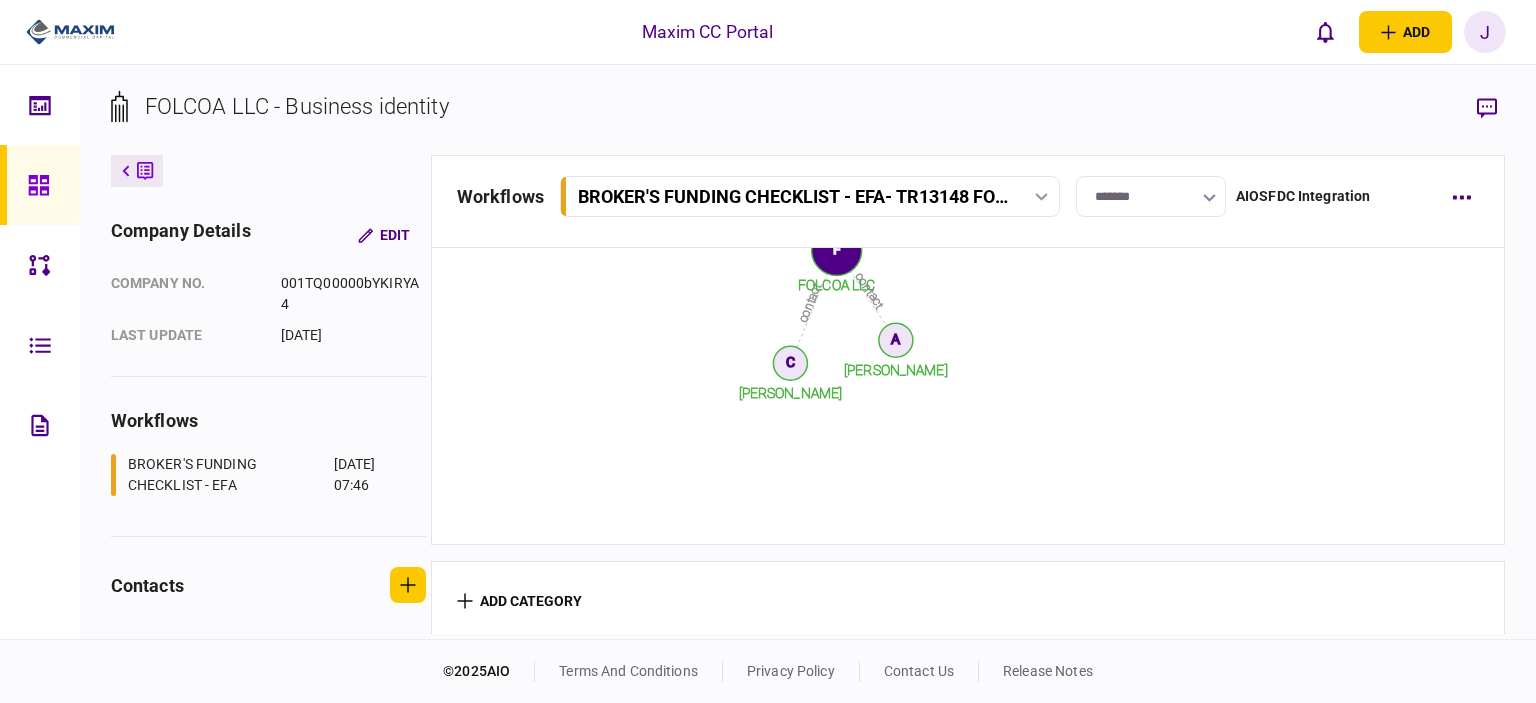 scroll, scrollTop: 3420, scrollLeft: 0, axis: vertical 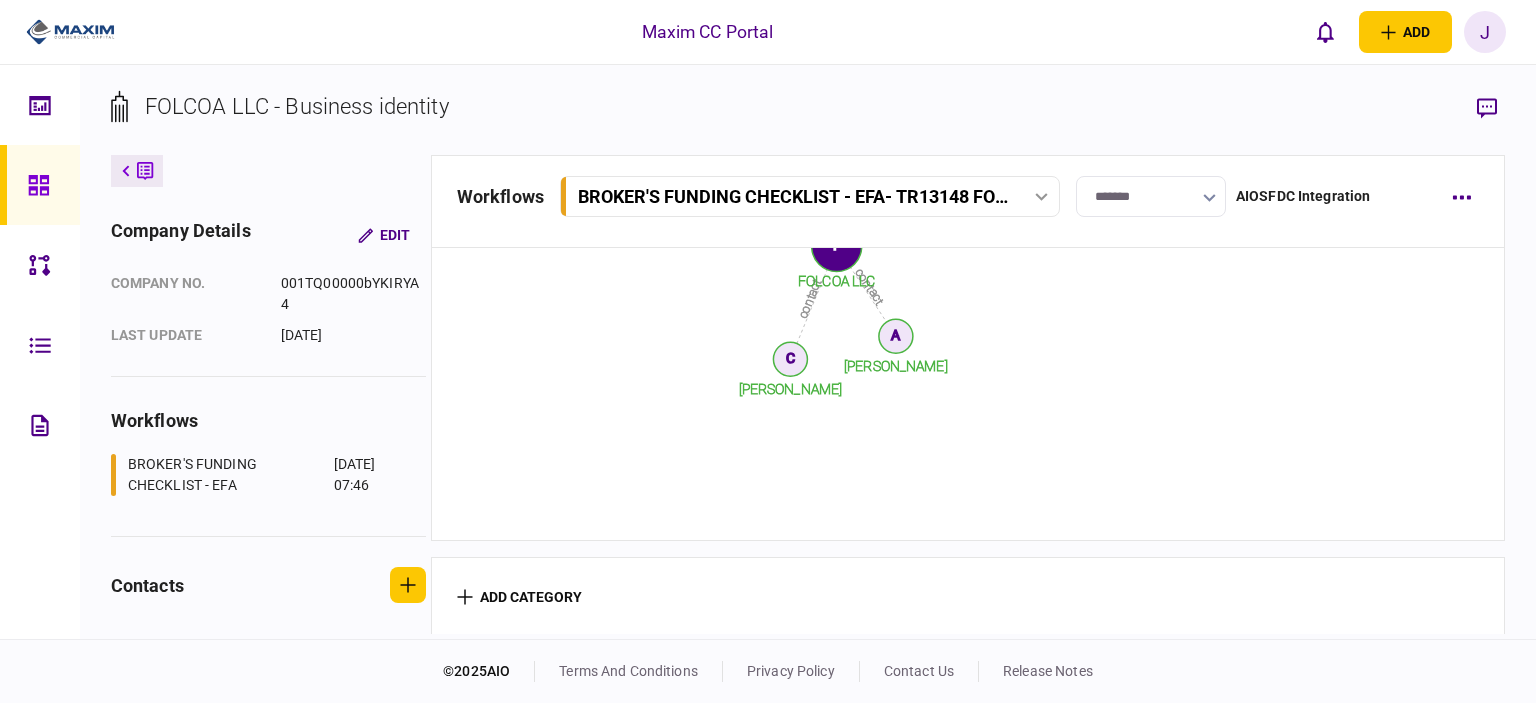 click 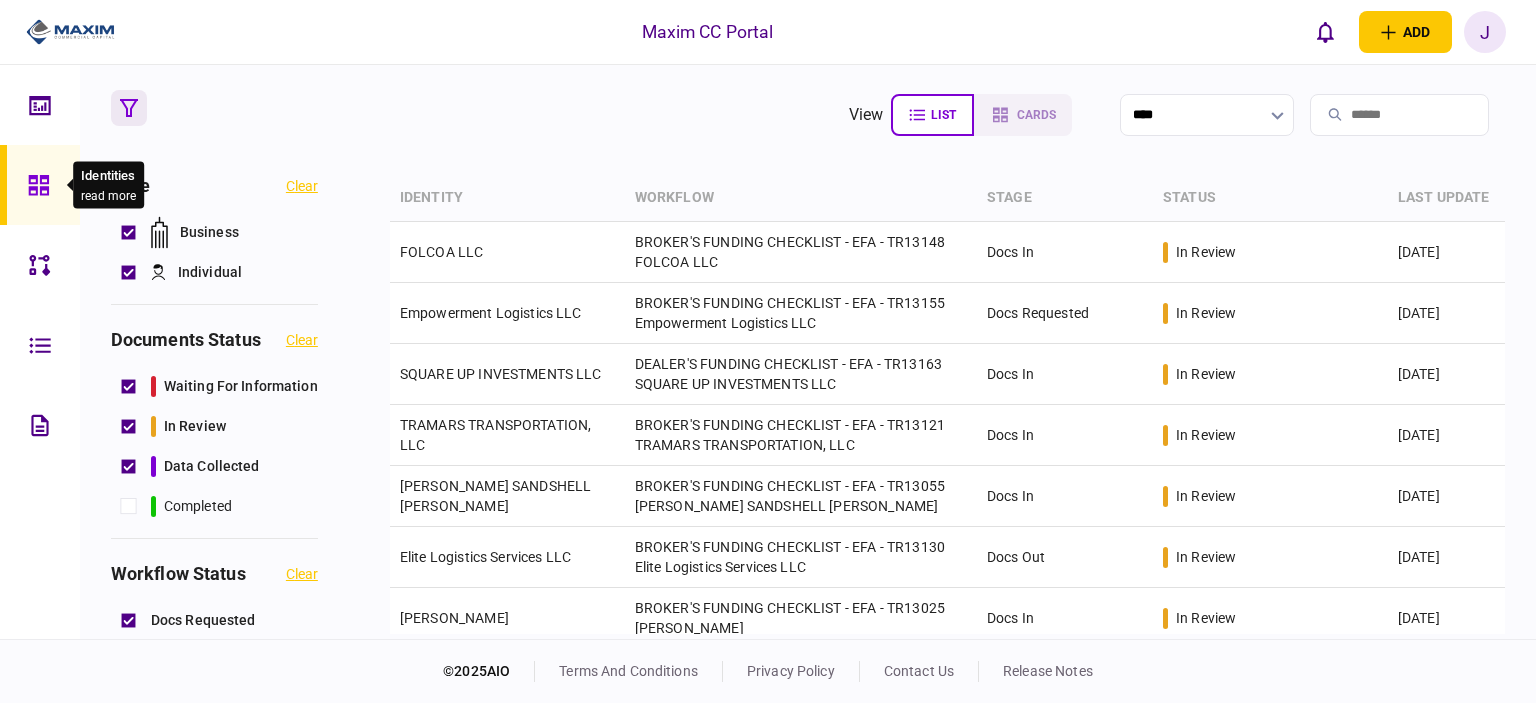 click at bounding box center (44, 185) 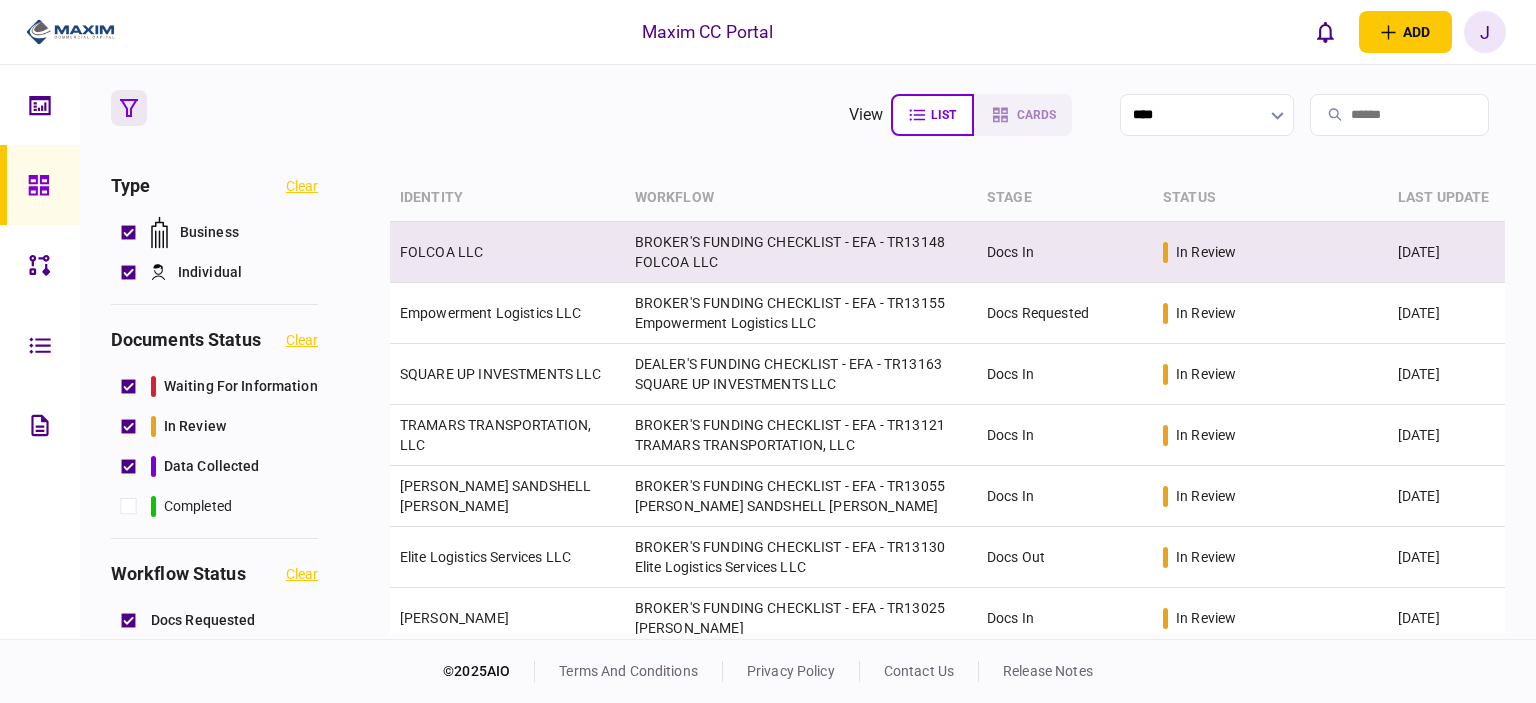 click on "FOLCOA LLC" at bounding box center (507, 252) 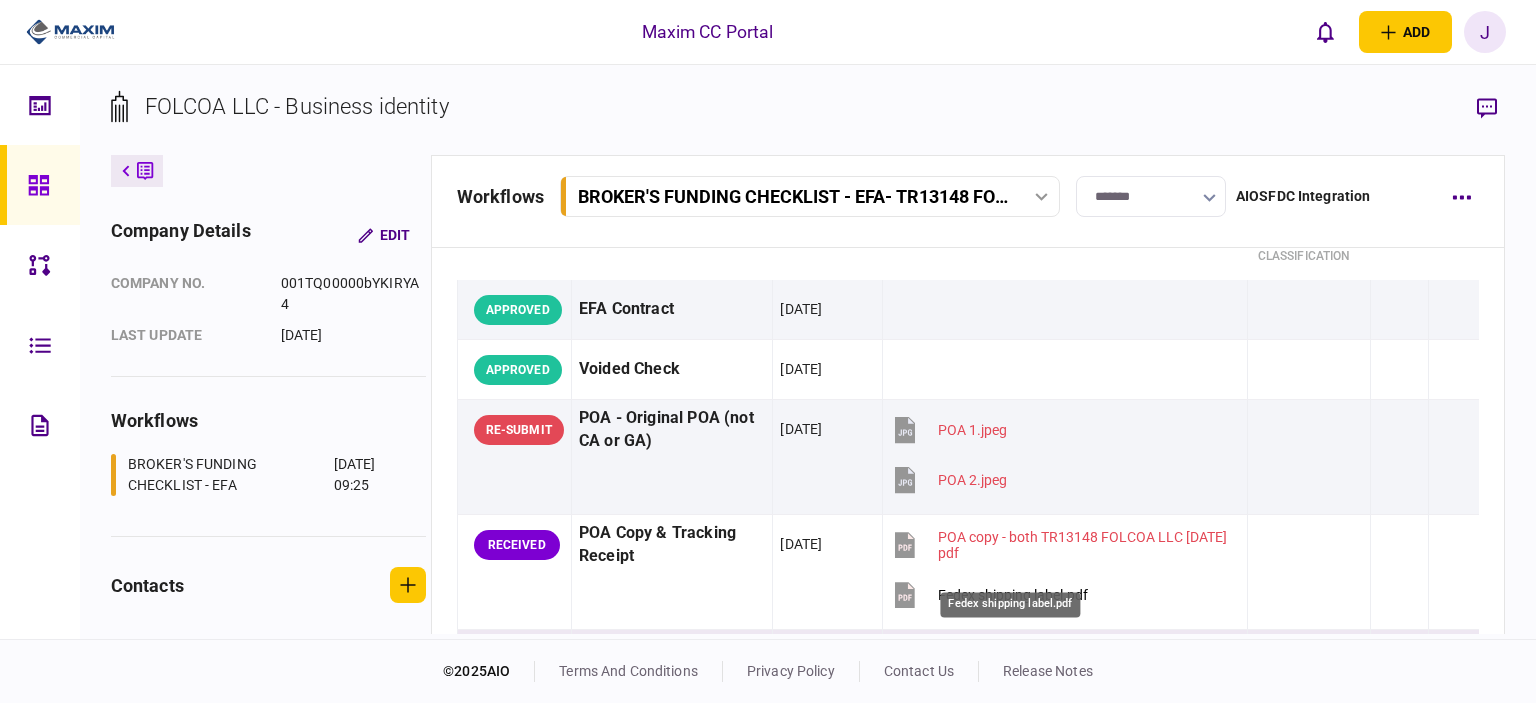 scroll, scrollTop: 200, scrollLeft: 0, axis: vertical 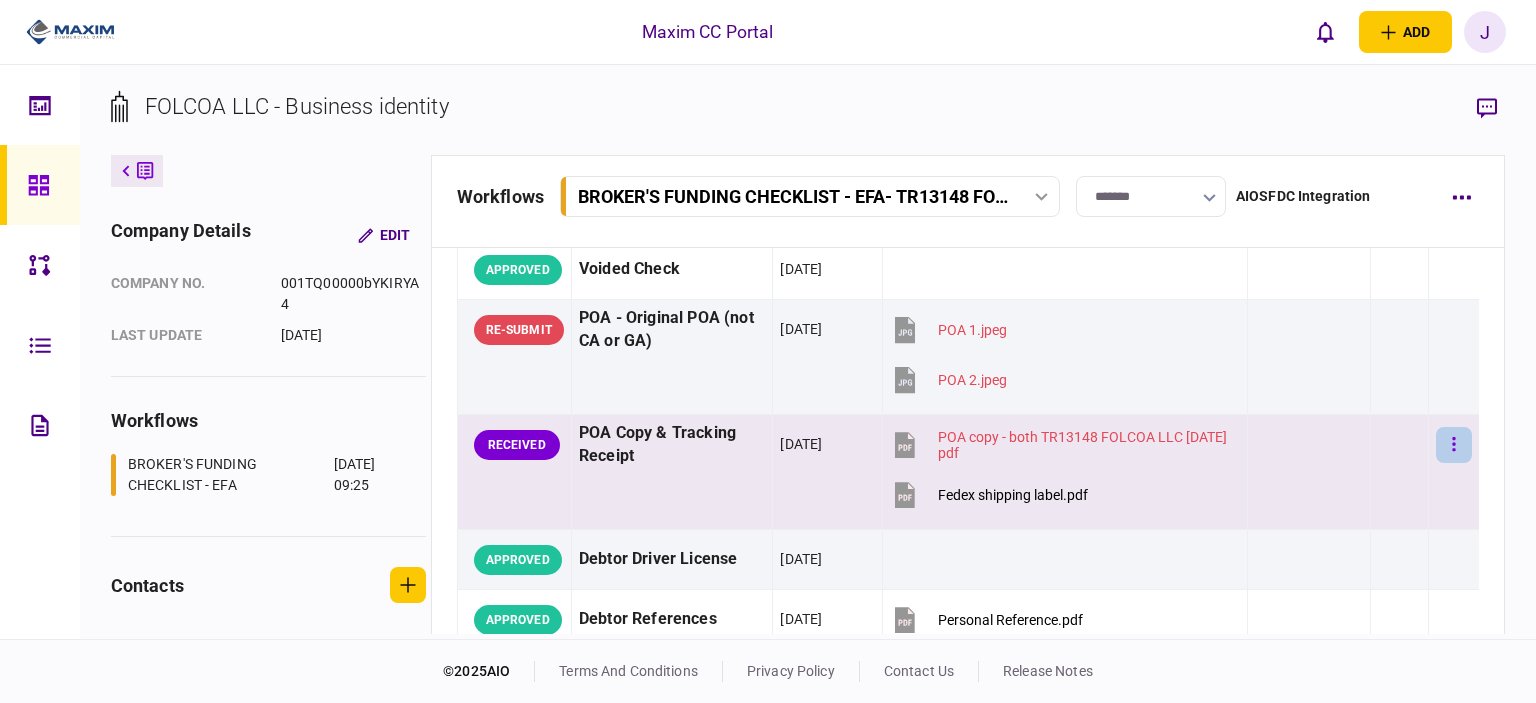 click 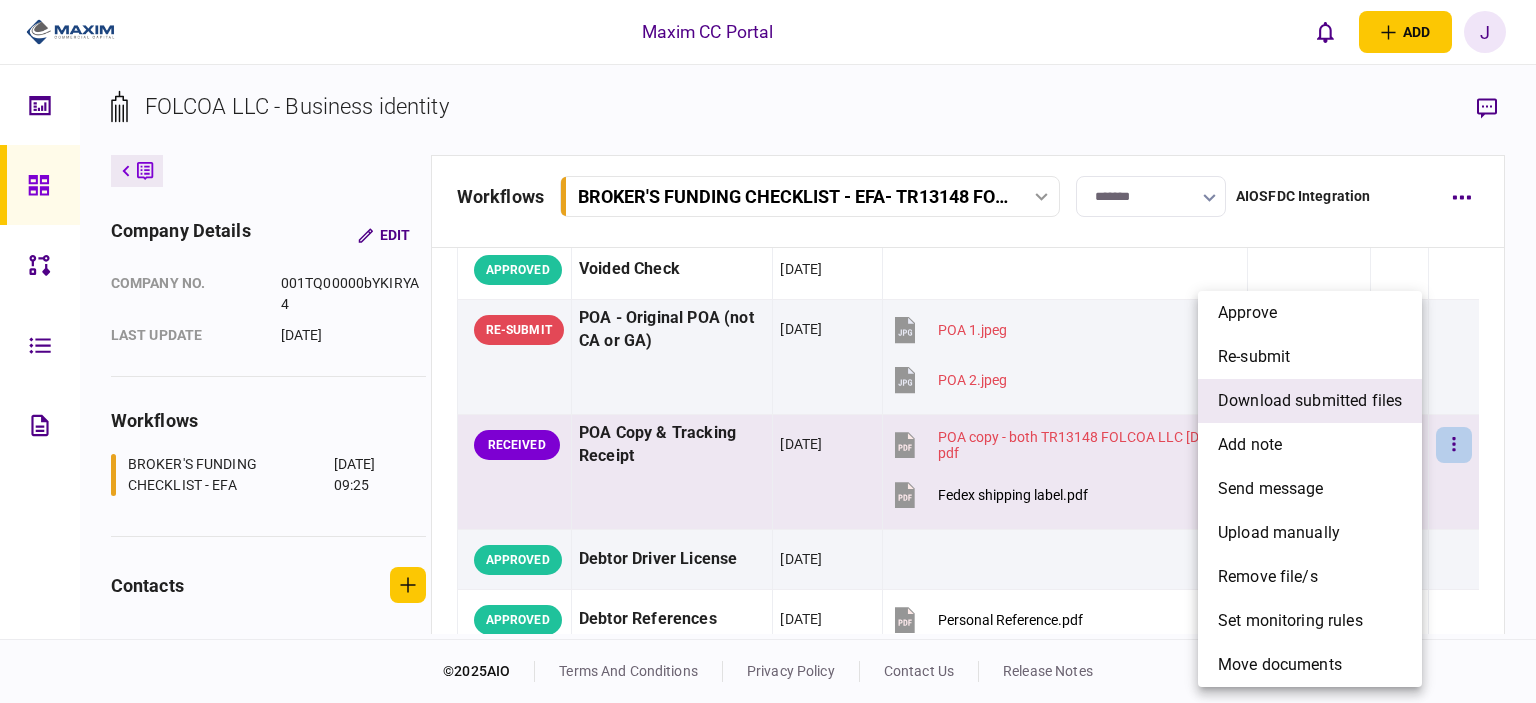 click on "download submitted files" at bounding box center [1310, 401] 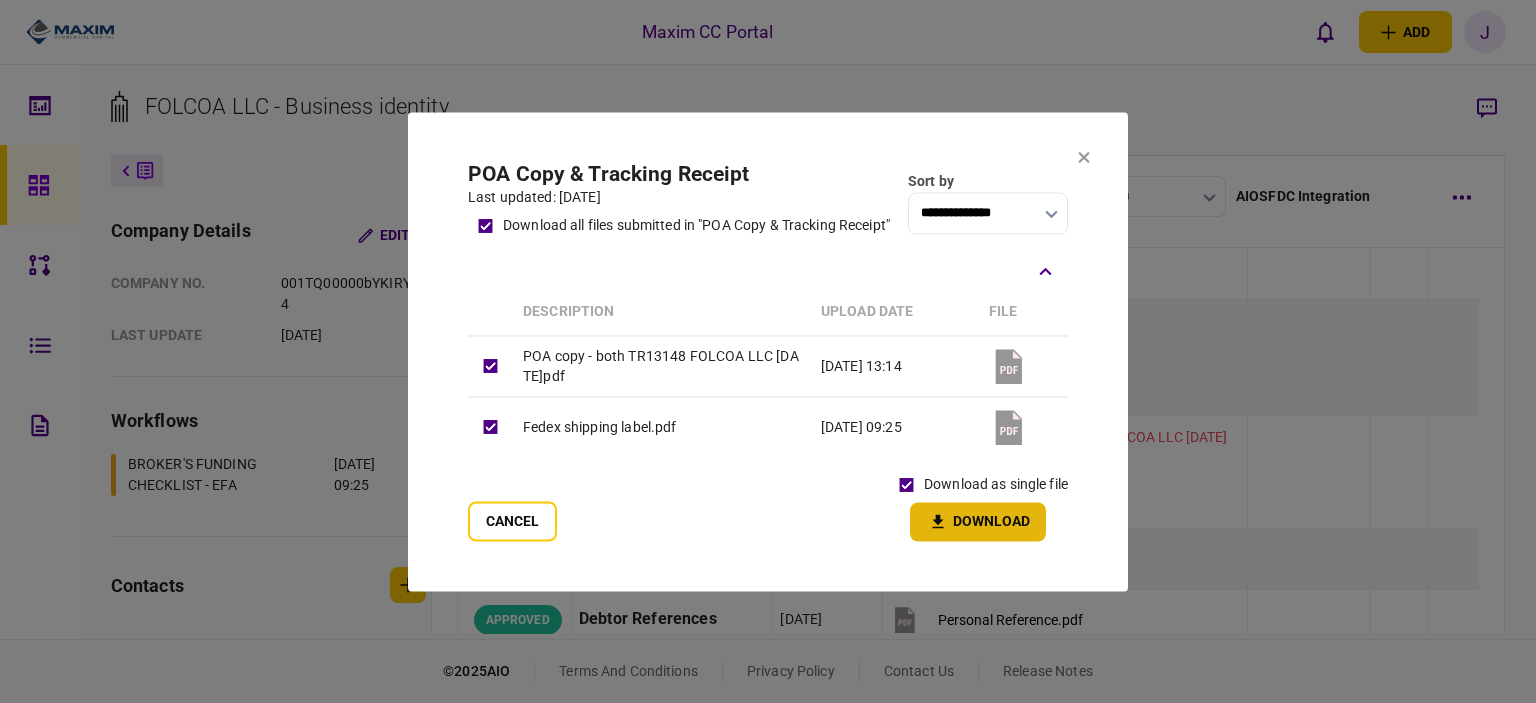 click on "Download" at bounding box center (978, 521) 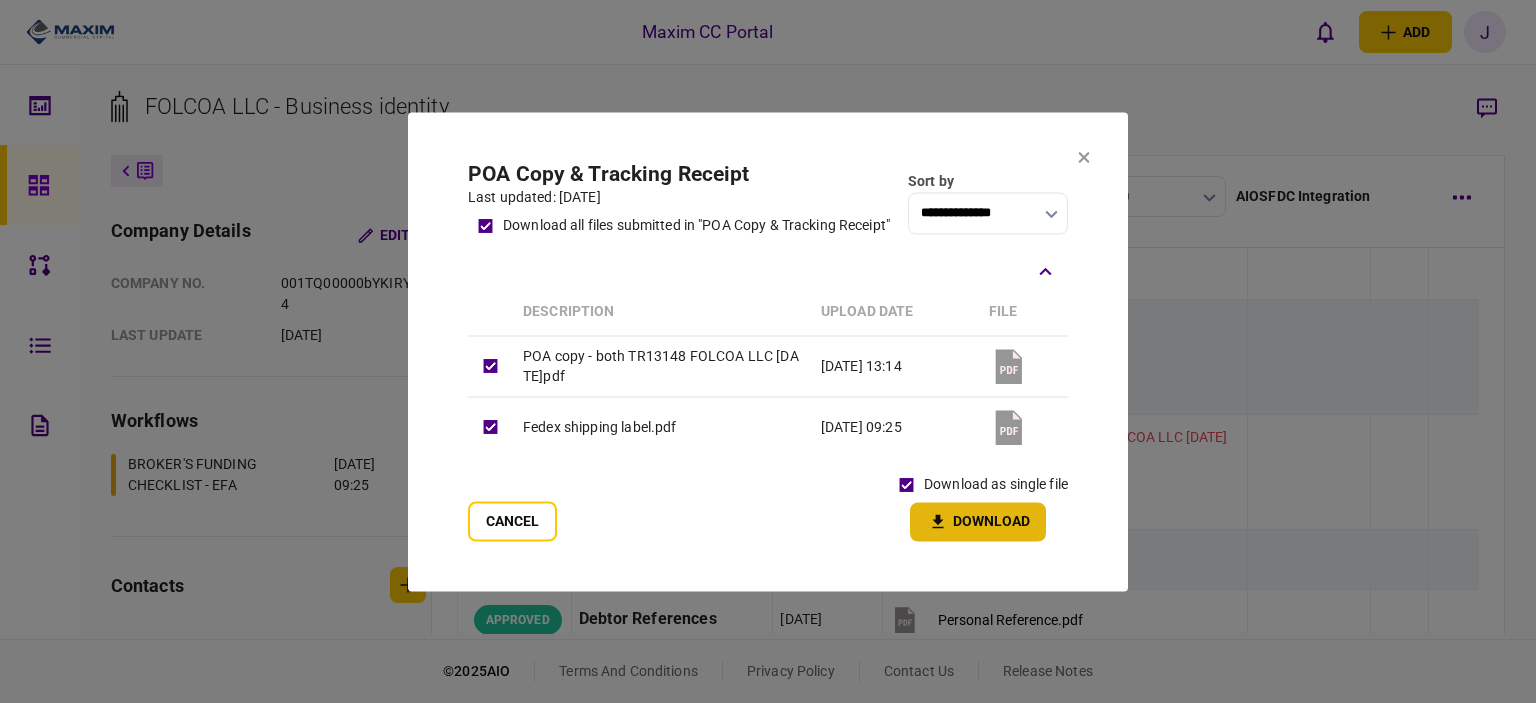 click on "**********" at bounding box center [768, 351] 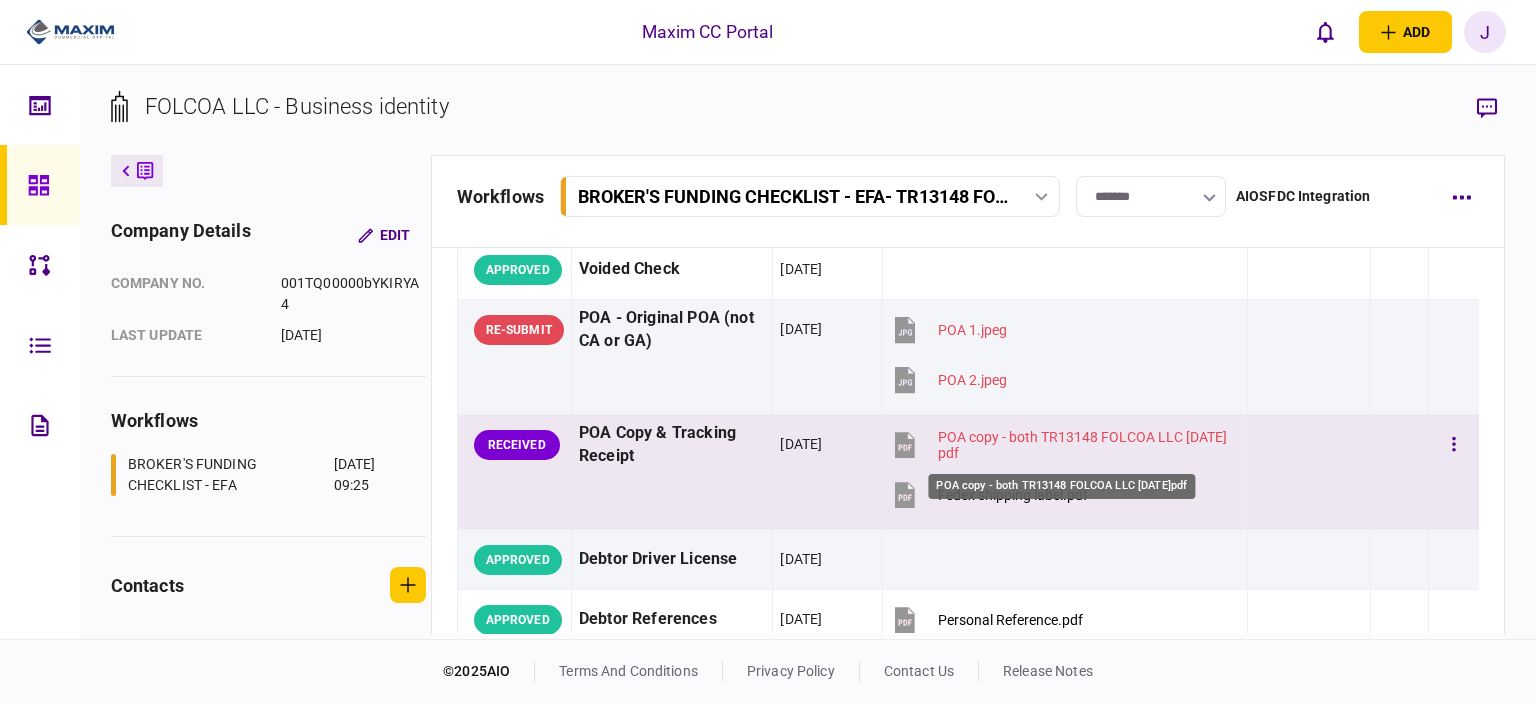 click on "POA copy - both TR13148 FOLCOA LLC [DATE]pdf" at bounding box center [1084, 445] 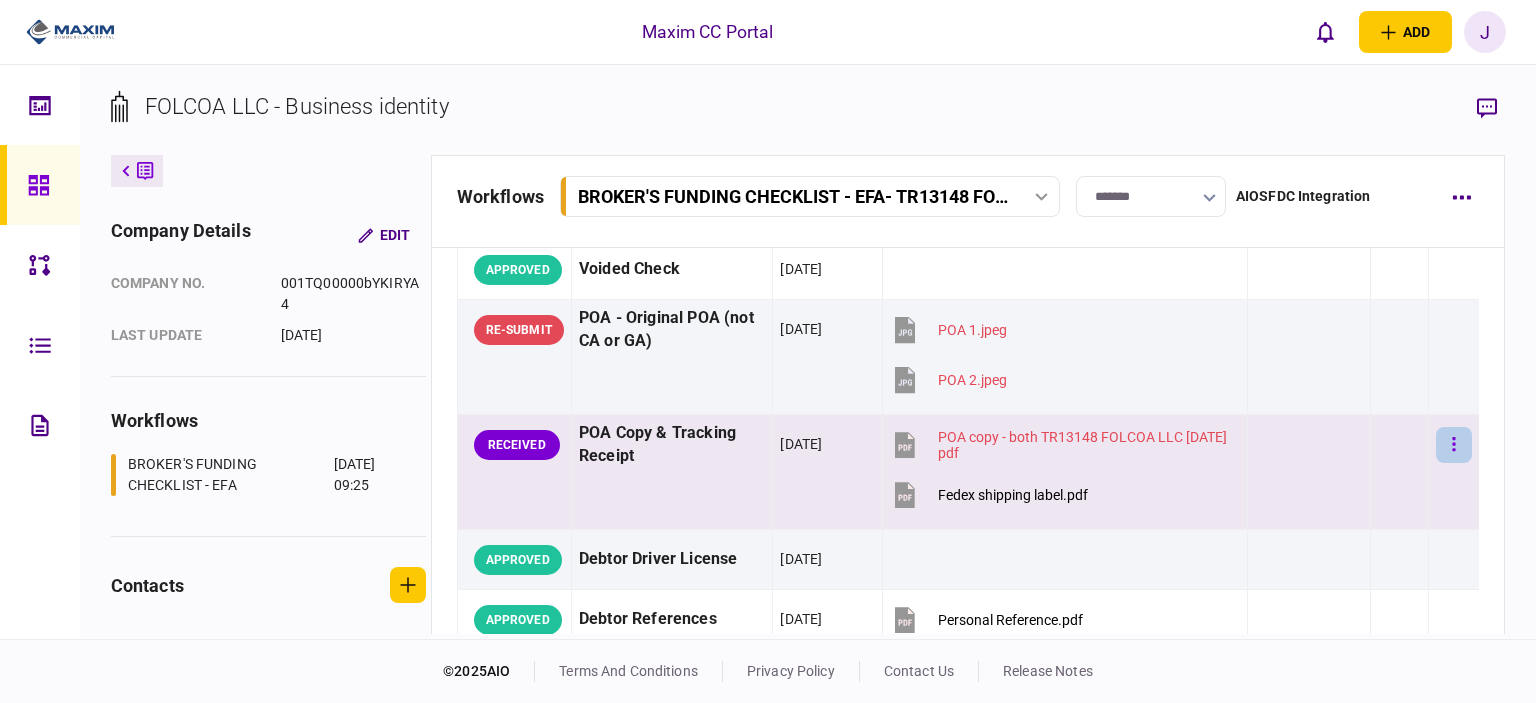 click at bounding box center [1454, 445] 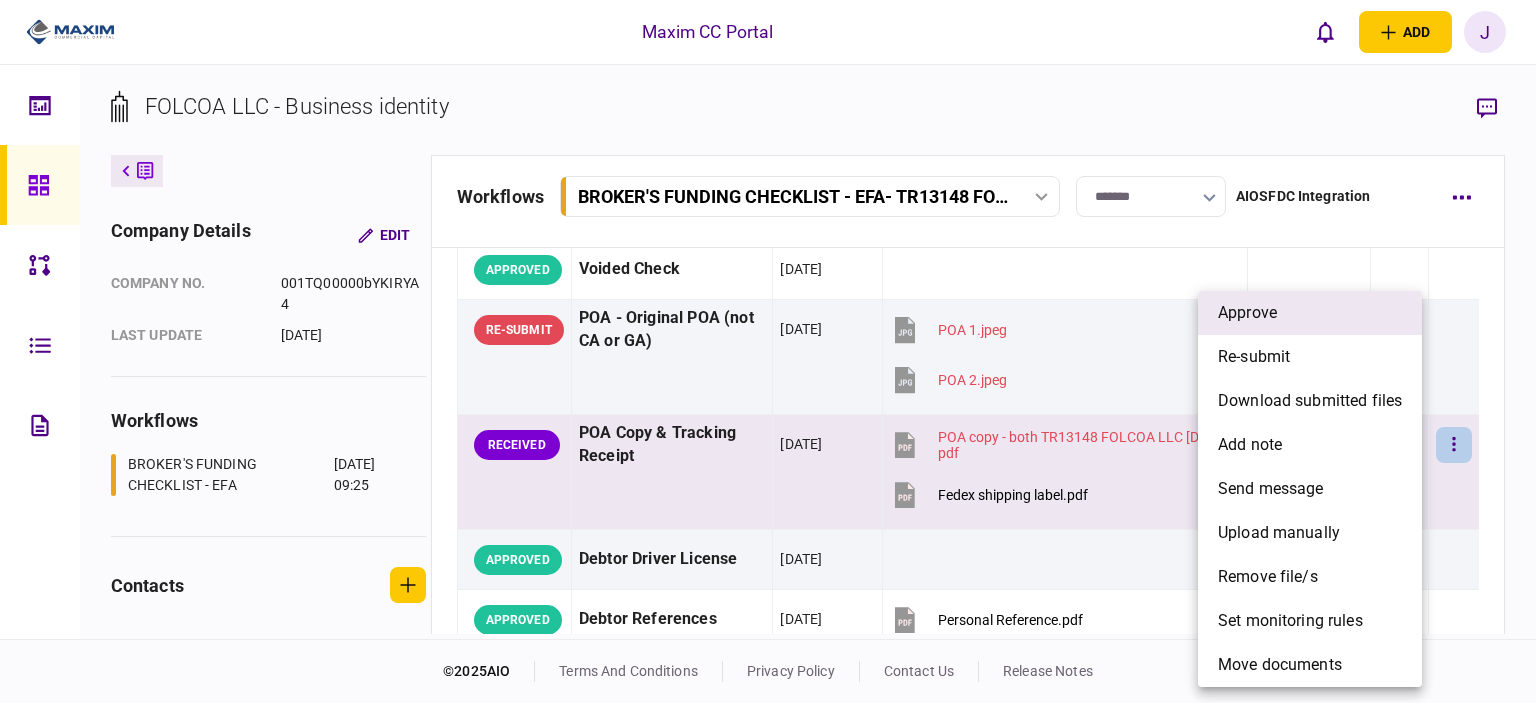click on "approve" at bounding box center (1310, 313) 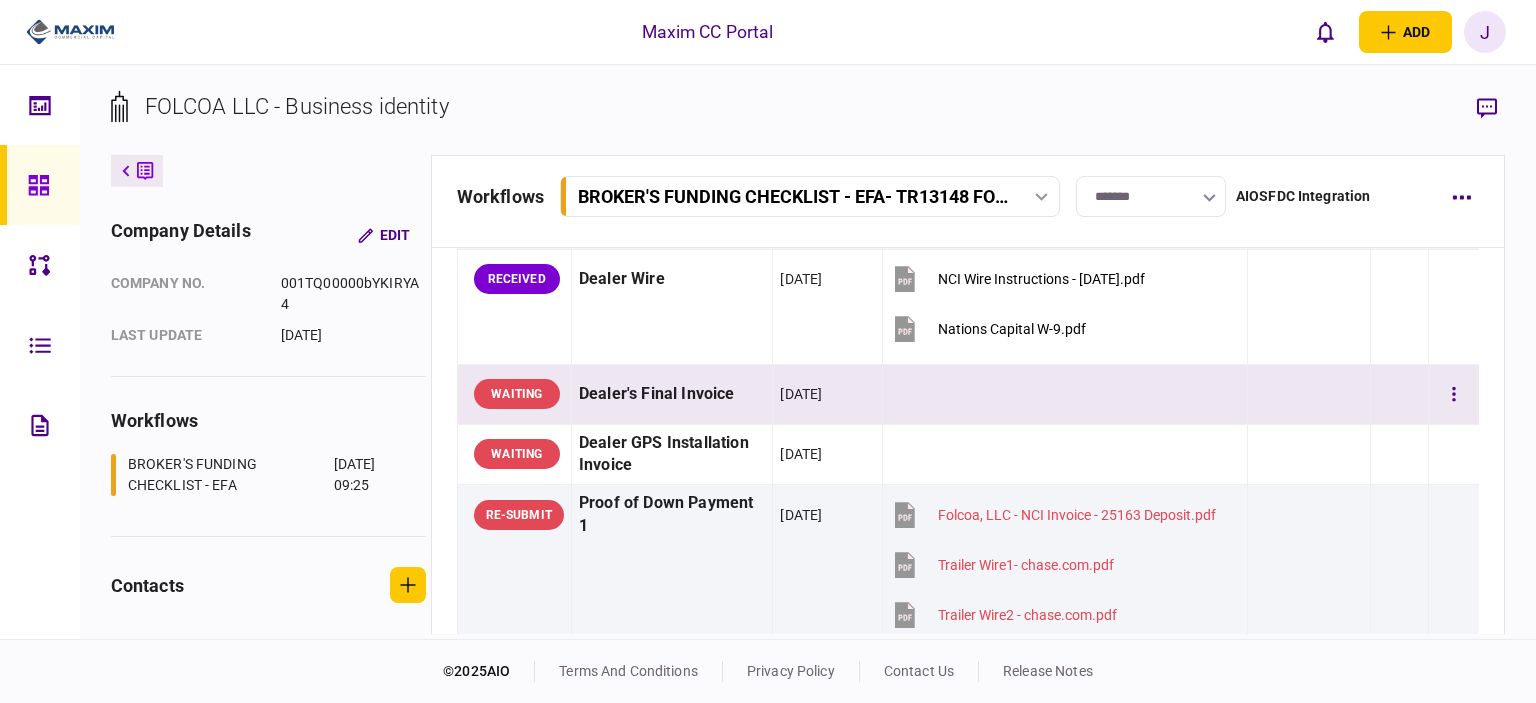 scroll, scrollTop: 1200, scrollLeft: 0, axis: vertical 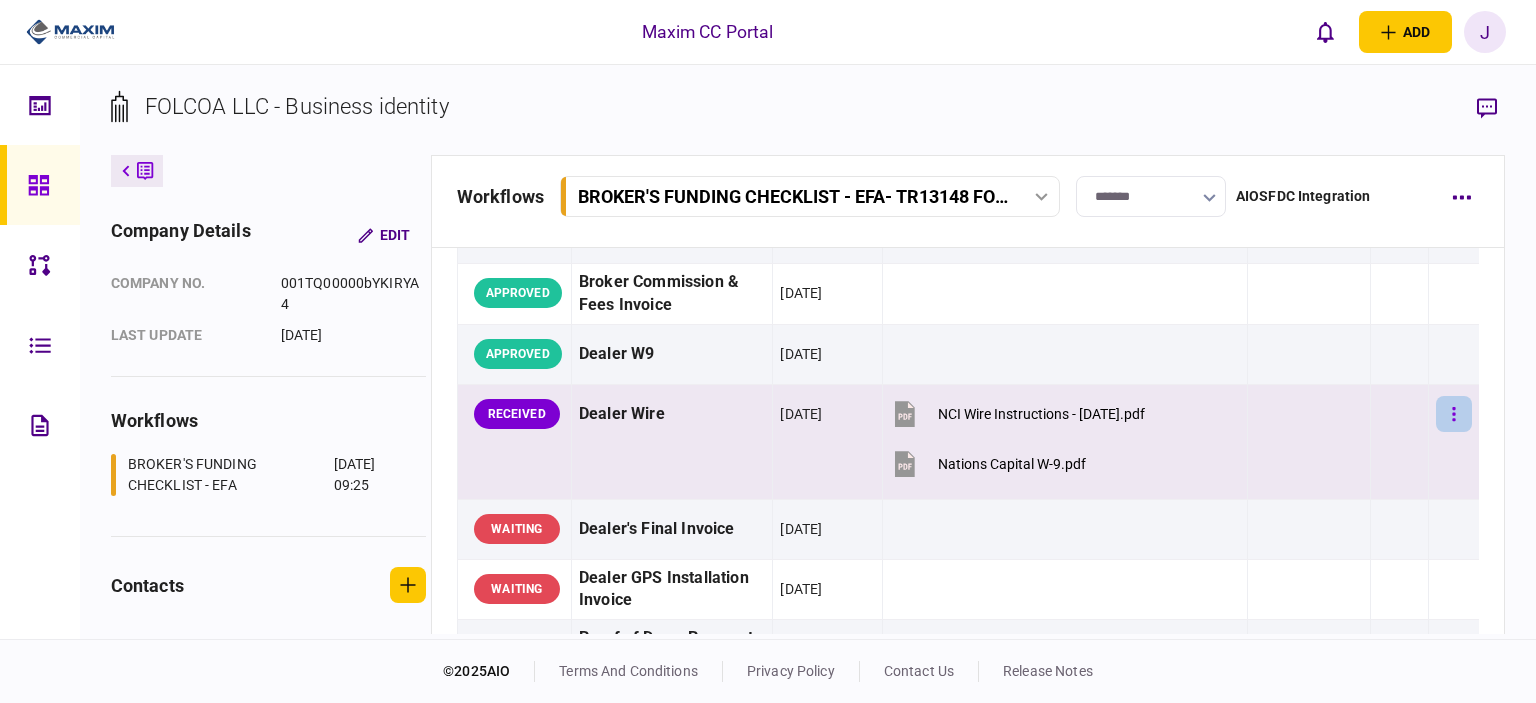 click at bounding box center [1454, 414] 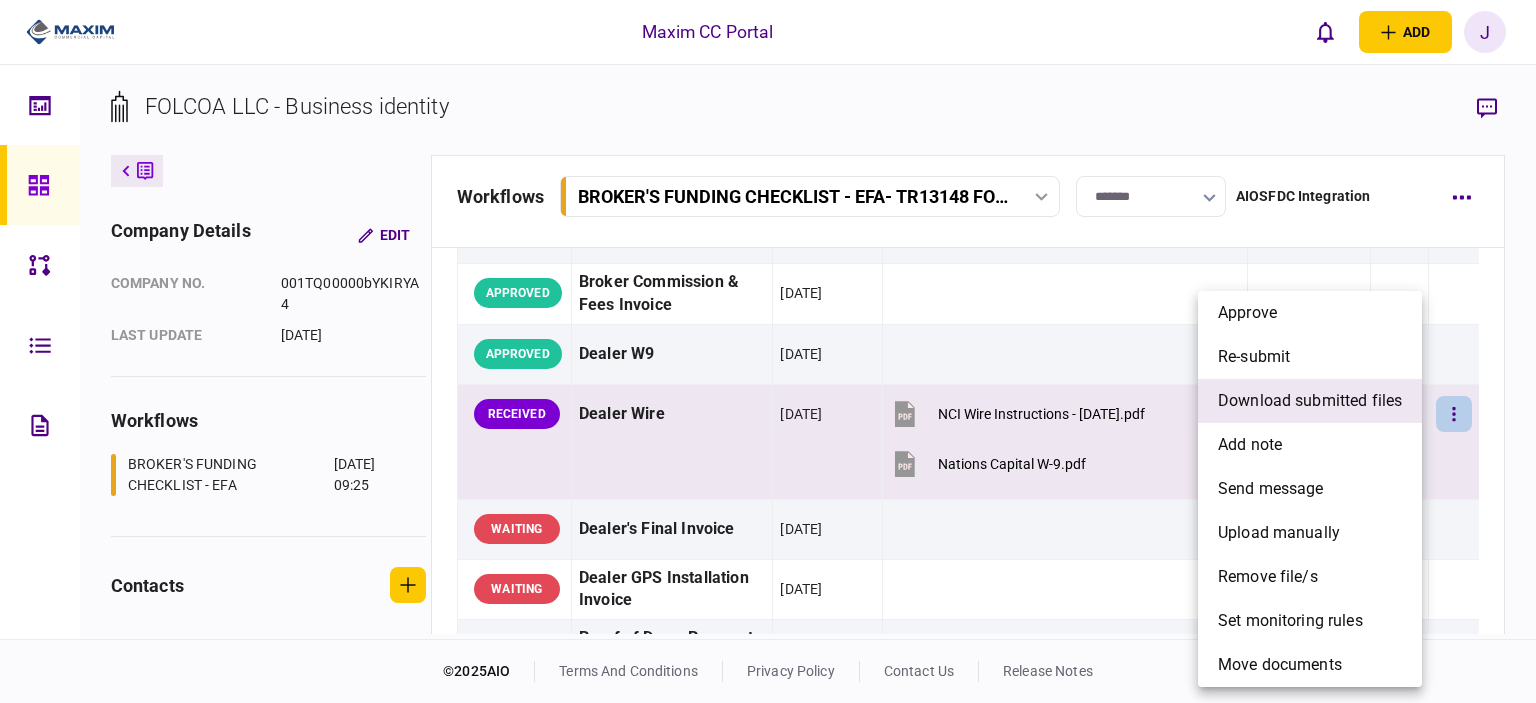 click on "download submitted files" at bounding box center [1310, 401] 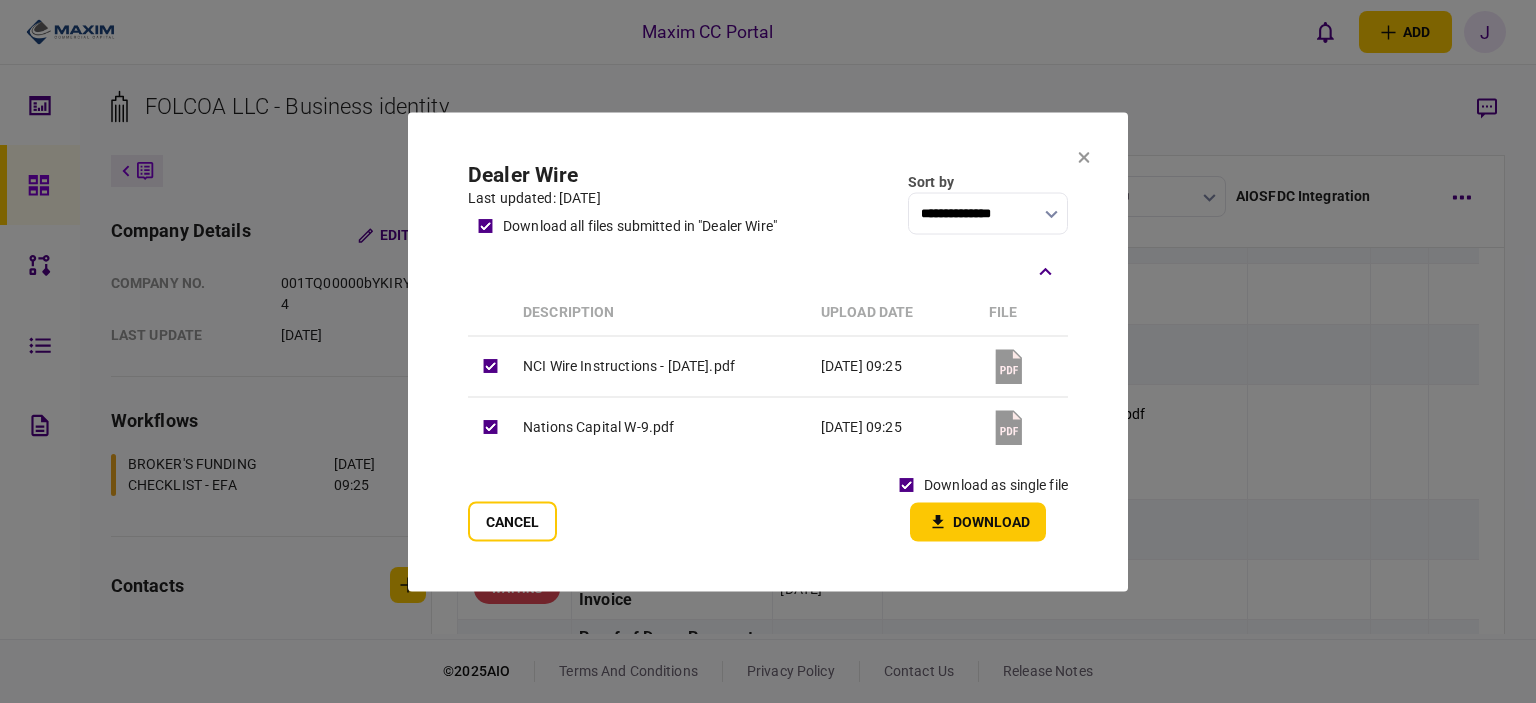 drag, startPoint x: 942, startPoint y: 506, endPoint x: 955, endPoint y: 514, distance: 15.264338 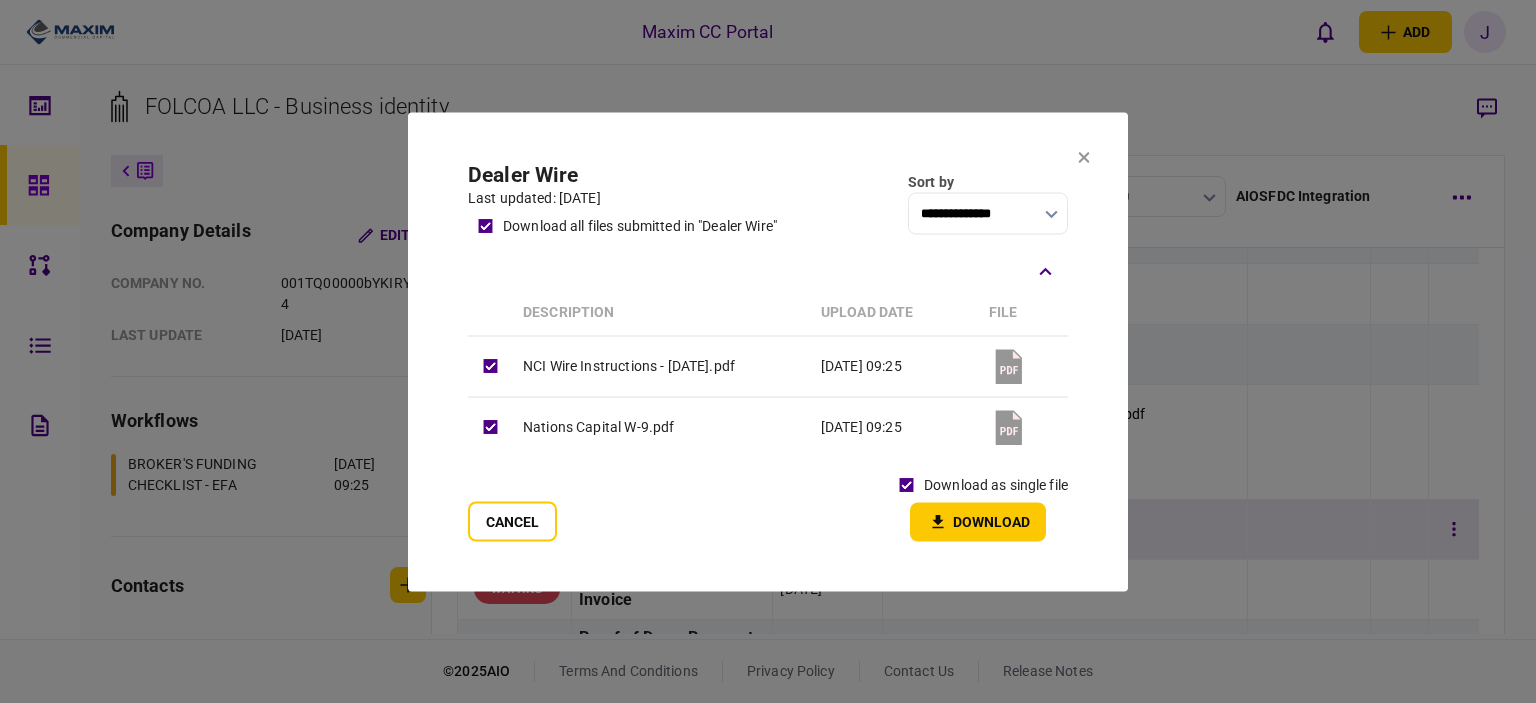 click on "Cancel" at bounding box center (512, 521) 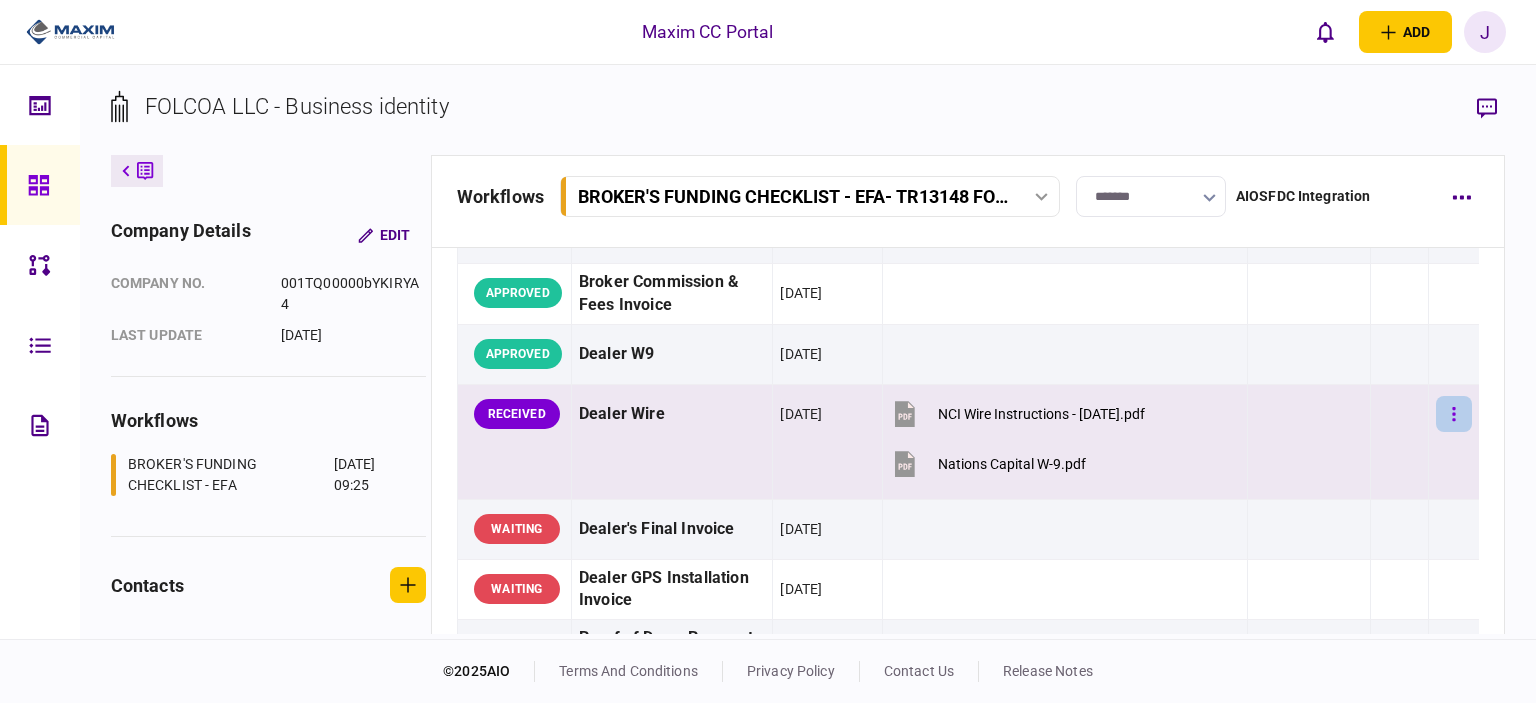 click at bounding box center (1454, 414) 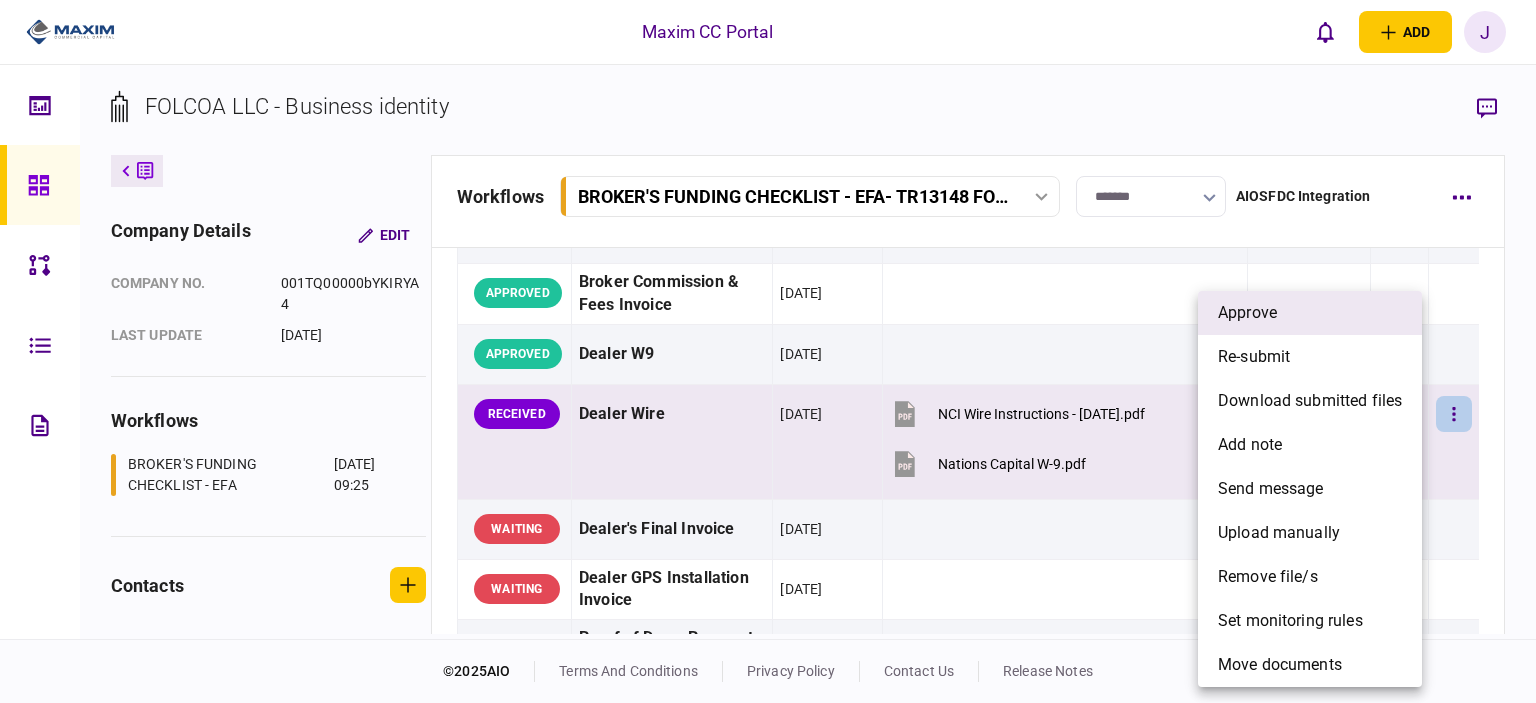 click on "approve" at bounding box center [1310, 313] 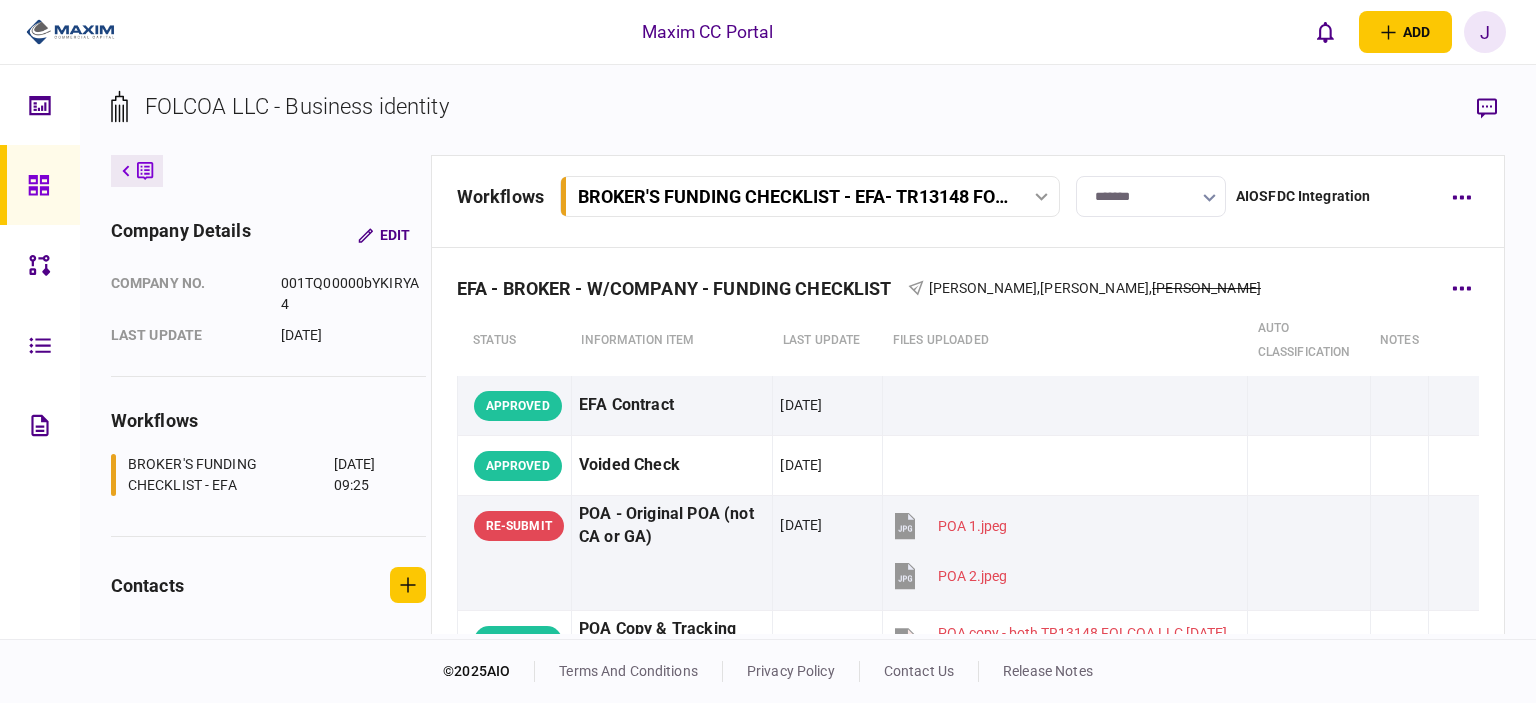 scroll, scrollTop: 0, scrollLeft: 0, axis: both 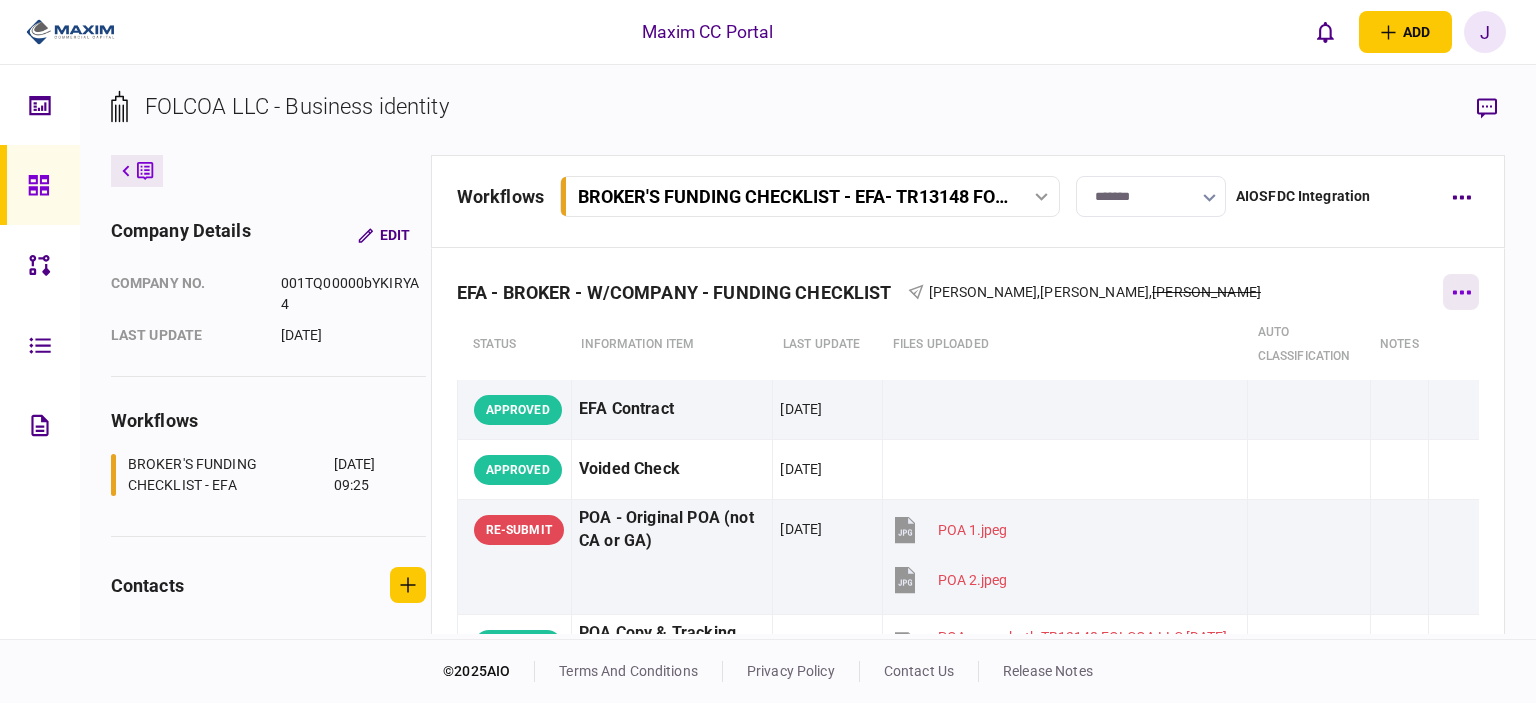 click at bounding box center (1461, 292) 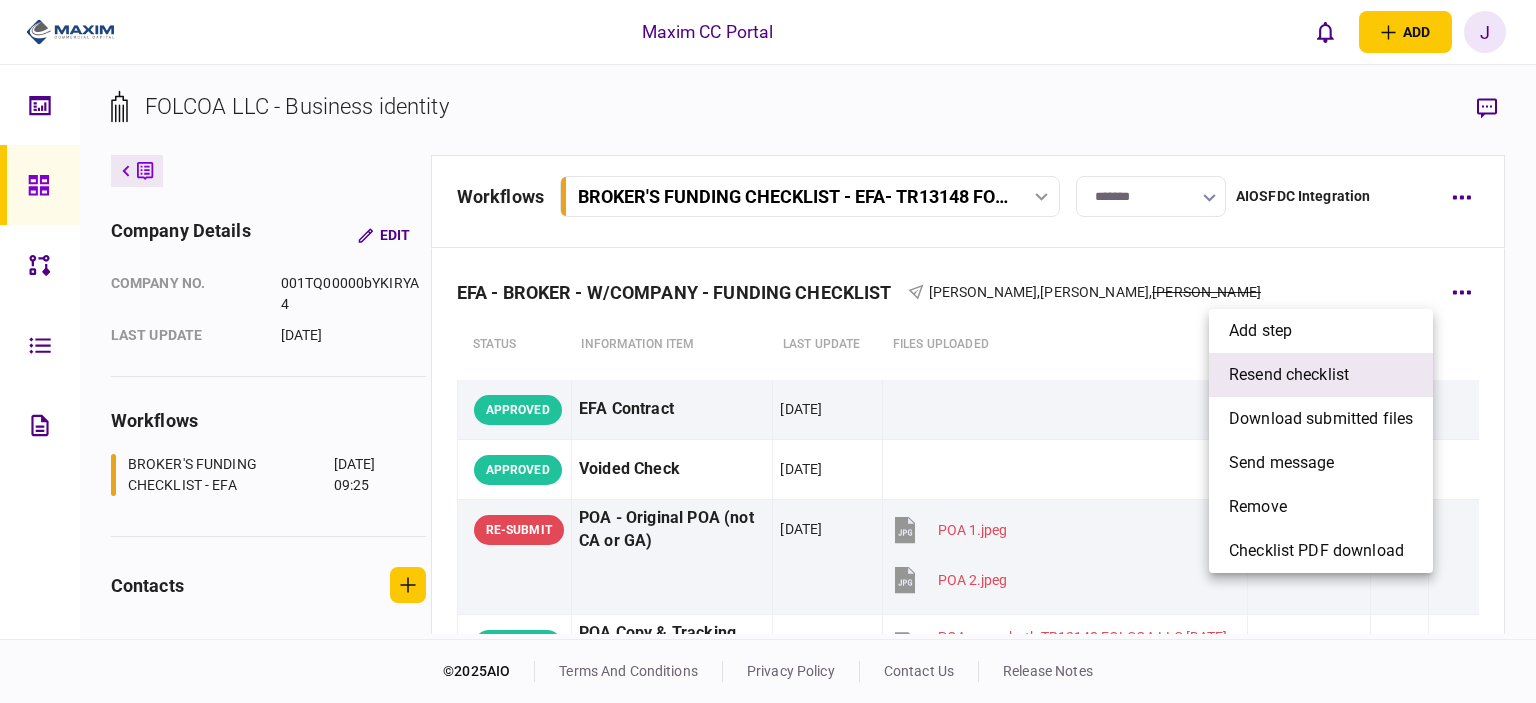 click on "resend checklist" at bounding box center (1289, 375) 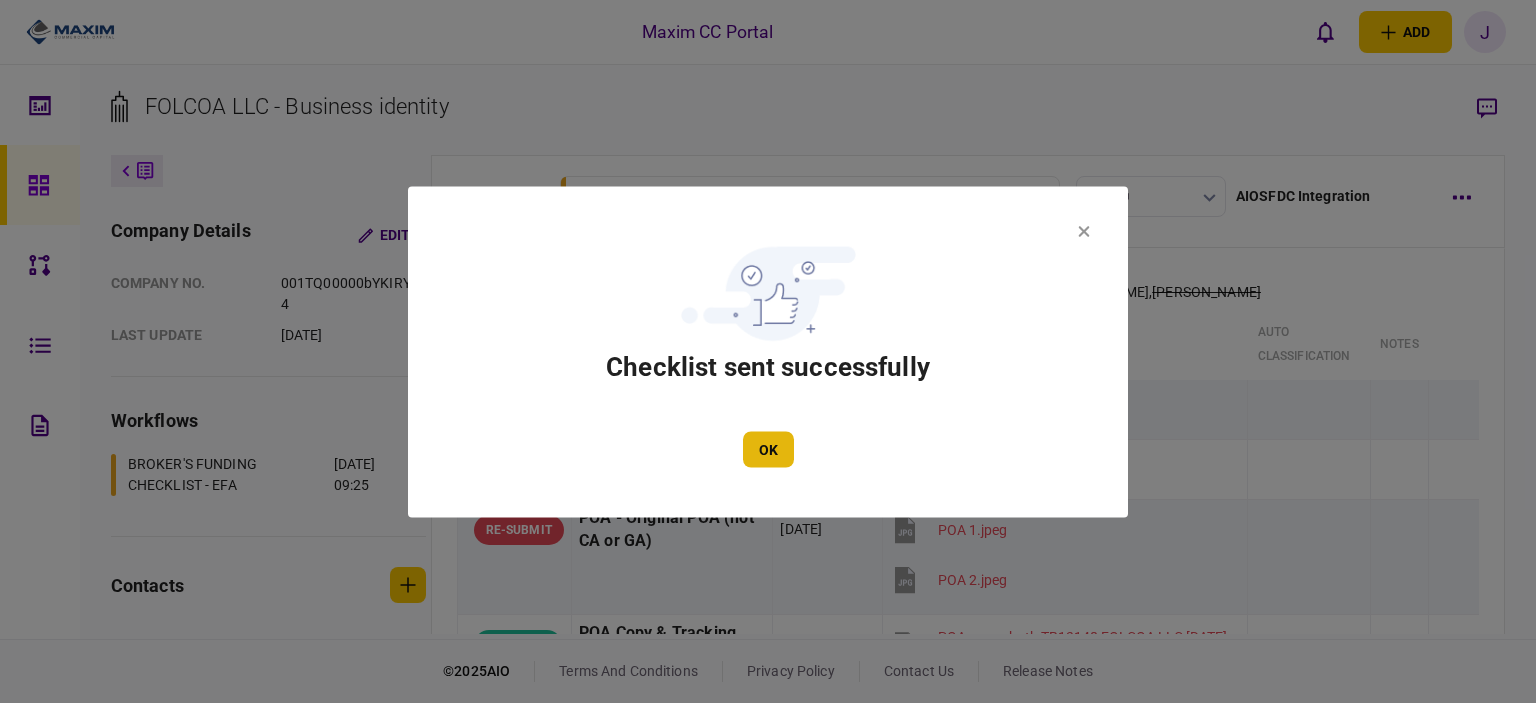 click on "OK" at bounding box center [768, 449] 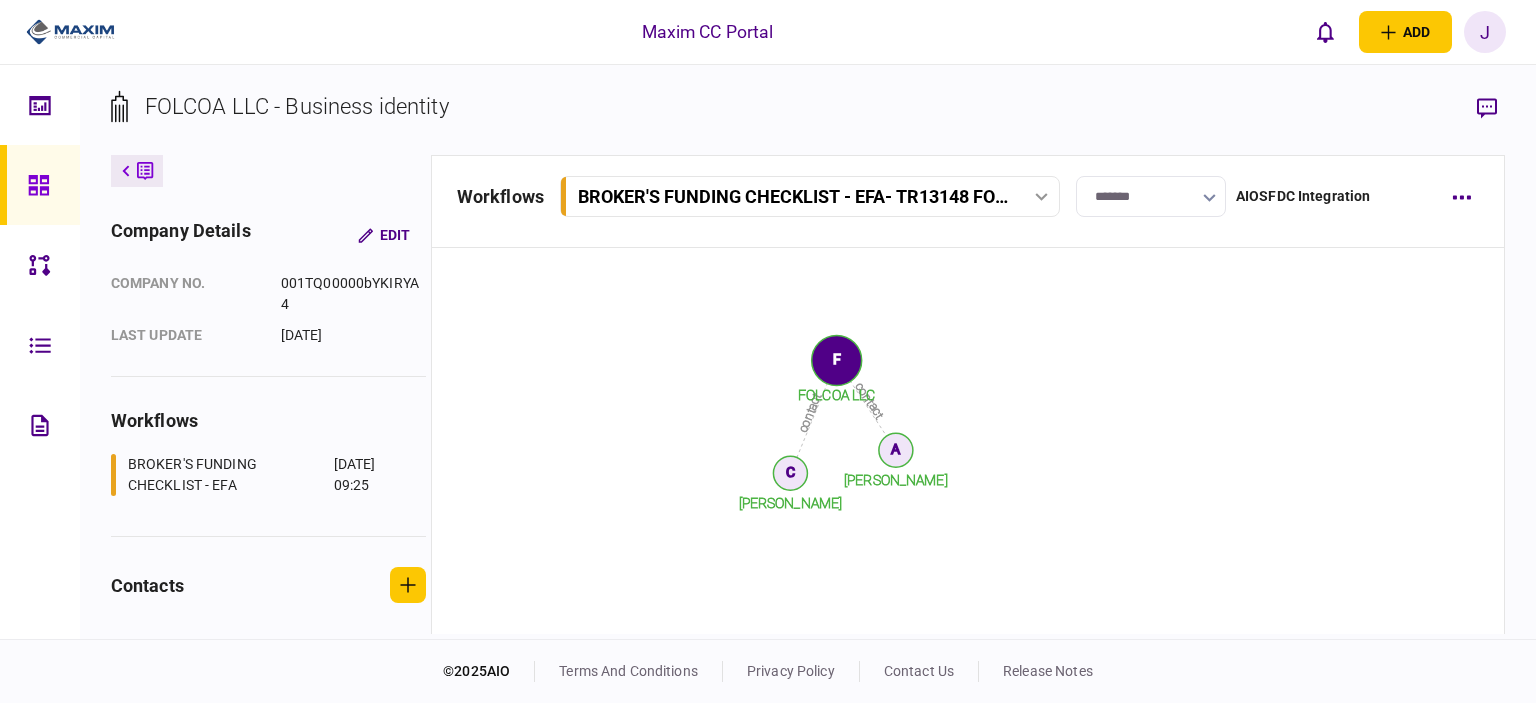 scroll, scrollTop: 3525, scrollLeft: 0, axis: vertical 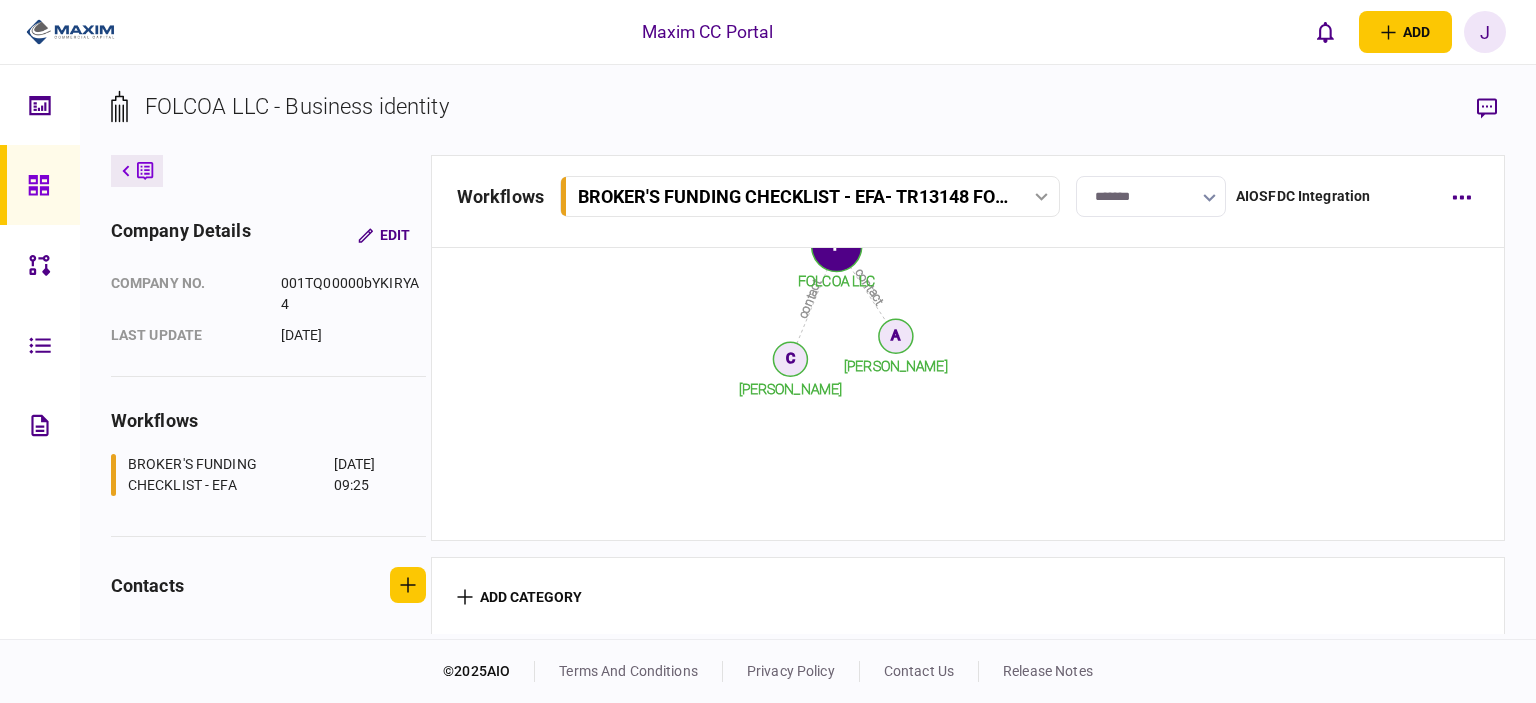 click at bounding box center (40, 185) 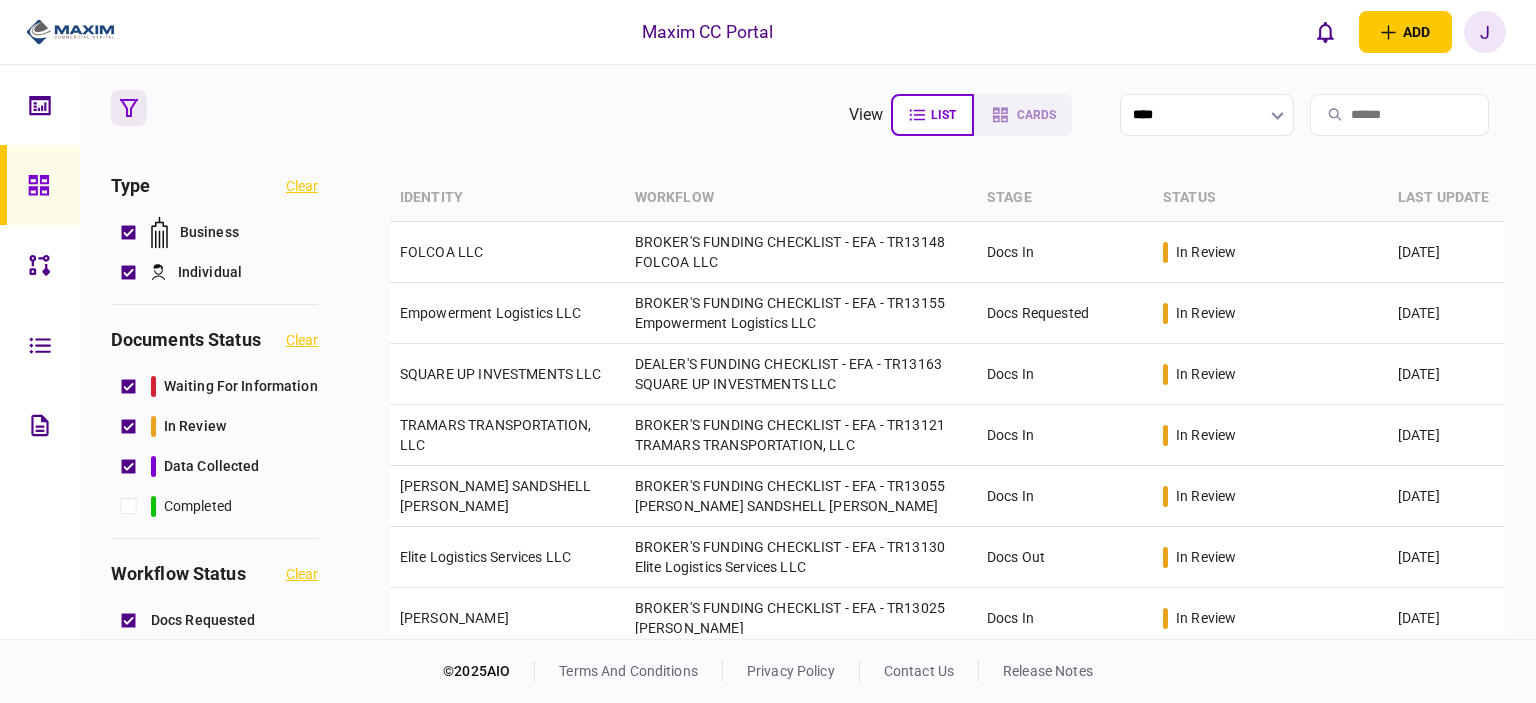 click on "view list cards **** Type clear Business Individual documents status clear waiting for information in review data collected completed workflow status clear Docs Requested Docs Out Docs In Submitted for Funding Closed Lost Closed Won assigned to clear unassigned  AIOSFDC Integration [PERSON_NAME] [PERSON_NAME] [PERSON_NAME] Docs Team [PERSON_NAME] Funding Team [PERSON_NAME] [PERSON_NAME] [PERSON_NAME] Maxim Capital [PERSON_NAME] Nir Even [PERSON_NAME] identity workflow stage status last update FOLCOA LLC BROKER'S FUNDING CHECKLIST - EFA - TR13148 FOLCOA LLC Docs In in review [DATE] Empowerment Logistics LLC BROKER'S FUNDING CHECKLIST - EFA - TR13155 Empowerment Logistics LLC Docs Requested in review [DATE] SQUARE UP INVESTMENTS LLC DEALER'S FUNDING CHECKLIST - EFA - TR13163 SQUARE UP INVESTMENTS LLC Docs In in review [DATE] TRAMARS TRANSPORTATION, LLC BROKER'S FUNDING CHECKLIST - EFA - TR13121 TRAMARS TRANSPORTATION, LLC Docs In in review [DATE] RAY SANDSHELL [PERSON_NAME] Docs In" at bounding box center [808, 352] 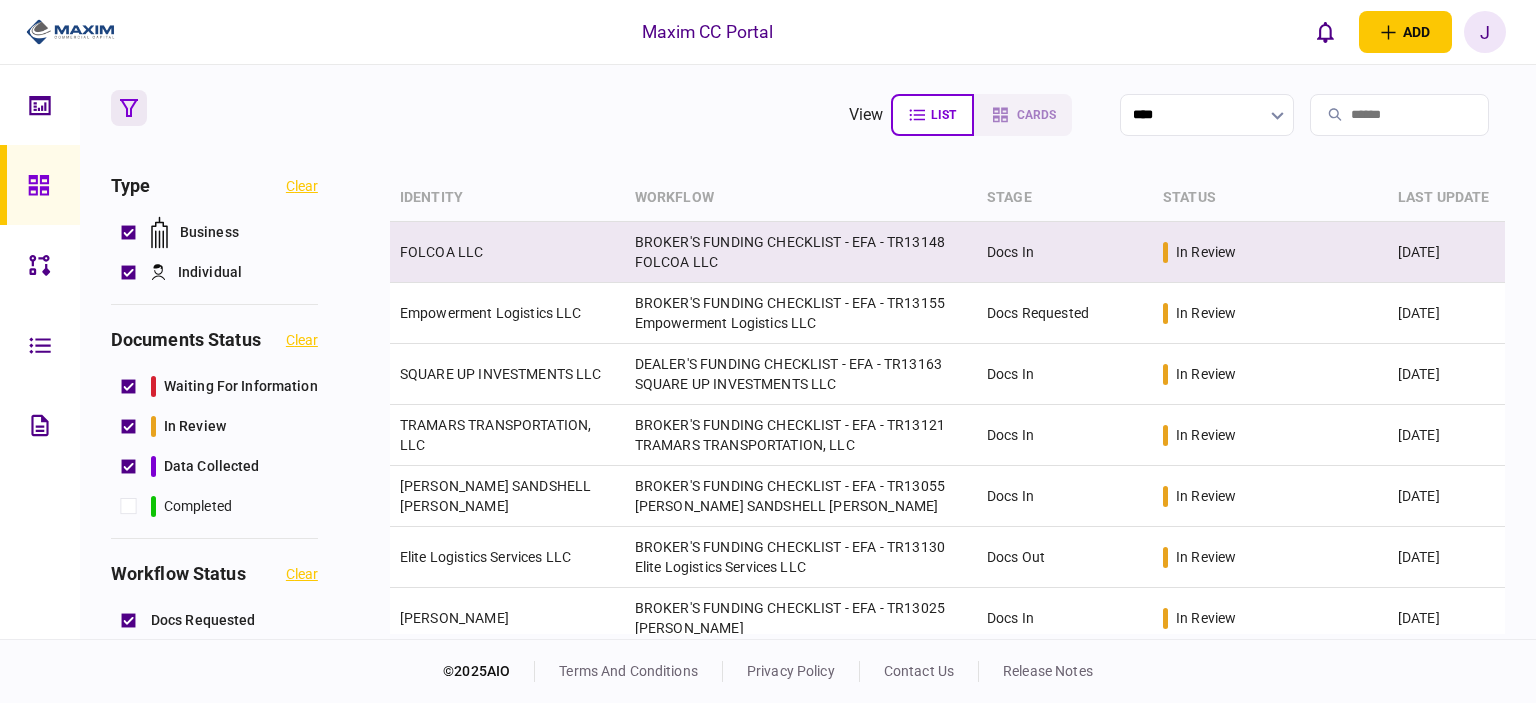 click on "FOLCOA LLC" at bounding box center [507, 252] 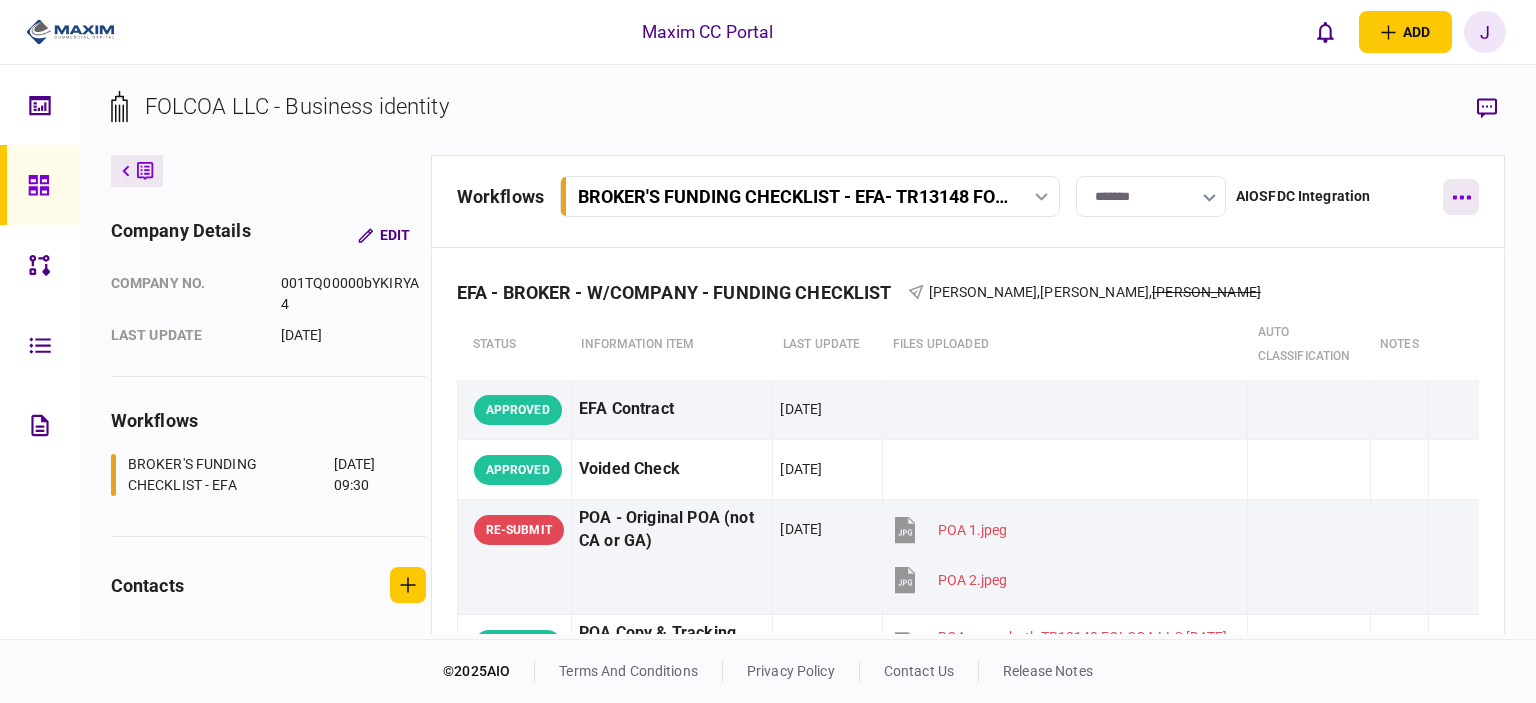 click at bounding box center [1461, 197] 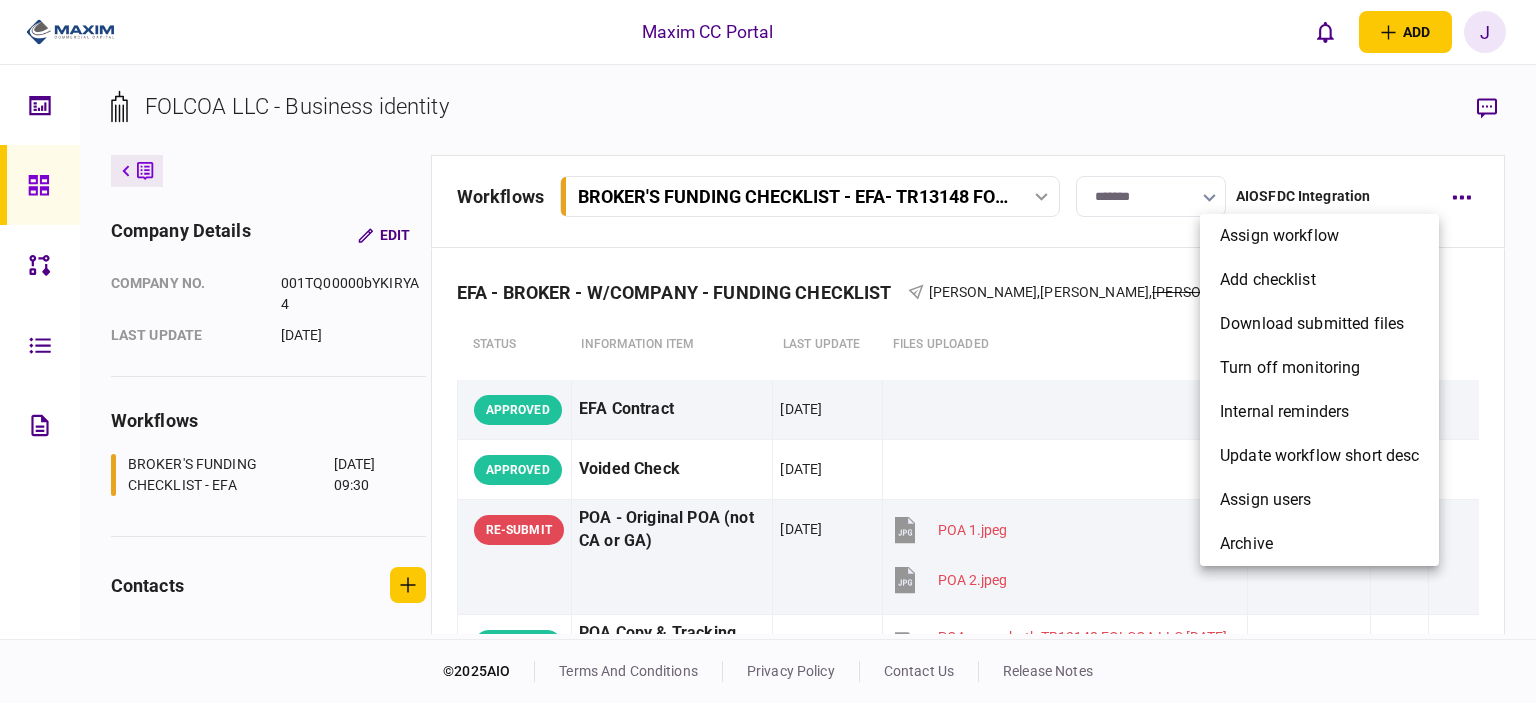 click at bounding box center [768, 351] 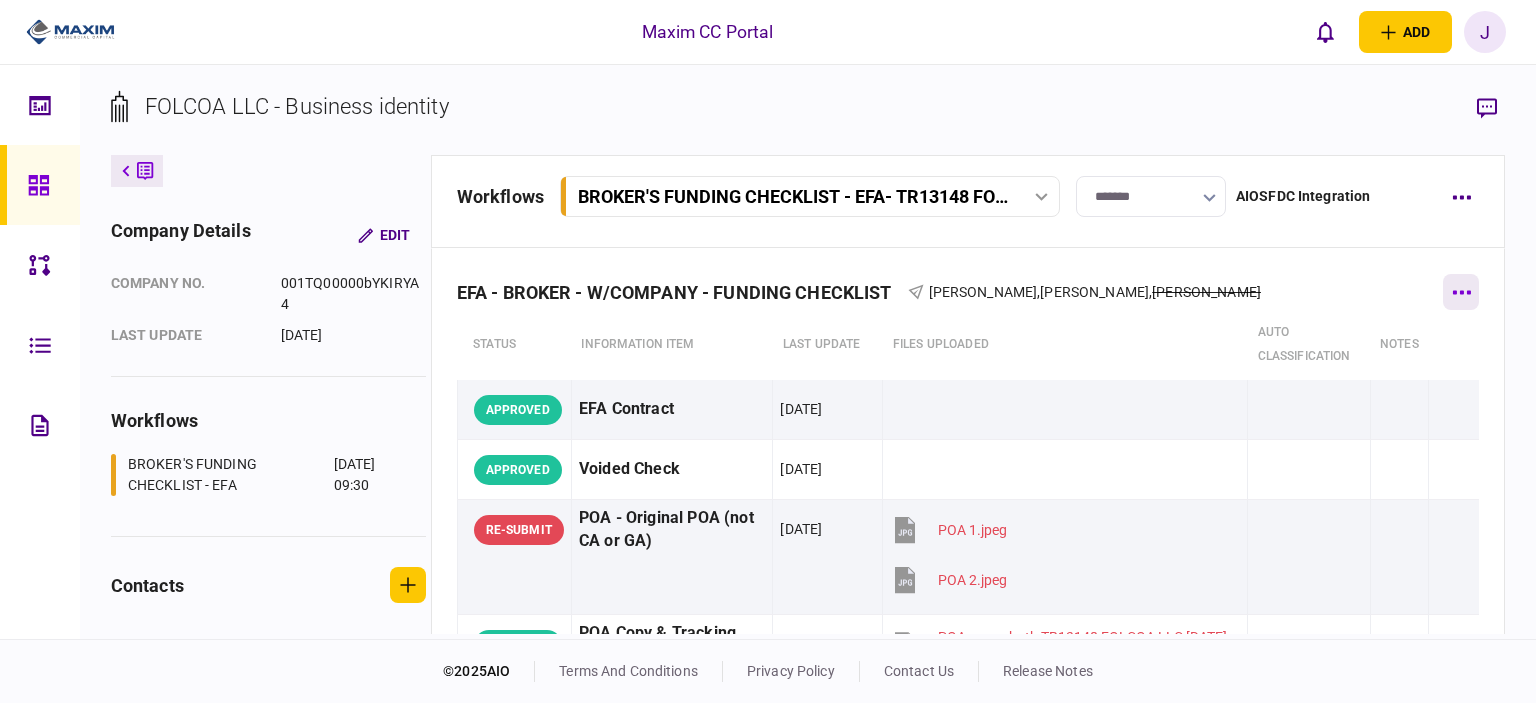 click at bounding box center [1461, 292] 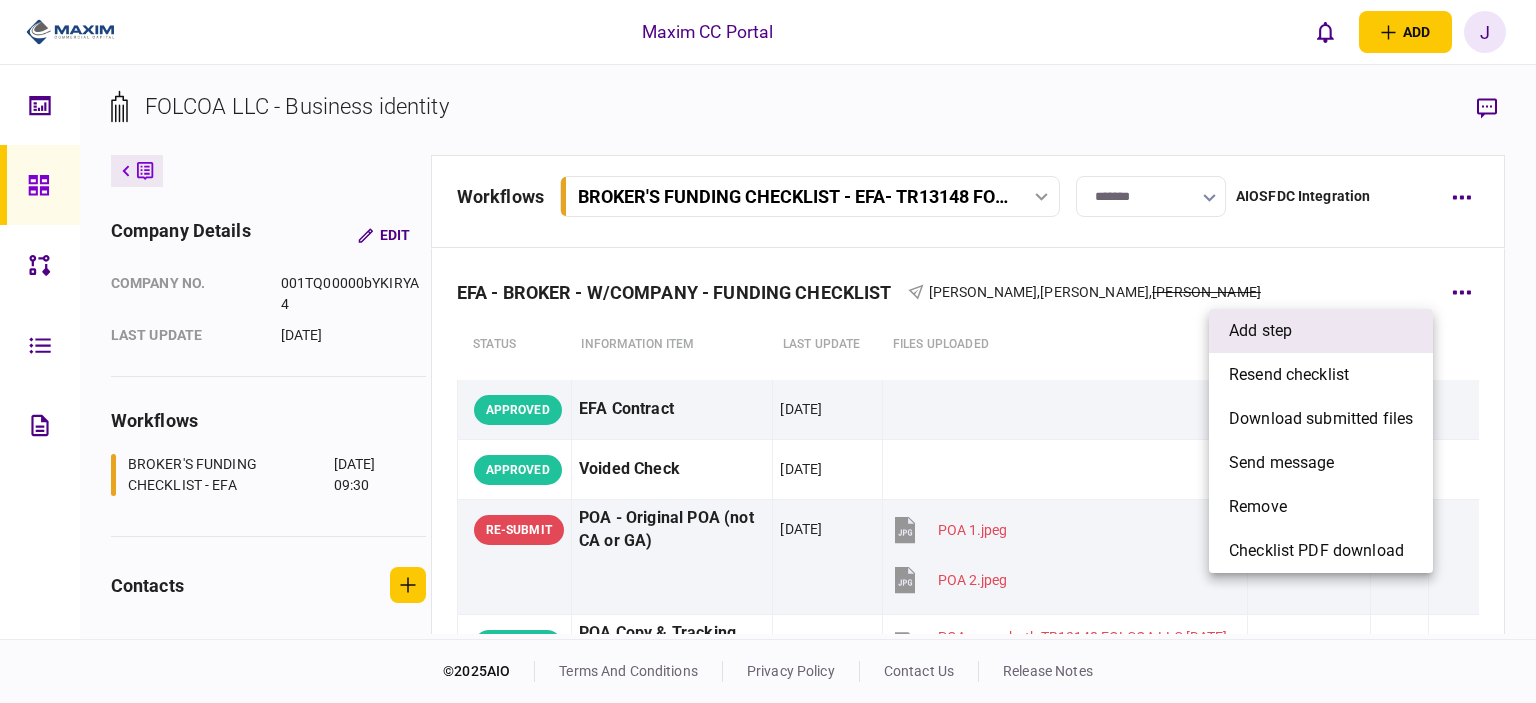 click on "add step" at bounding box center [1321, 331] 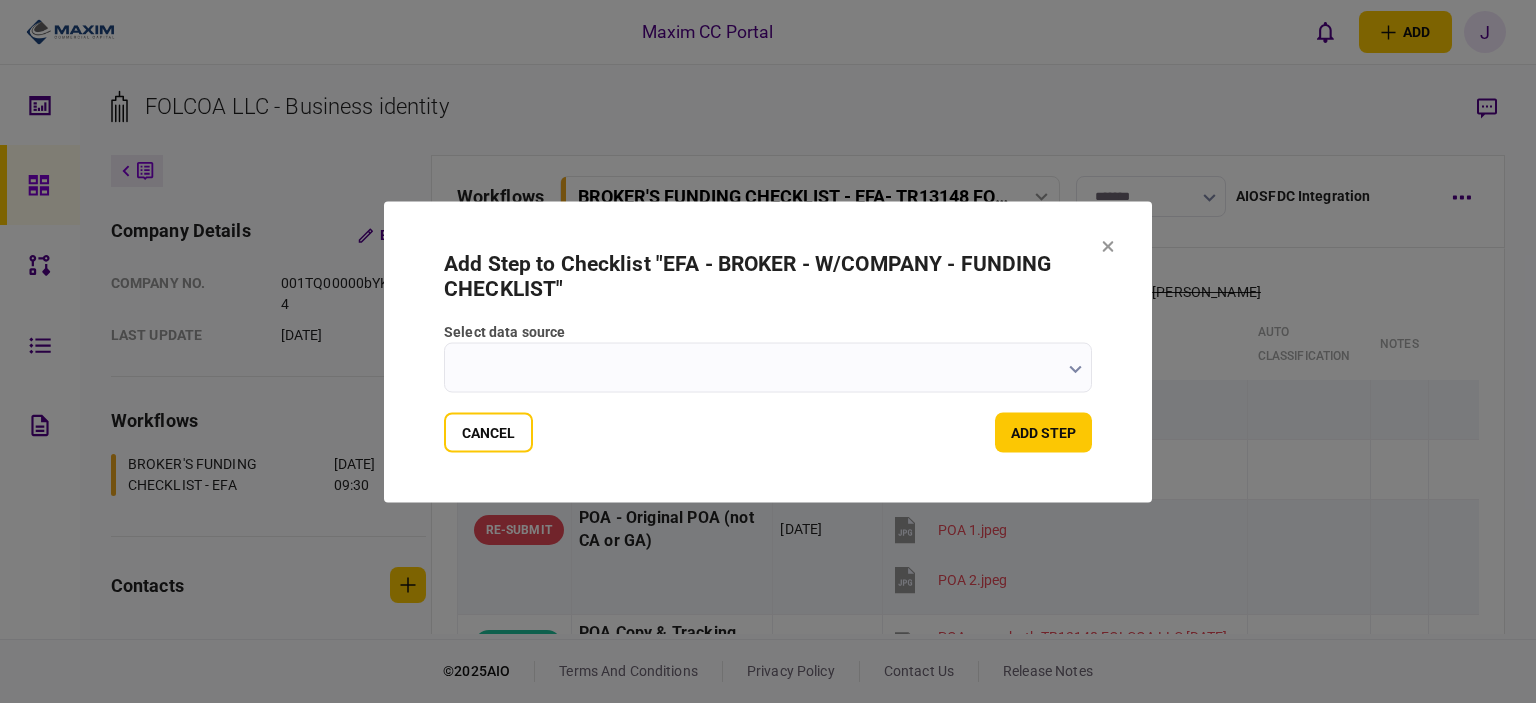 click on "select data source" at bounding box center [768, 367] 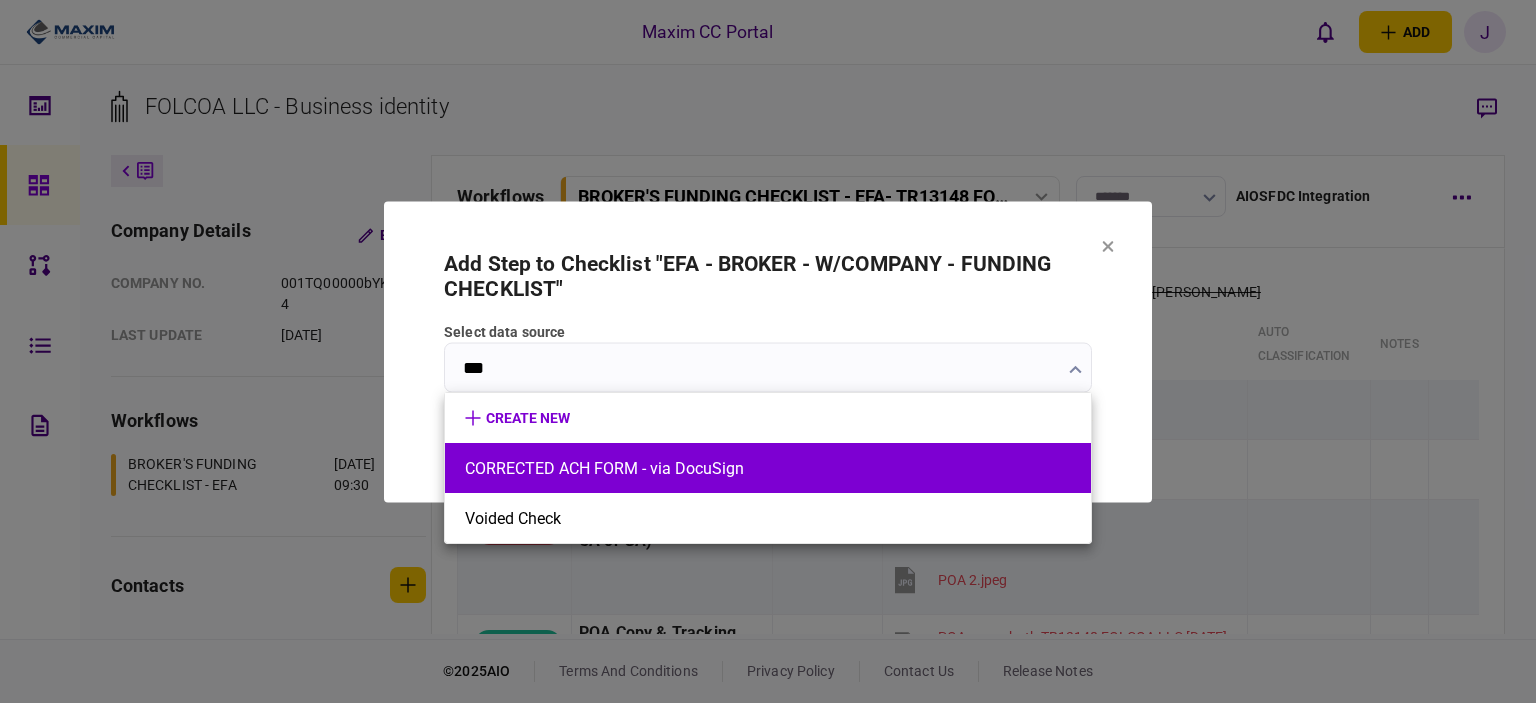 click on "CORRECTED ACH FORM - via DocuSign" at bounding box center [768, 468] 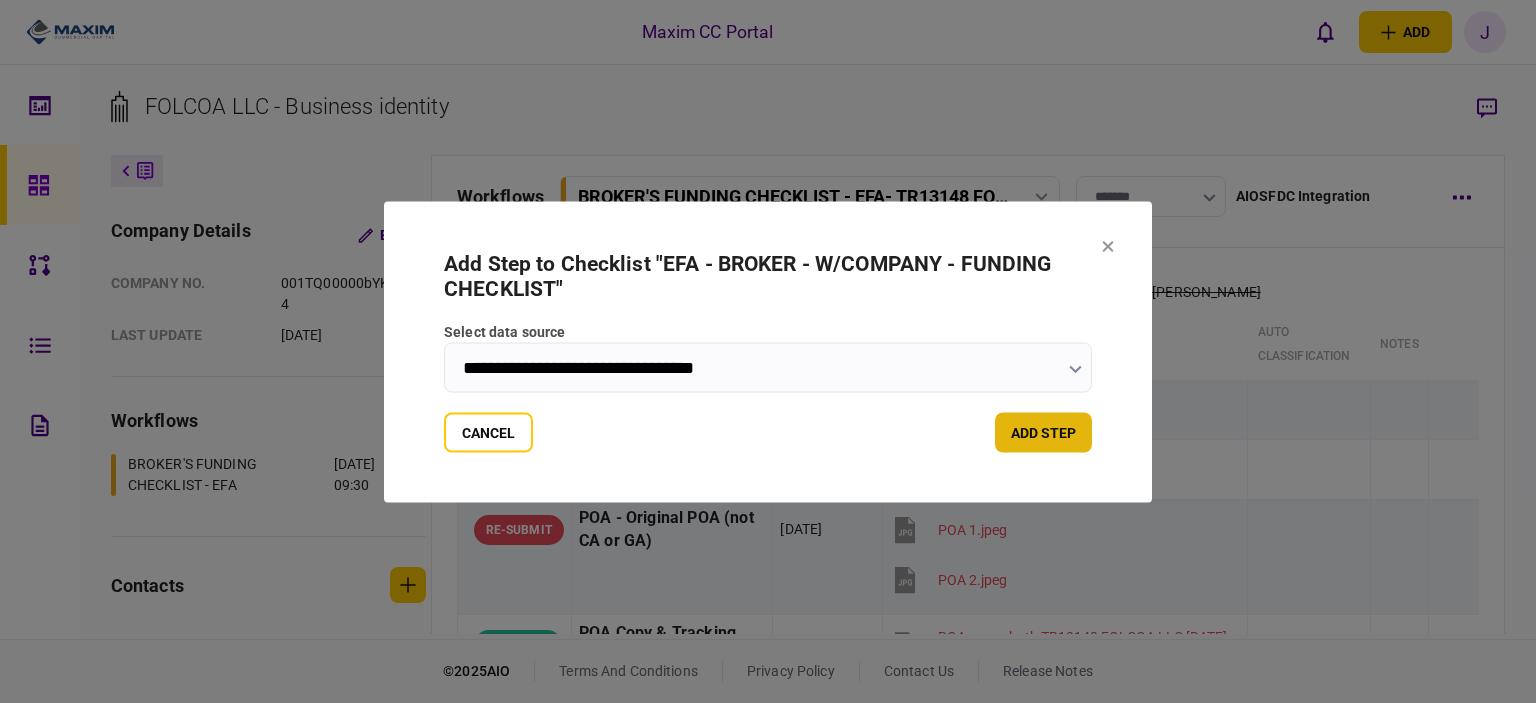 click on "add step" at bounding box center [1043, 432] 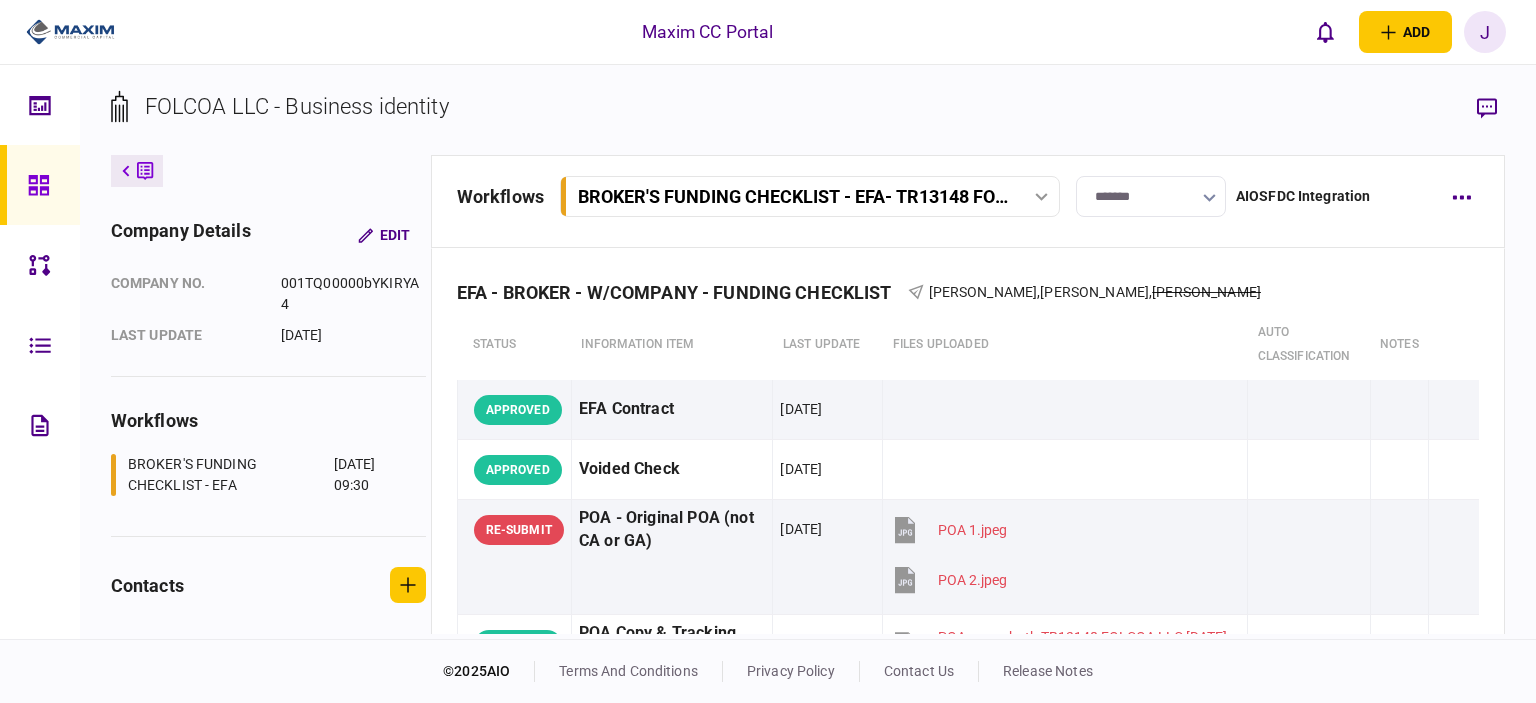 click 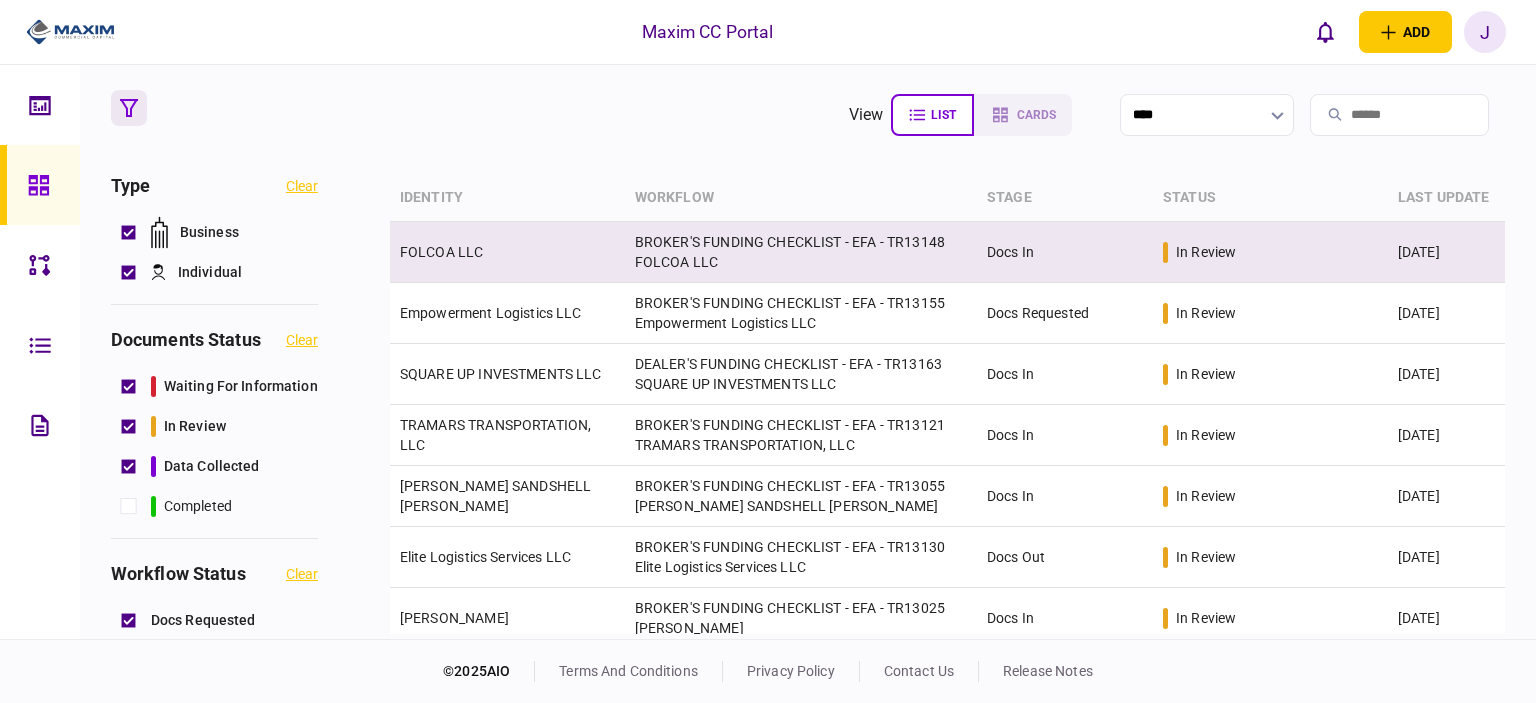 click on "FOLCOA LLC" at bounding box center (507, 252) 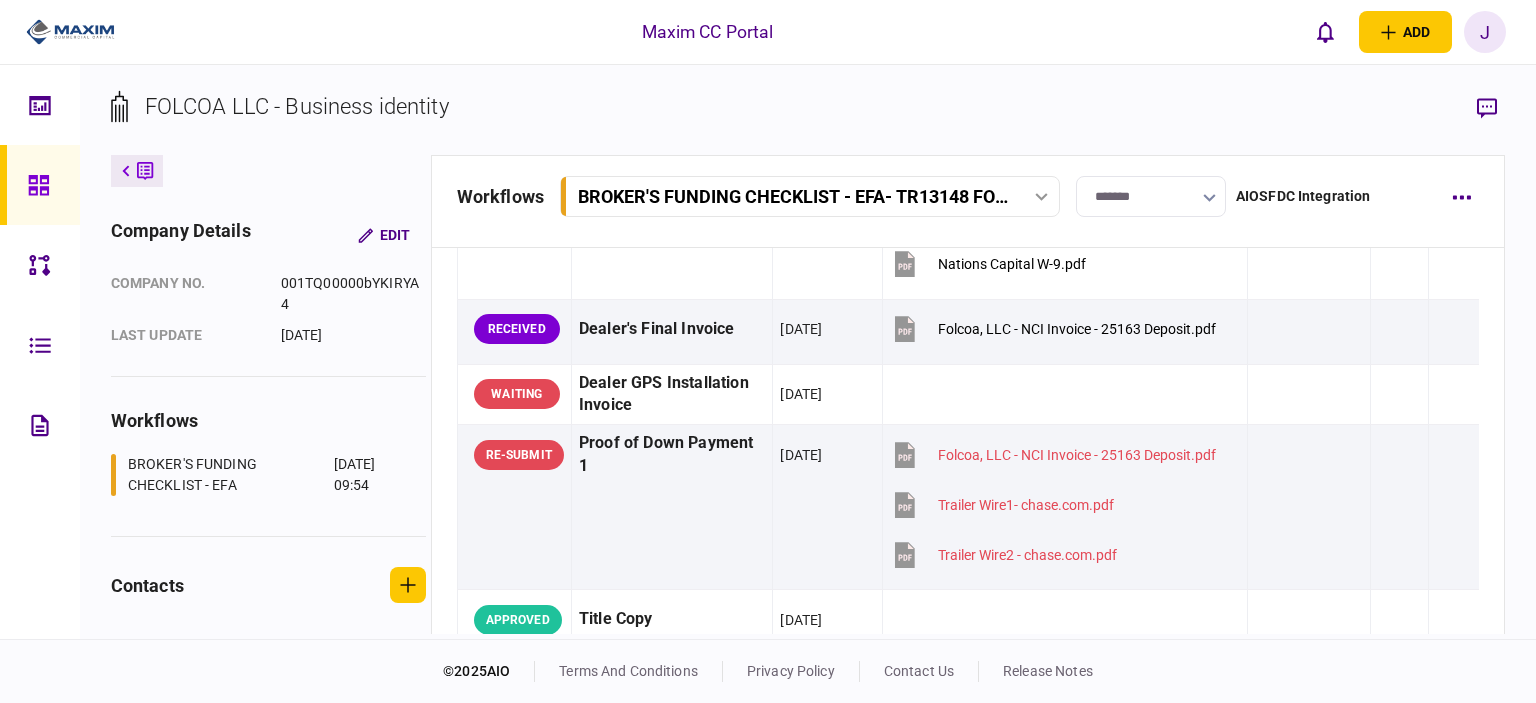 scroll, scrollTop: 1400, scrollLeft: 0, axis: vertical 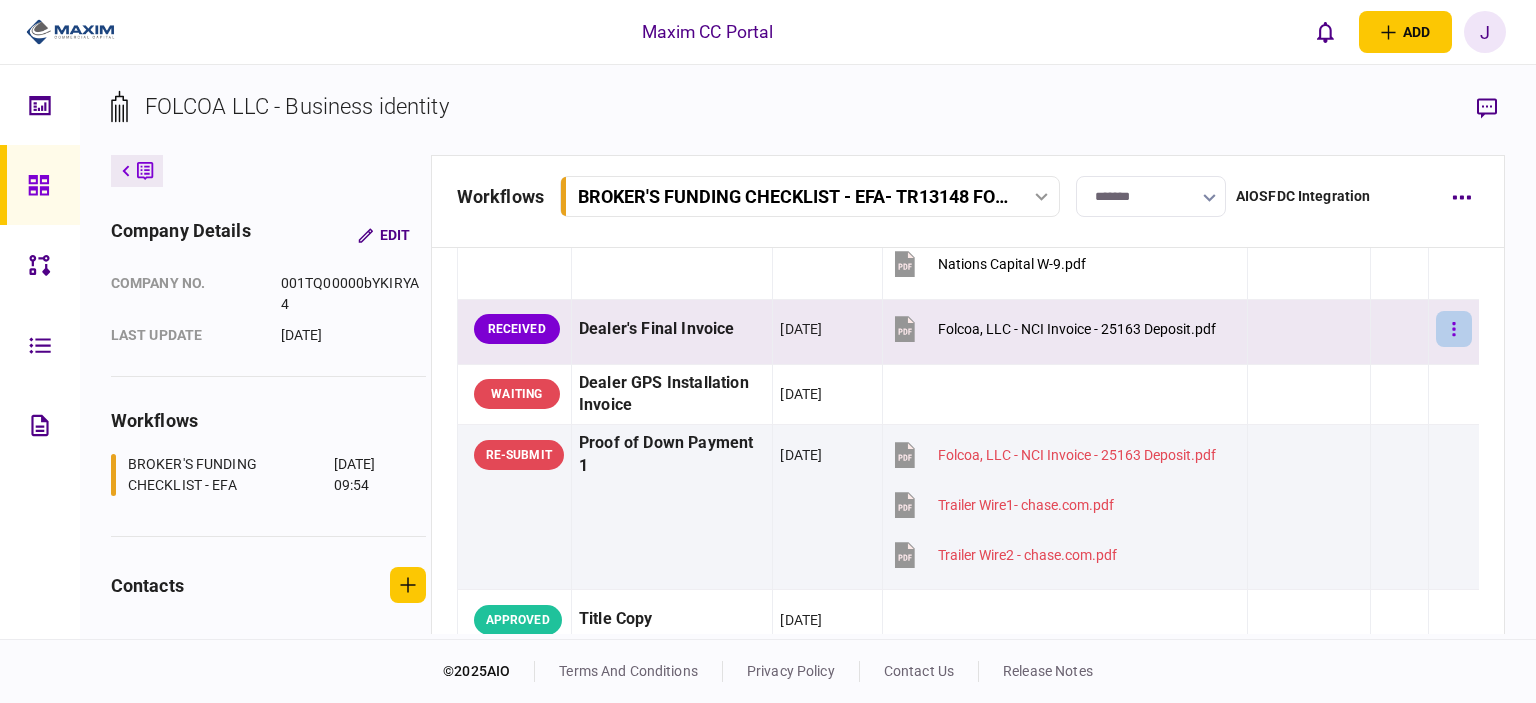 click at bounding box center [1454, 329] 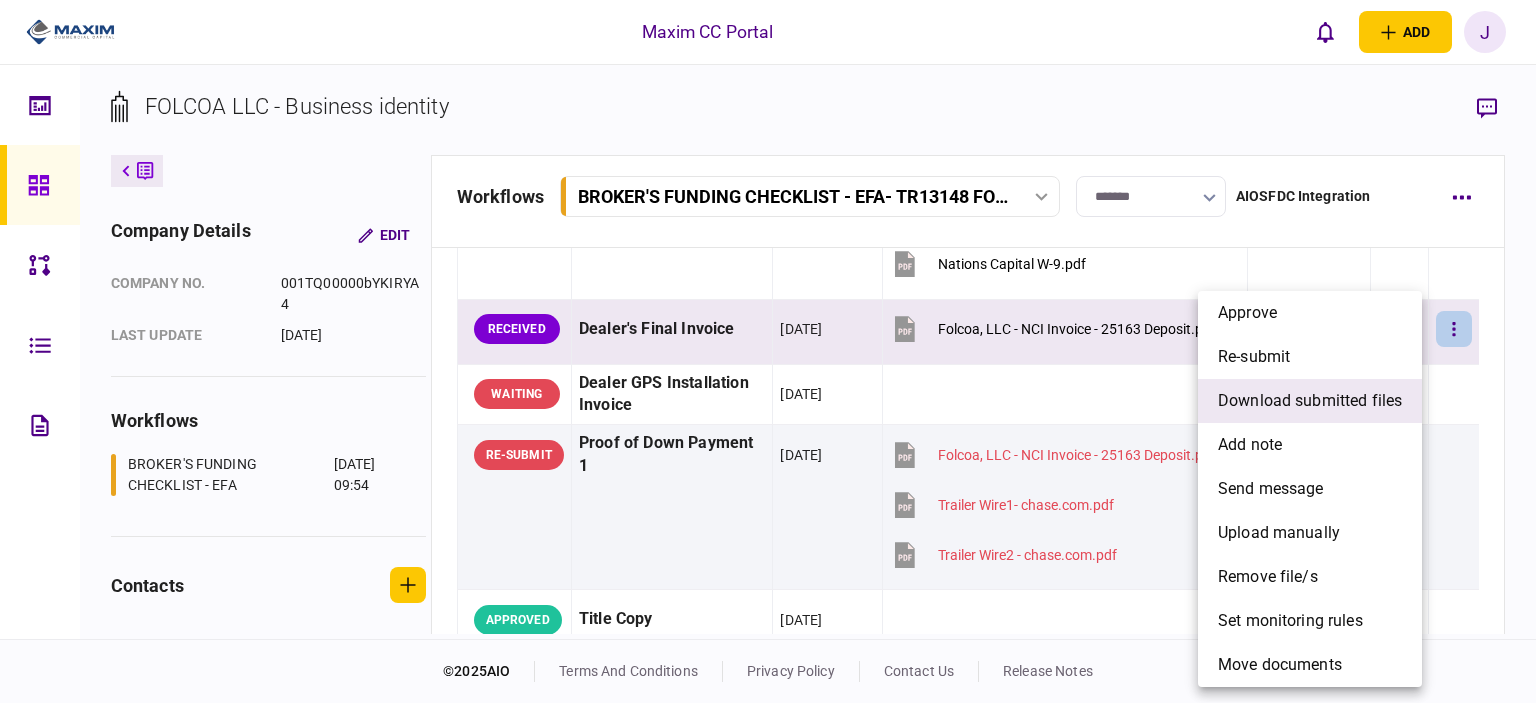 click on "download submitted files" at bounding box center (1310, 401) 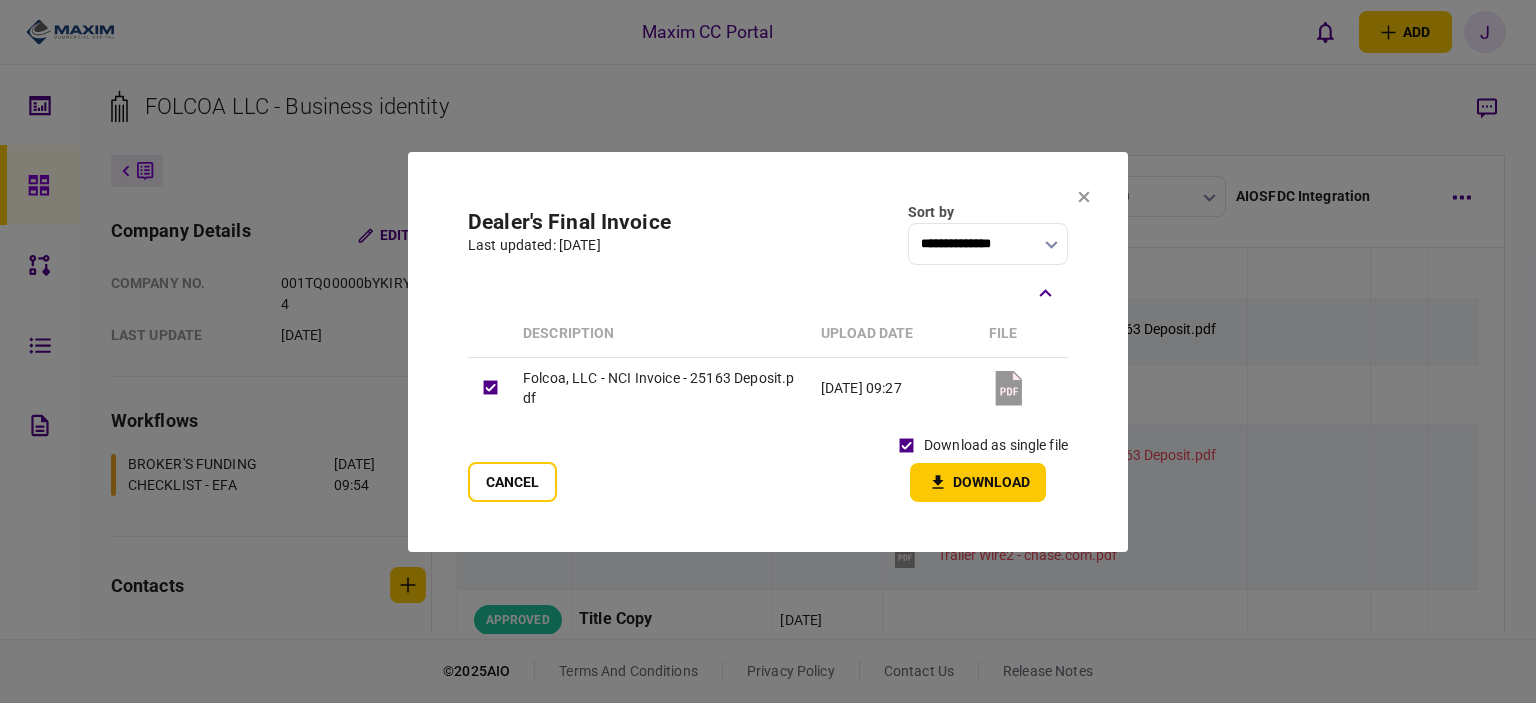 click on "Download" at bounding box center [978, 482] 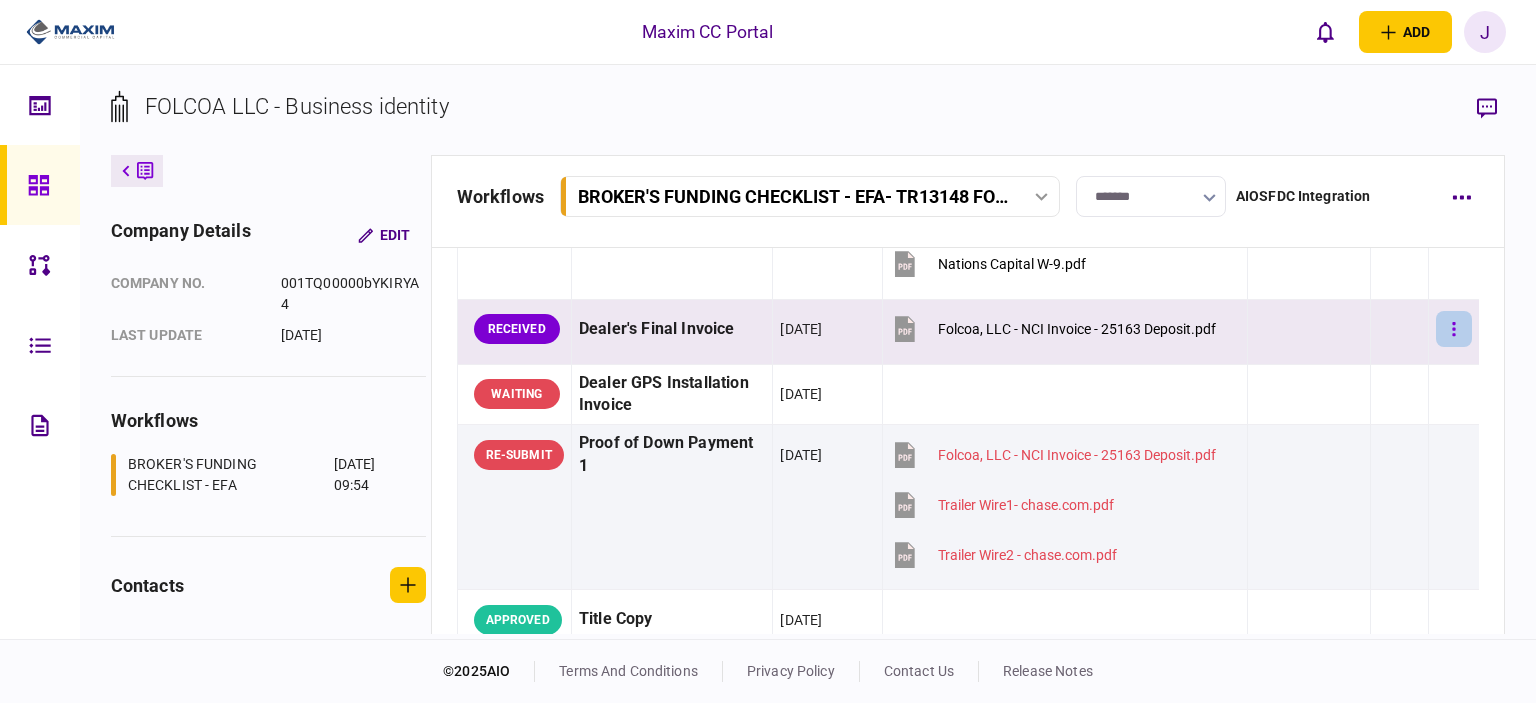 click at bounding box center (1454, 329) 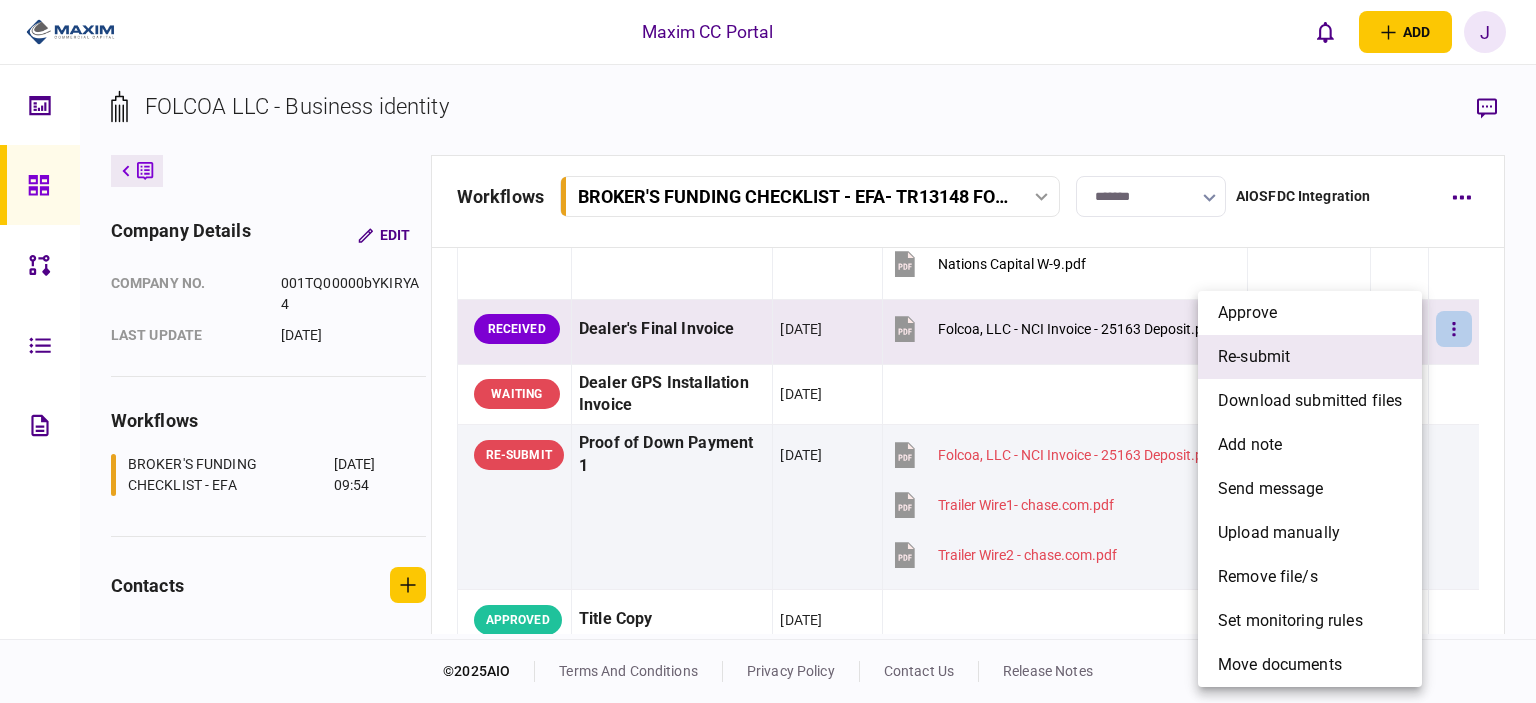 click on "re-submit" at bounding box center (1254, 357) 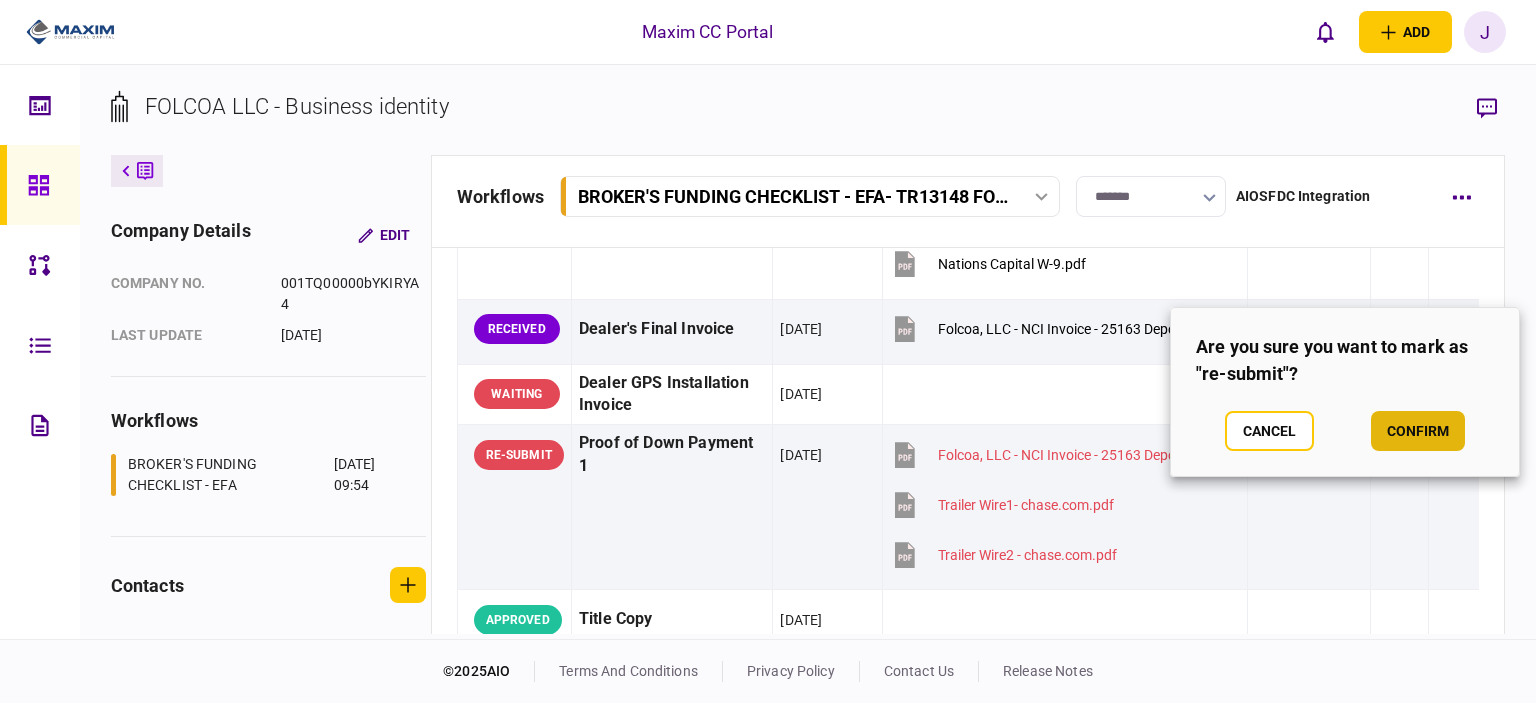 click on "confirm" at bounding box center [1418, 431] 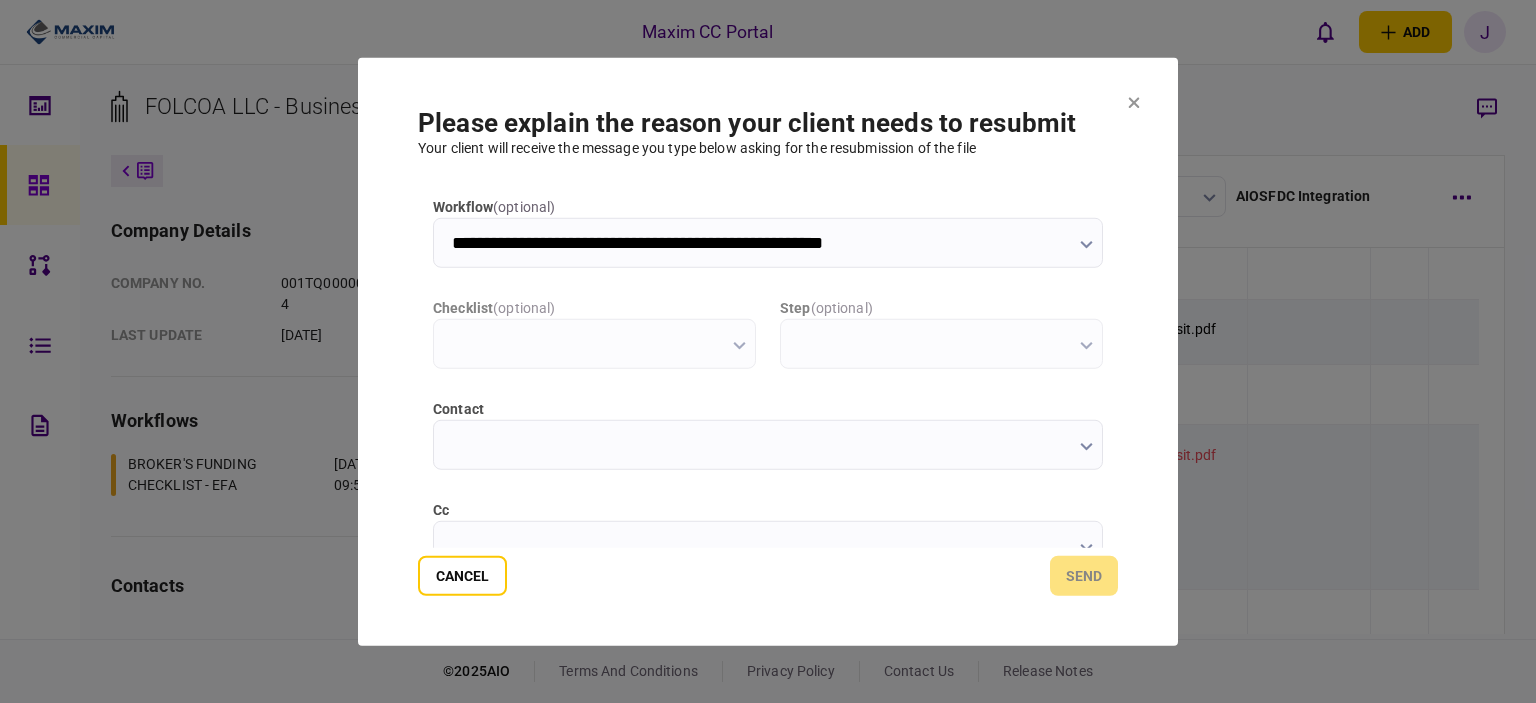 scroll, scrollTop: 0, scrollLeft: 0, axis: both 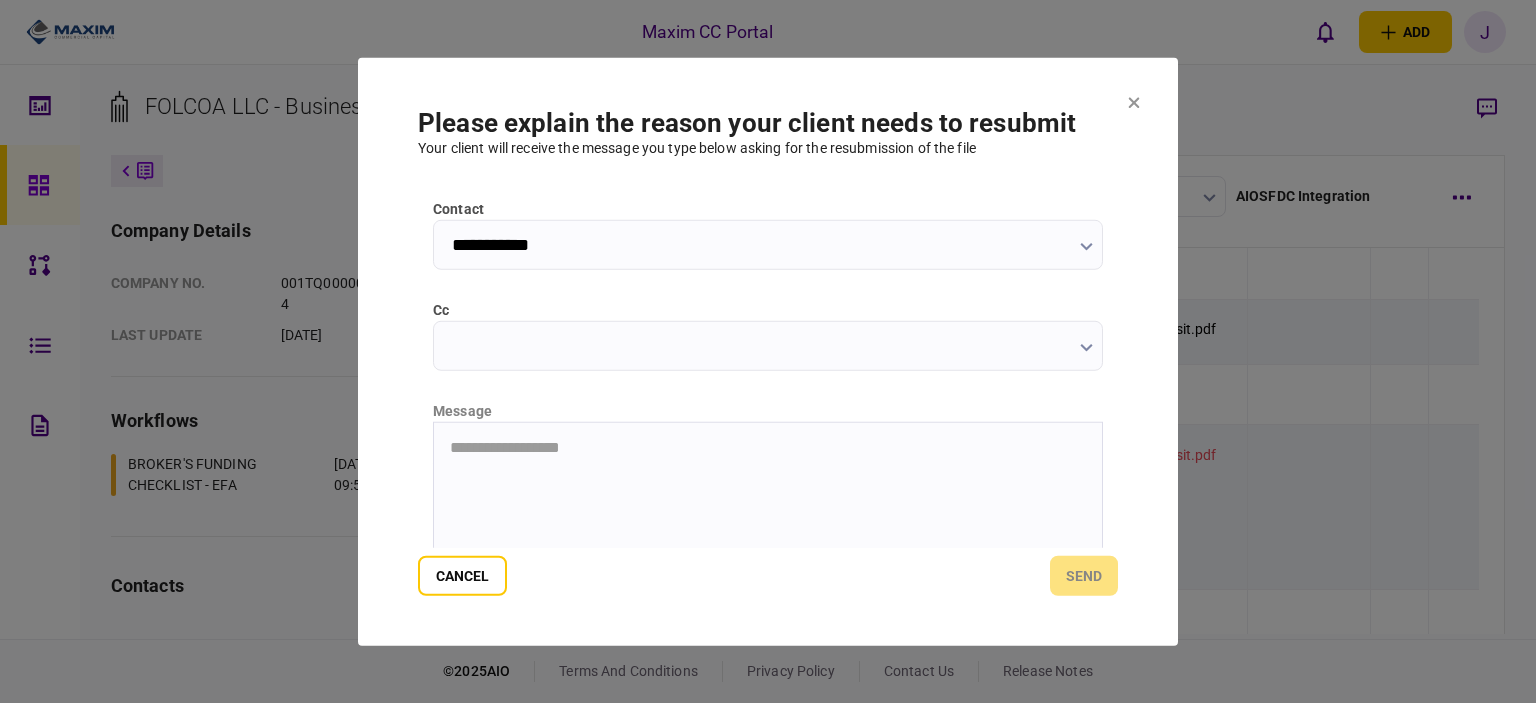 click on "cc" at bounding box center (768, 345) 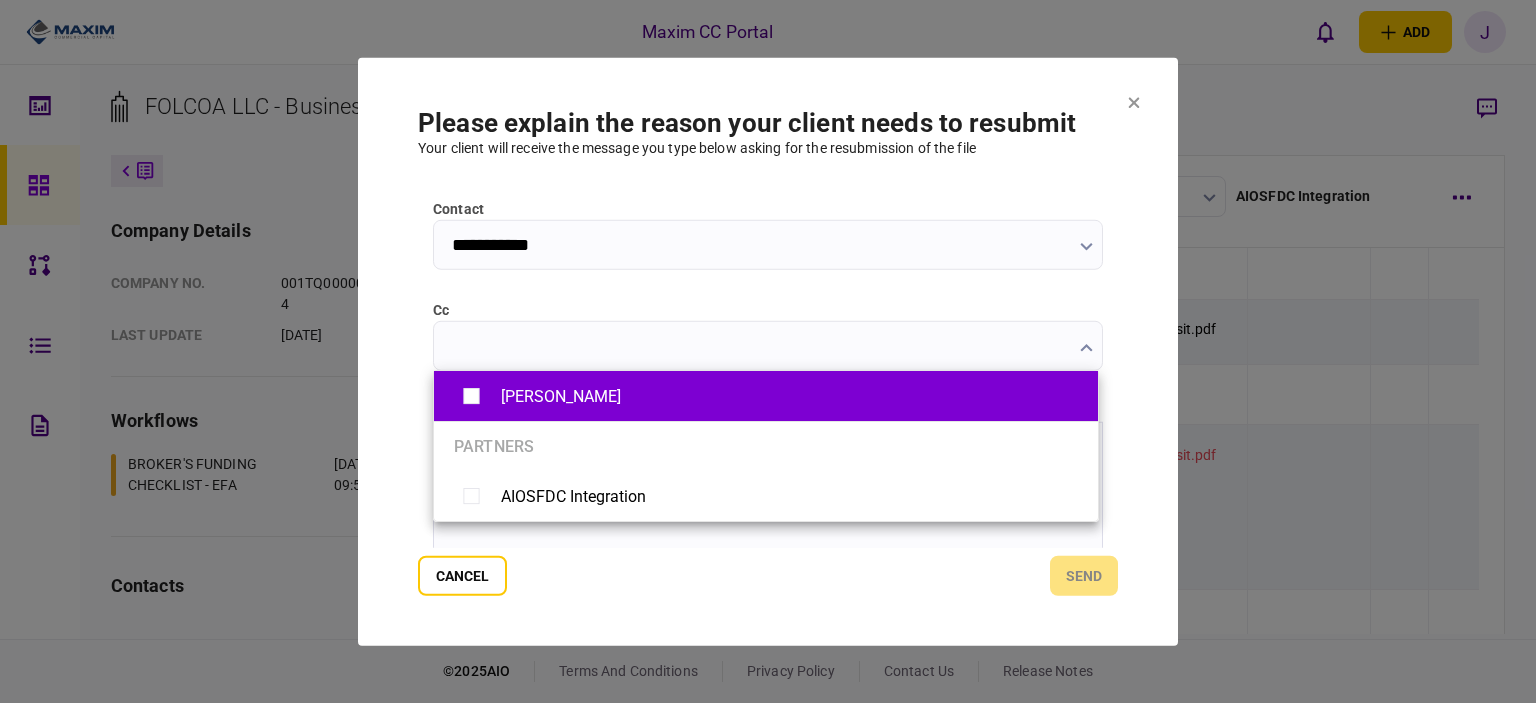 click on "[PERSON_NAME]" at bounding box center (561, 396) 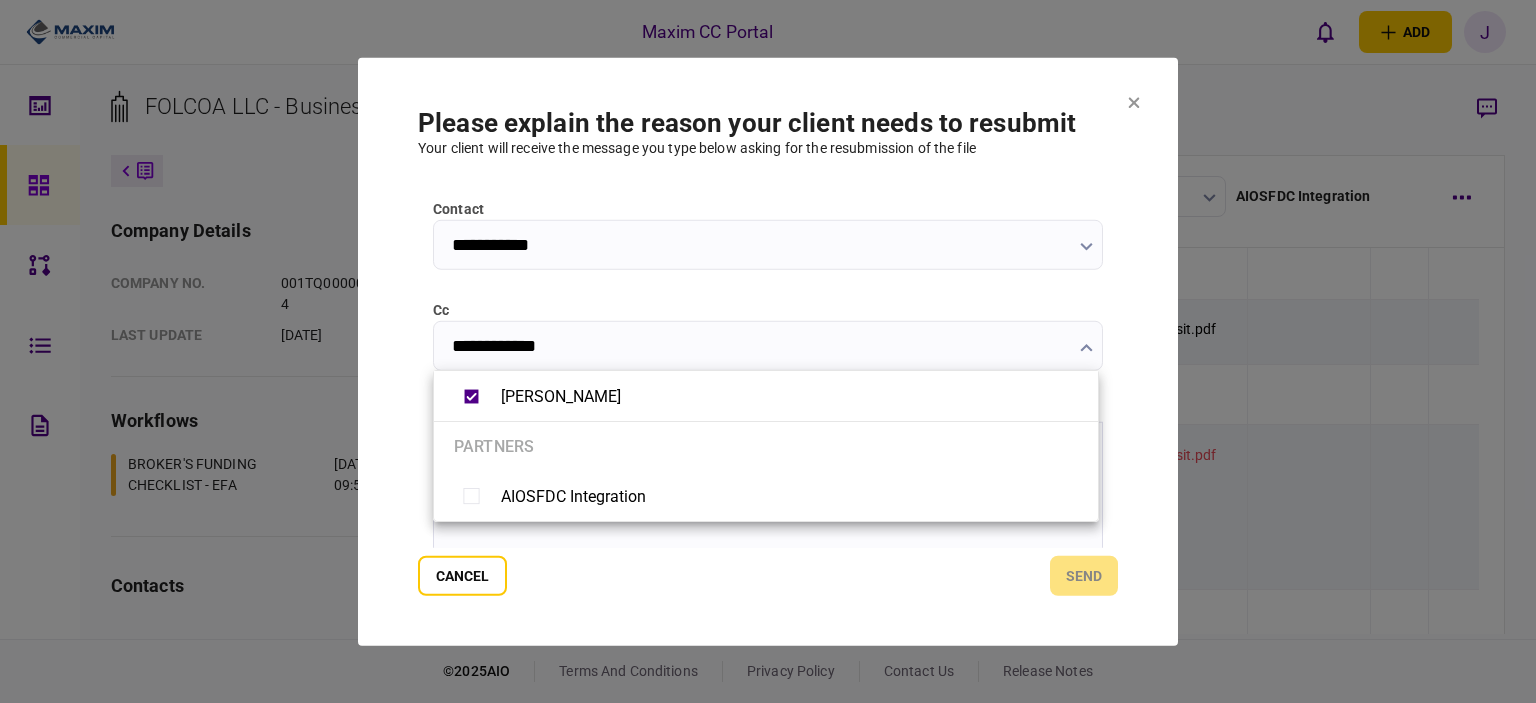 click at bounding box center [768, 351] 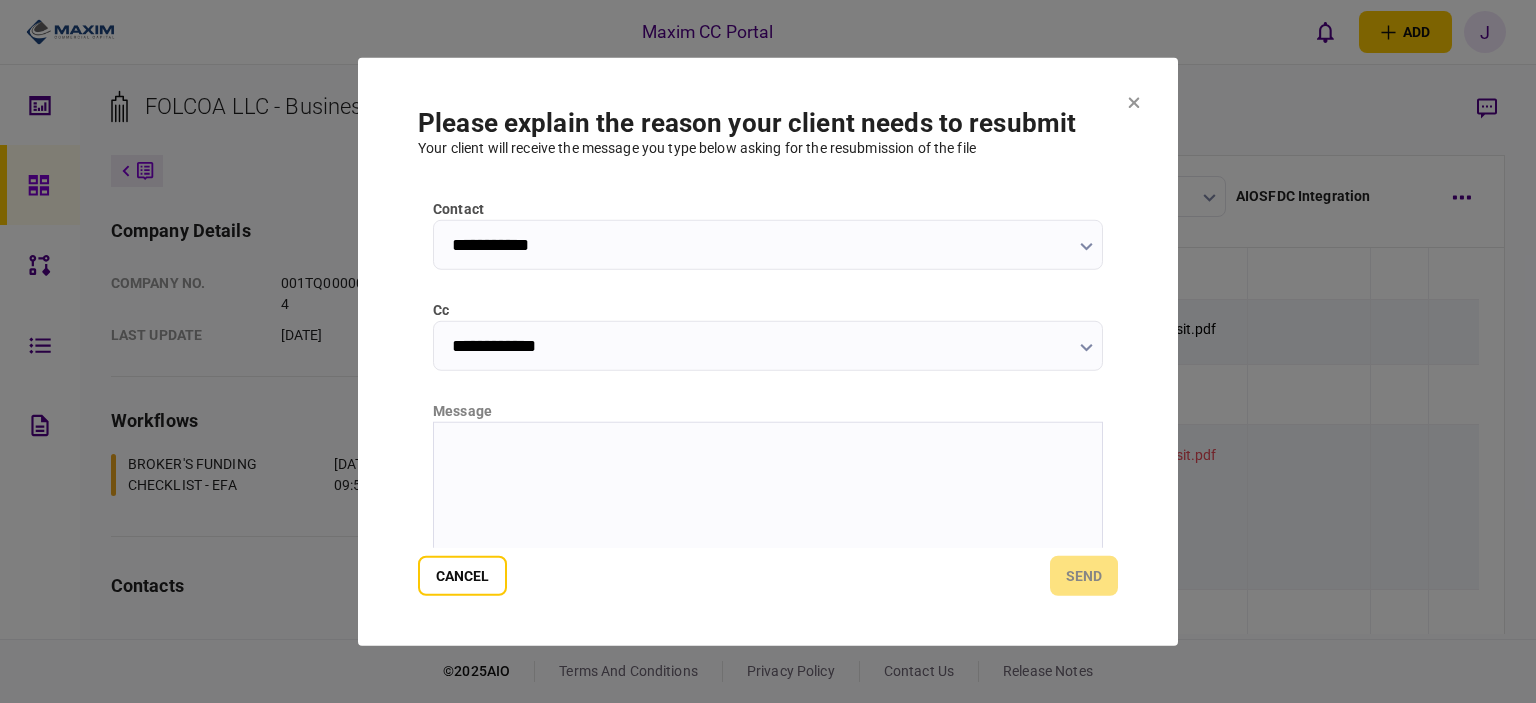 type 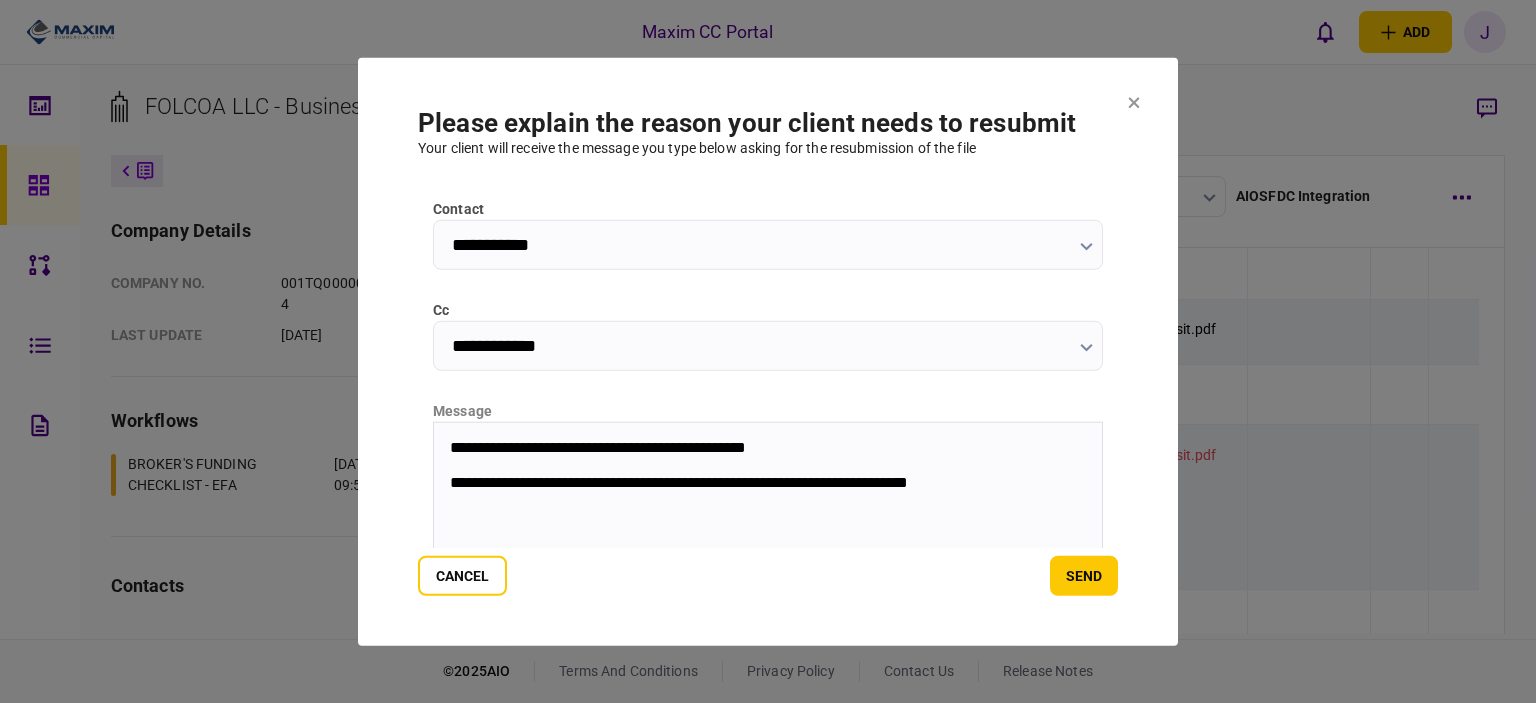 drag, startPoint x: 1015, startPoint y: 496, endPoint x: 725, endPoint y: 487, distance: 290.13962 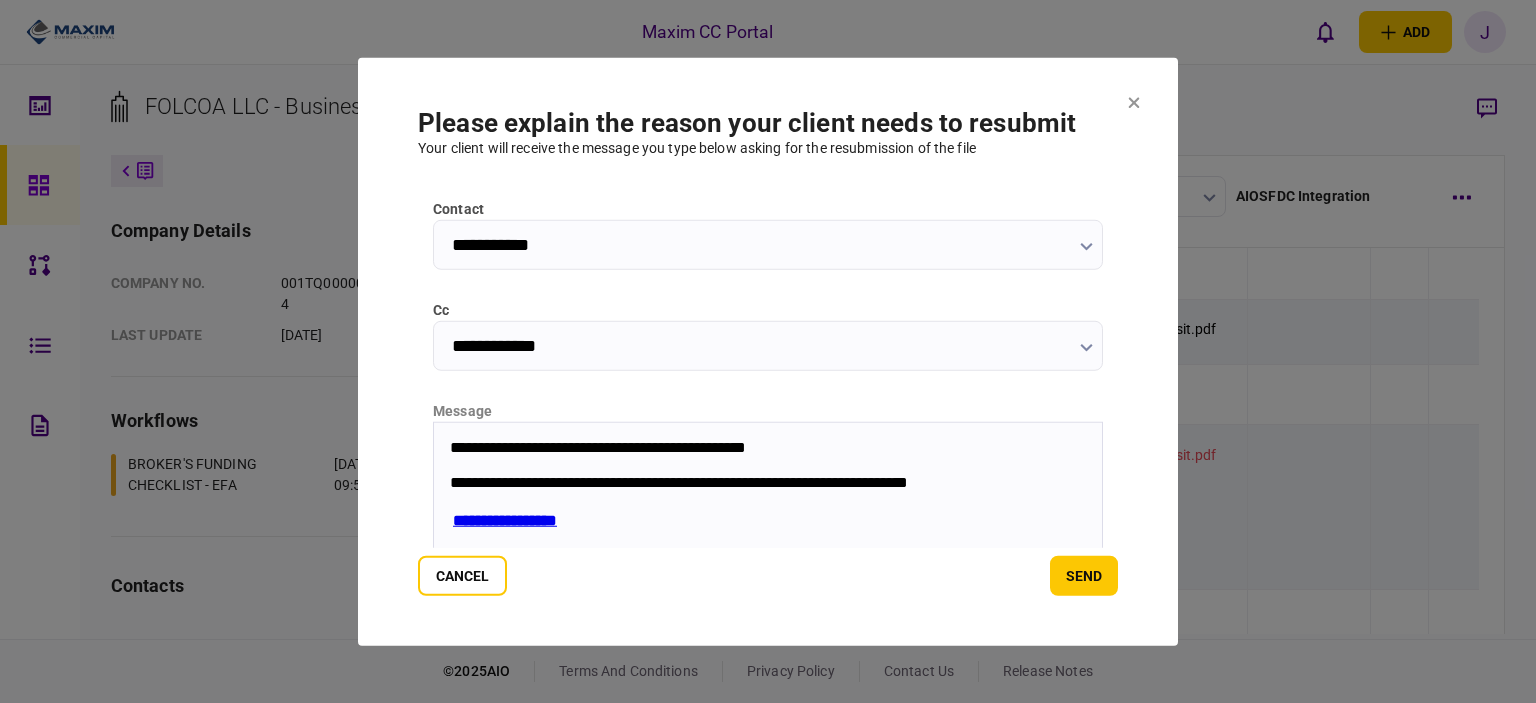 click on "**********" at bounding box center [768, 476] 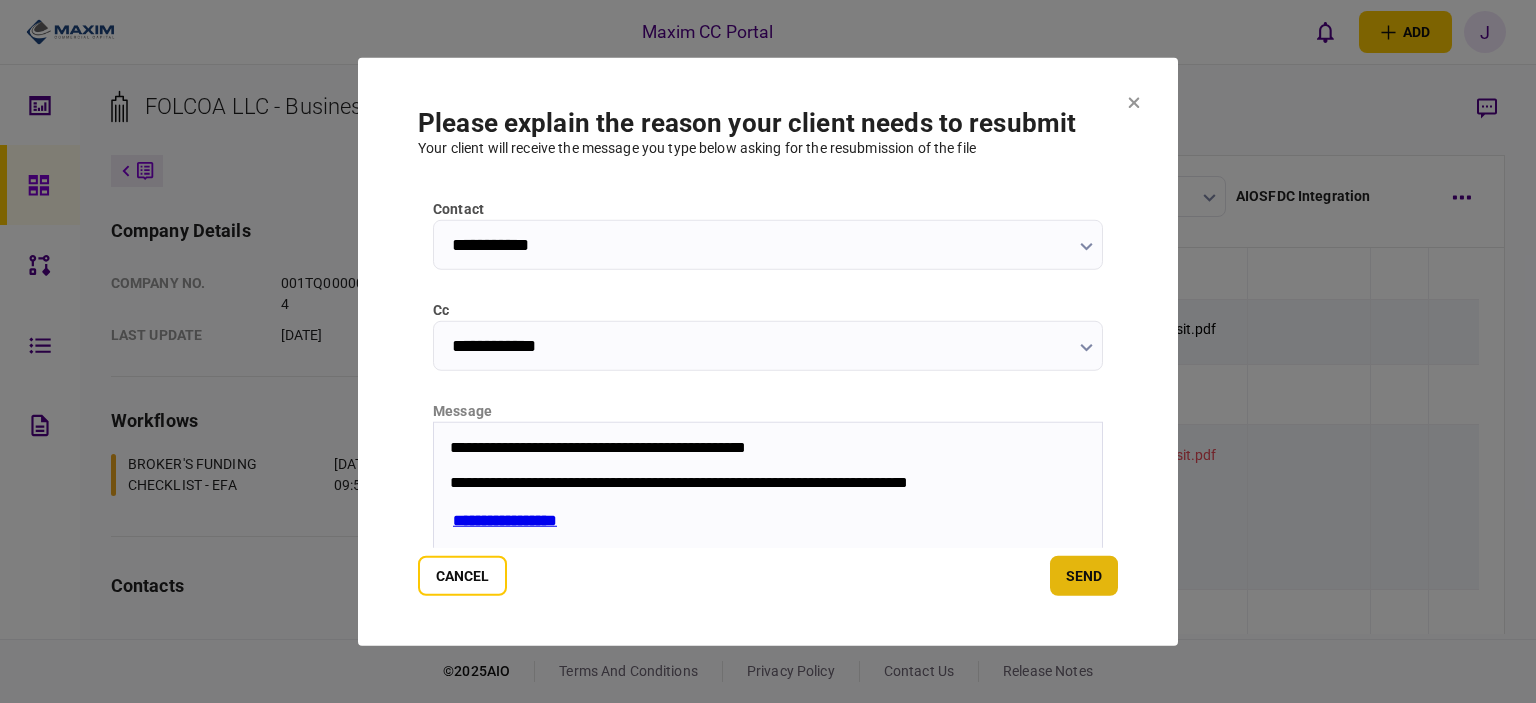 click on "send" at bounding box center (1084, 576) 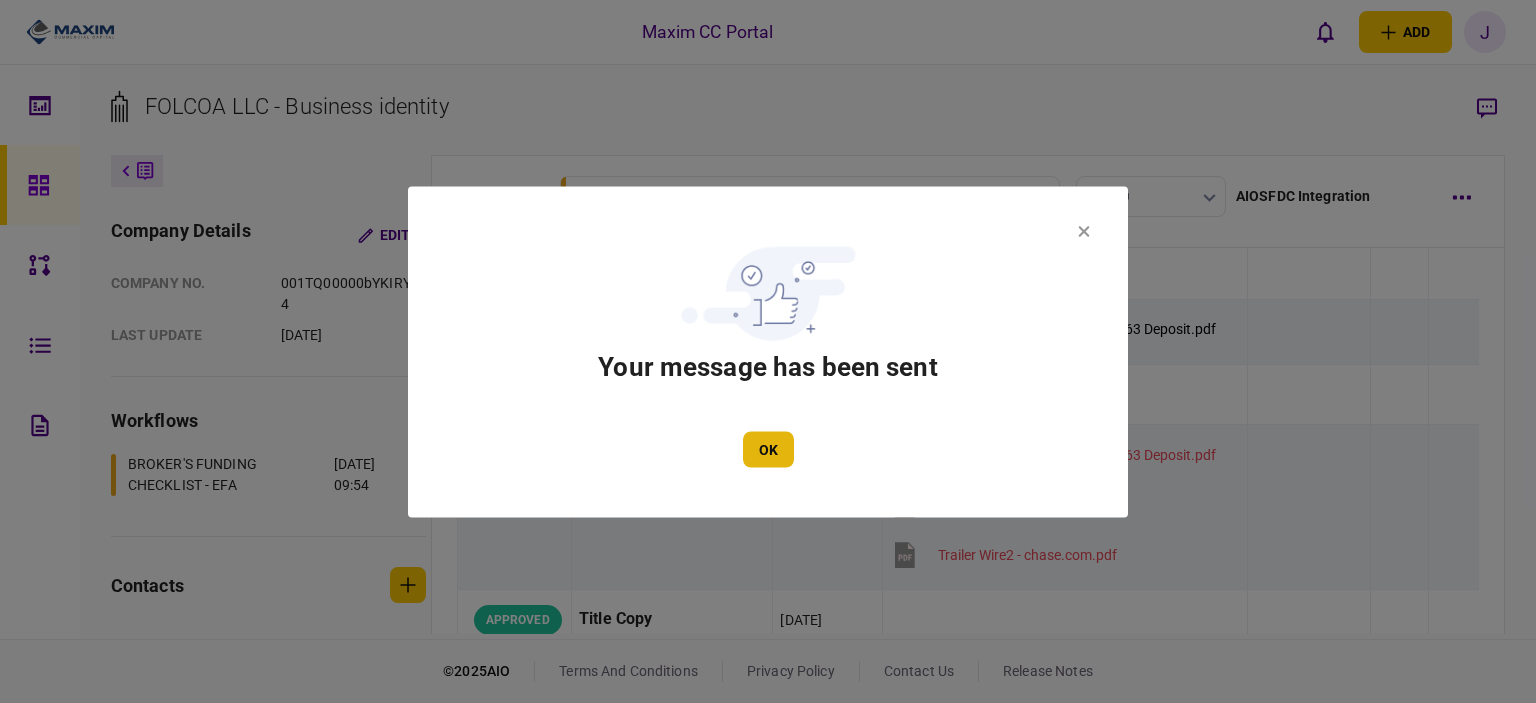 click on "OK" at bounding box center [768, 449] 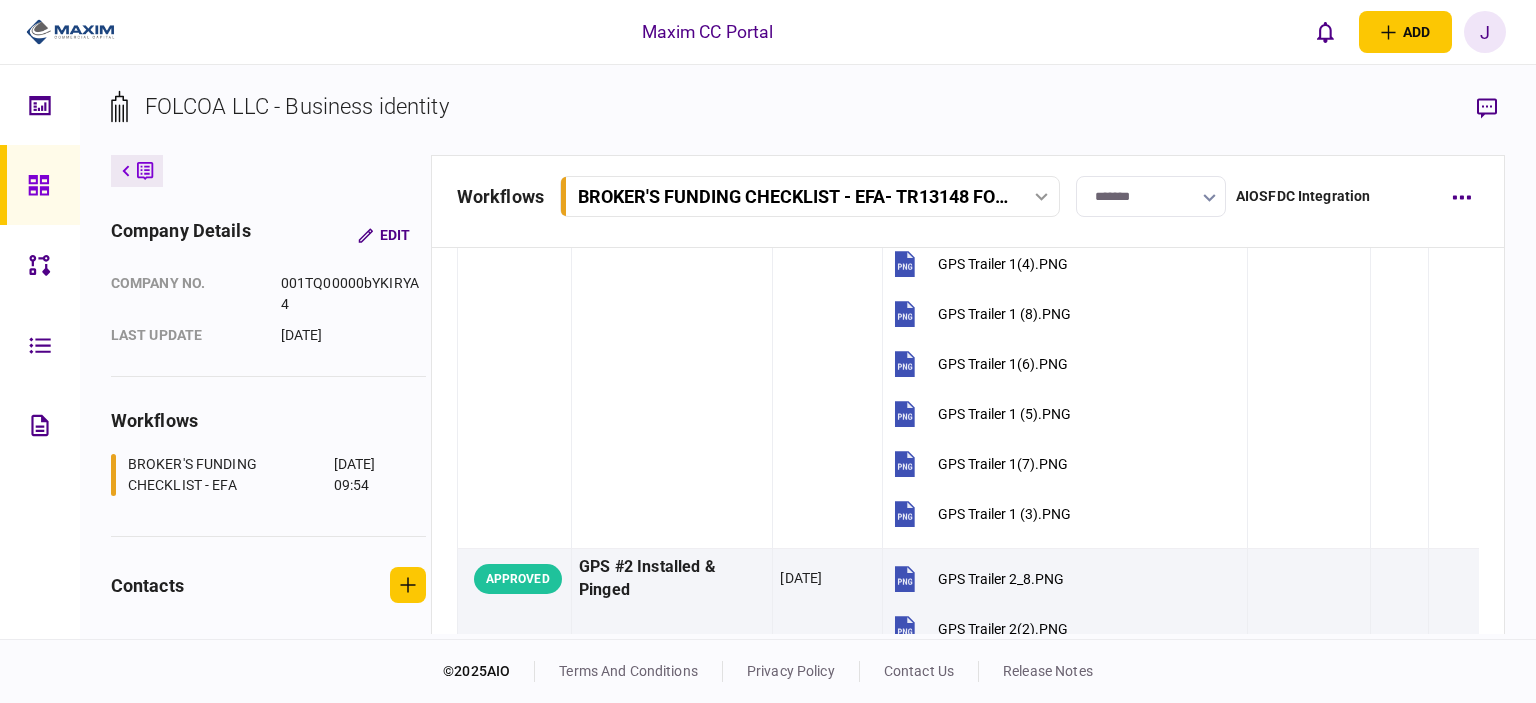 scroll, scrollTop: 2400, scrollLeft: 0, axis: vertical 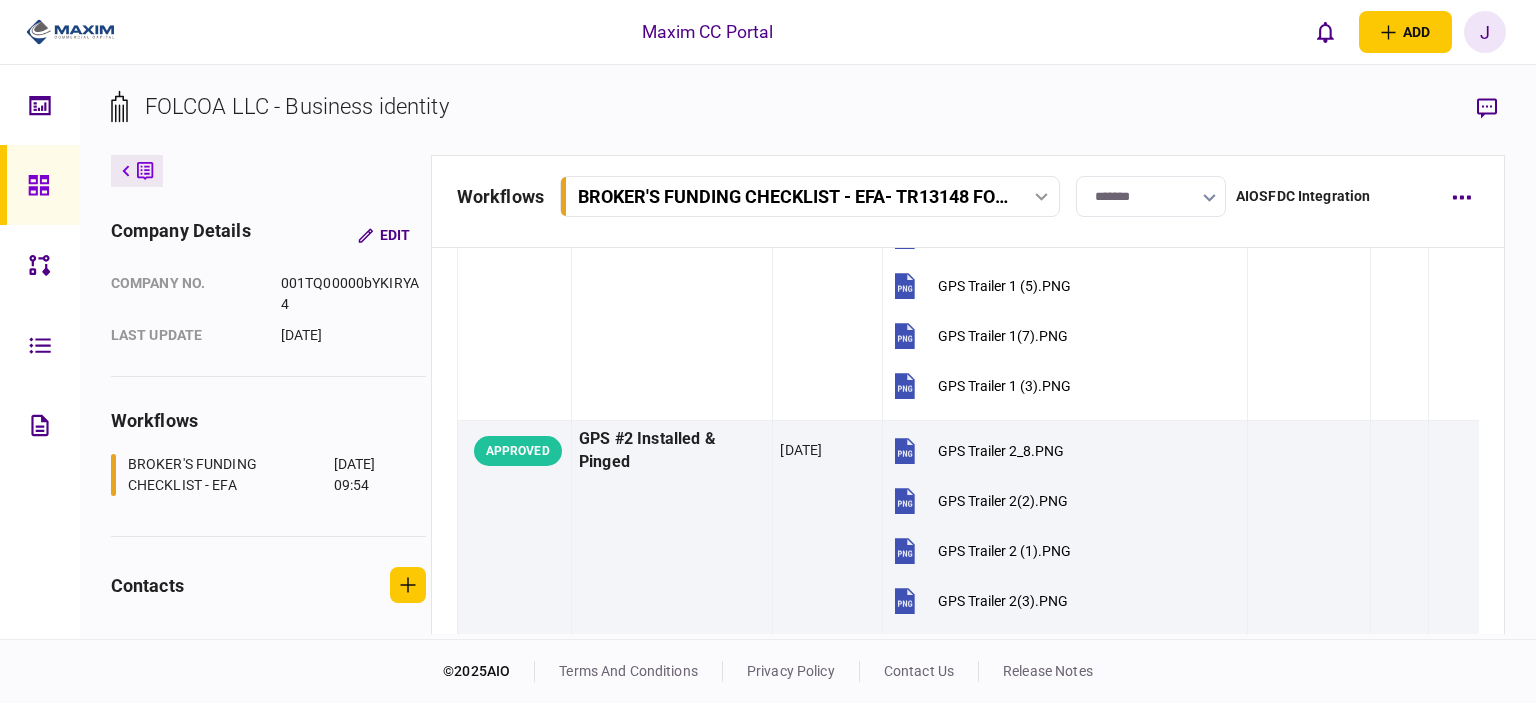 click at bounding box center (40, 185) 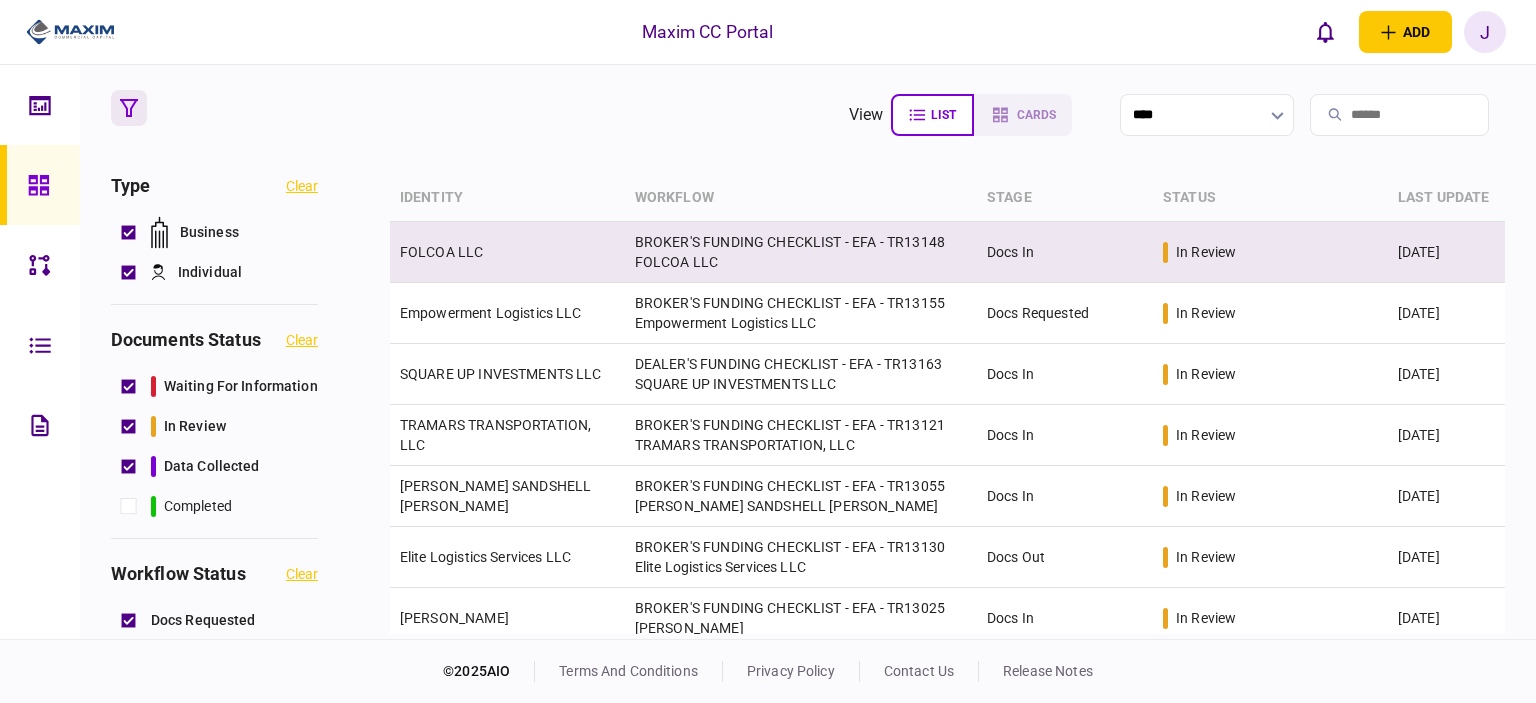 click on "FOLCOA LLC" at bounding box center (507, 252) 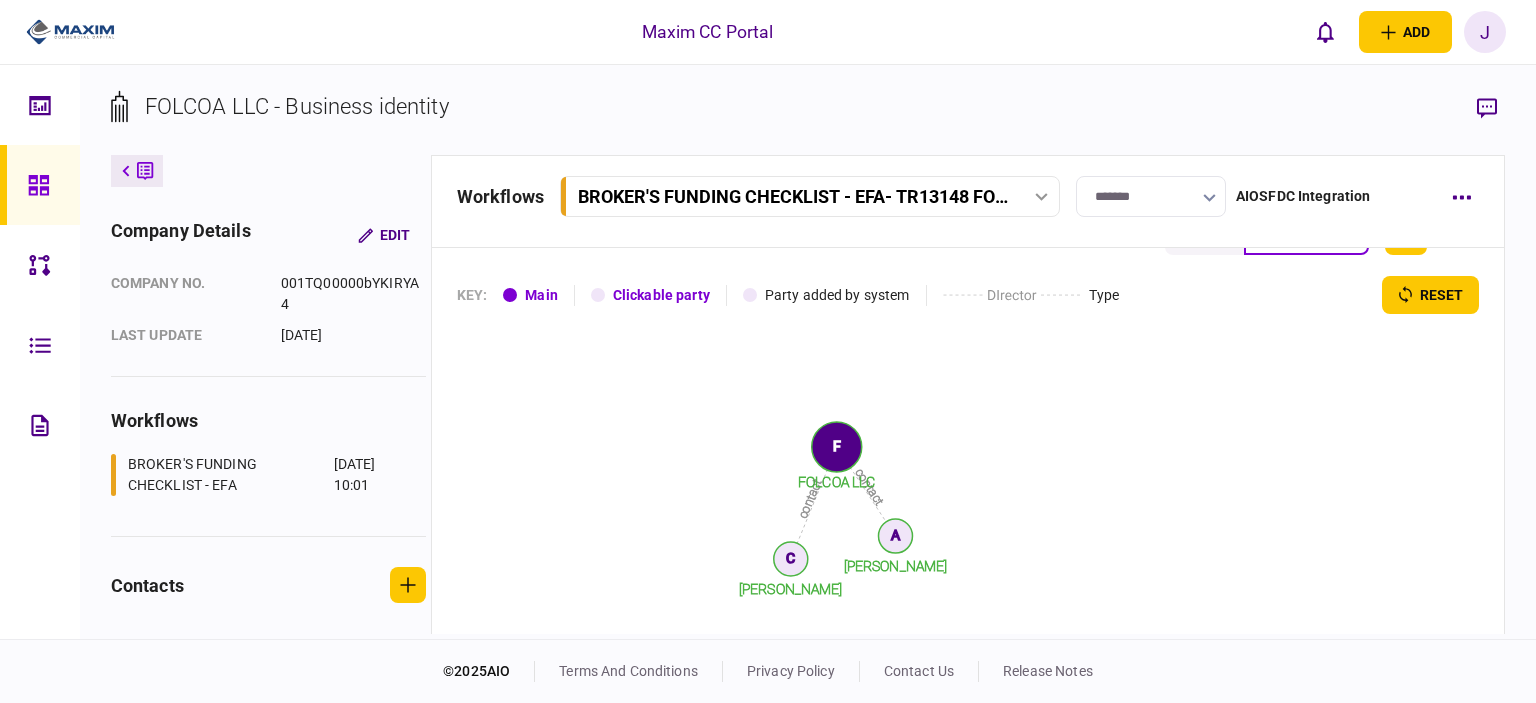 scroll, scrollTop: 3591, scrollLeft: 0, axis: vertical 